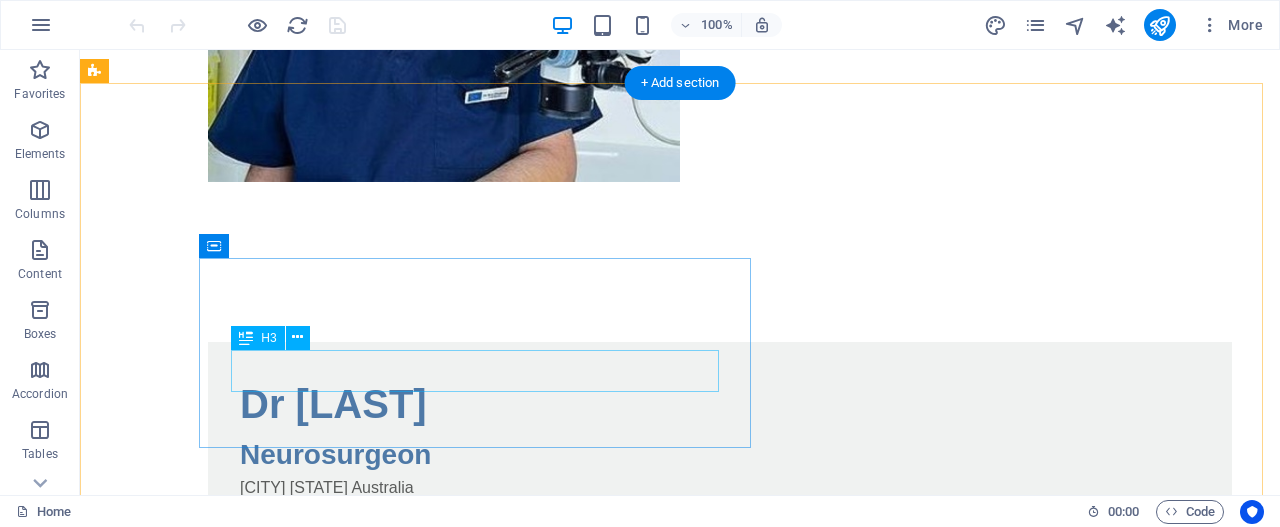 scroll, scrollTop: 582, scrollLeft: 0, axis: vertical 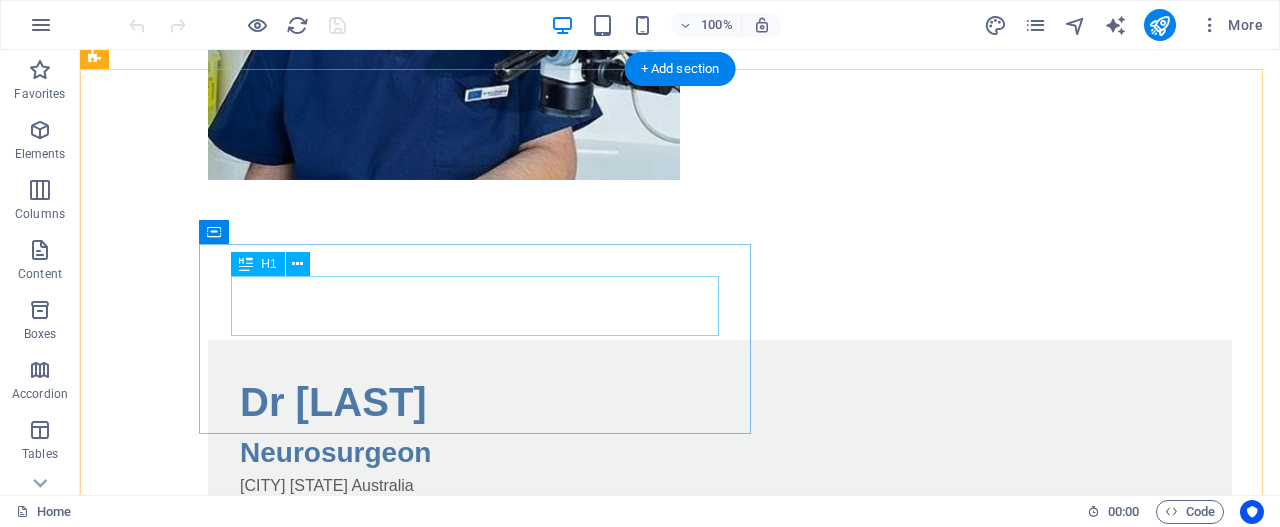 click on "Dr [FIRST] [LAST]" at bounding box center (720, 402) 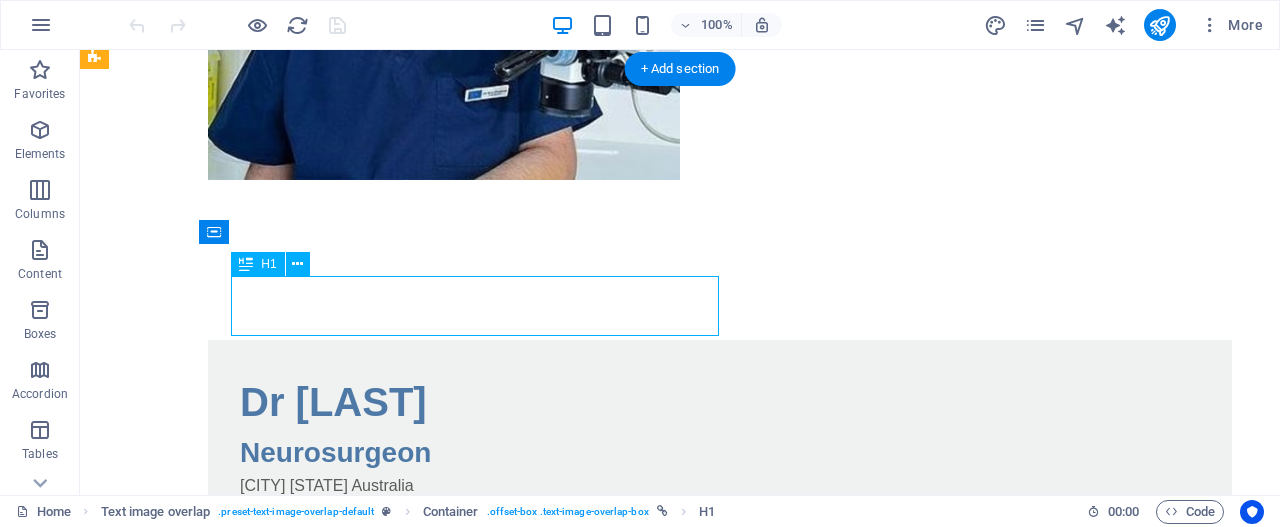 click on "Dr [FIRST] [LAST]" at bounding box center (720, 402) 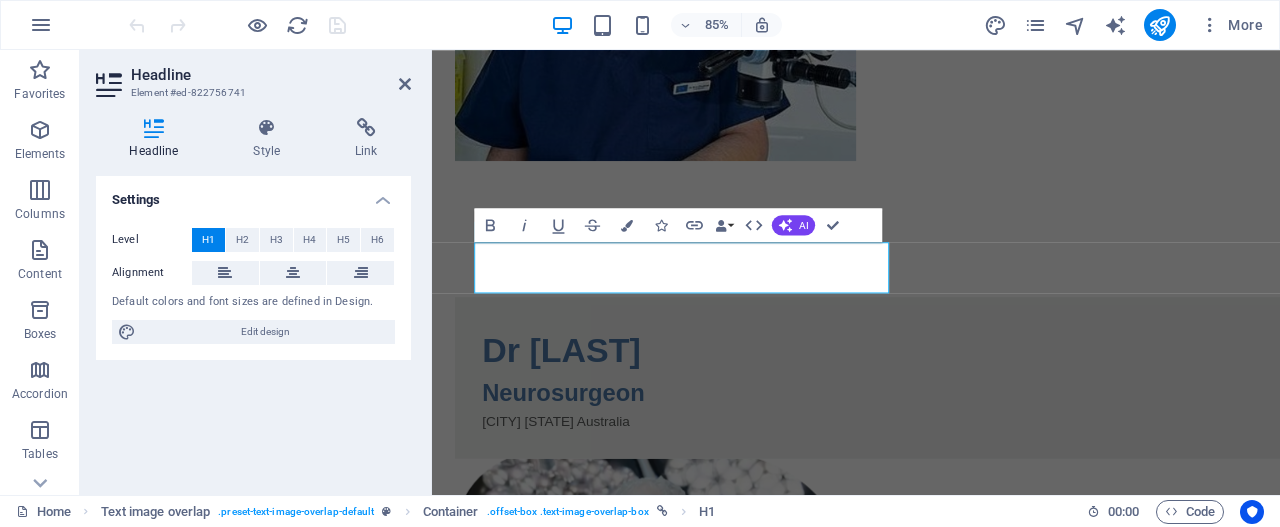 click on "Settings Level H1 H2 H3 H4 H5 H6 Alignment Default colors and font sizes are defined in Design. Edit design" at bounding box center [253, 327] 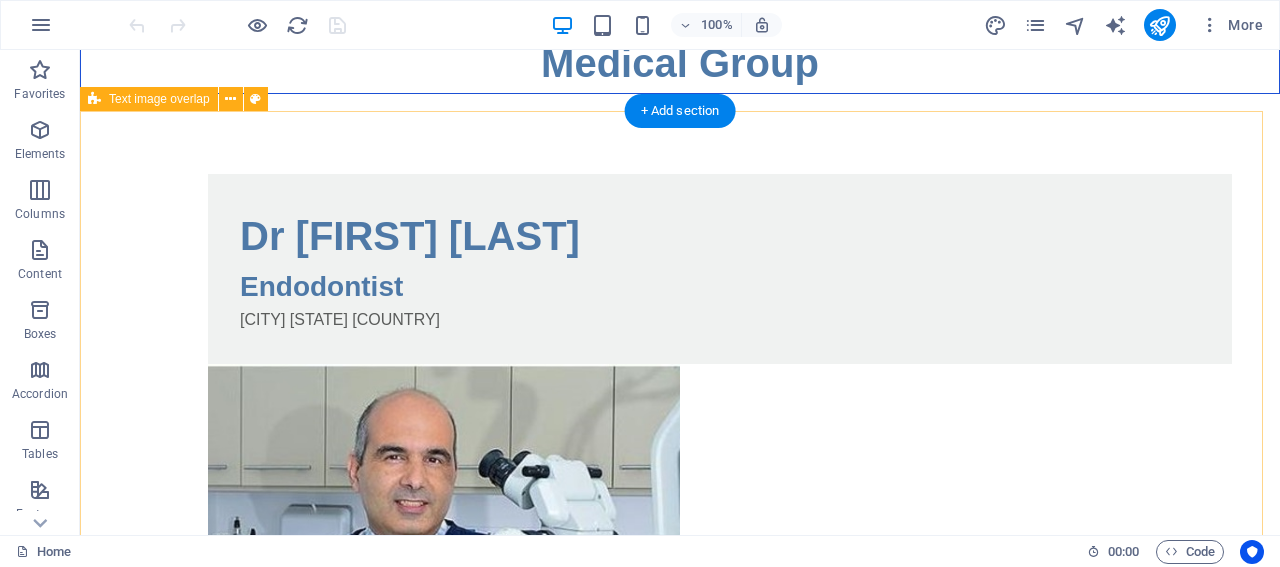 scroll, scrollTop: 0, scrollLeft: 0, axis: both 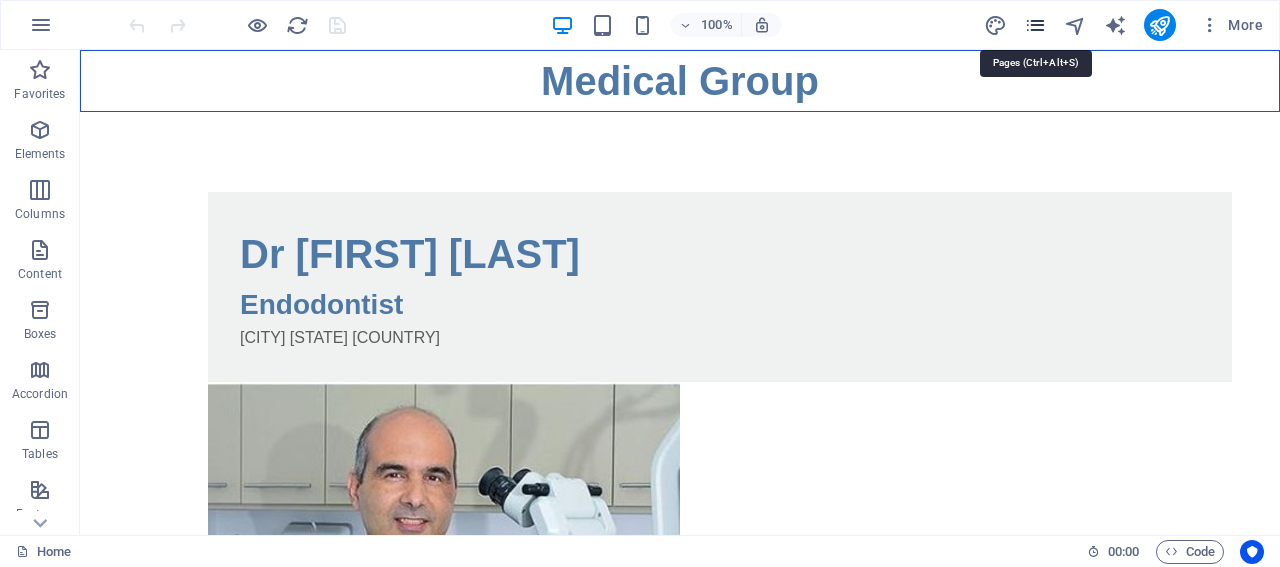 click at bounding box center [1035, 25] 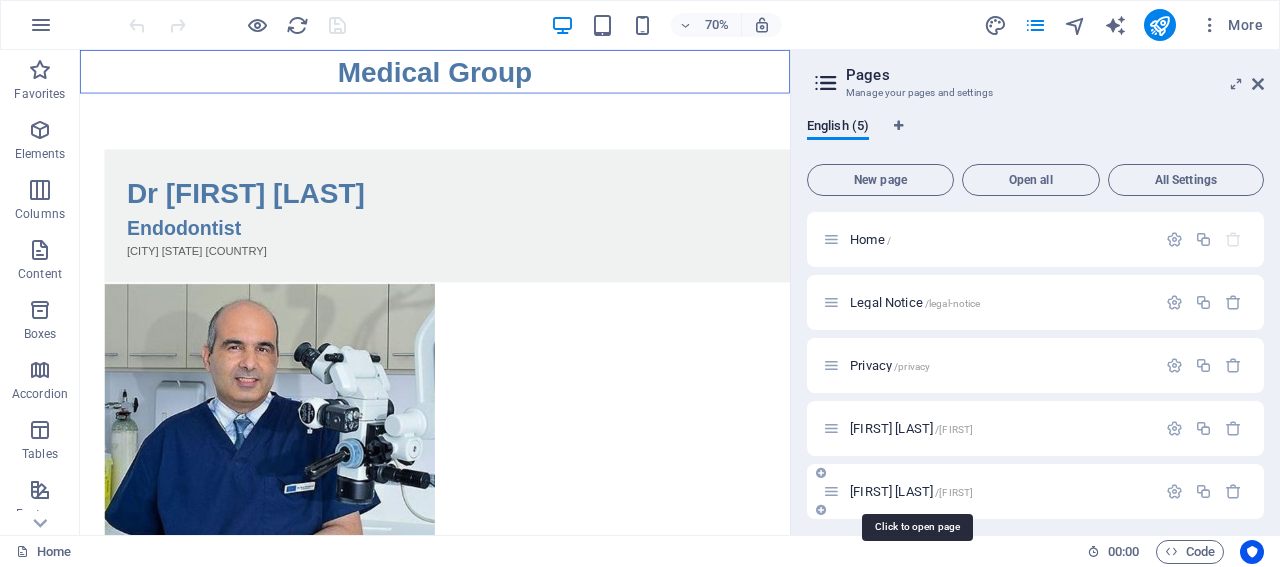 click on "Behzad Eftekhar /behzad" at bounding box center [911, 491] 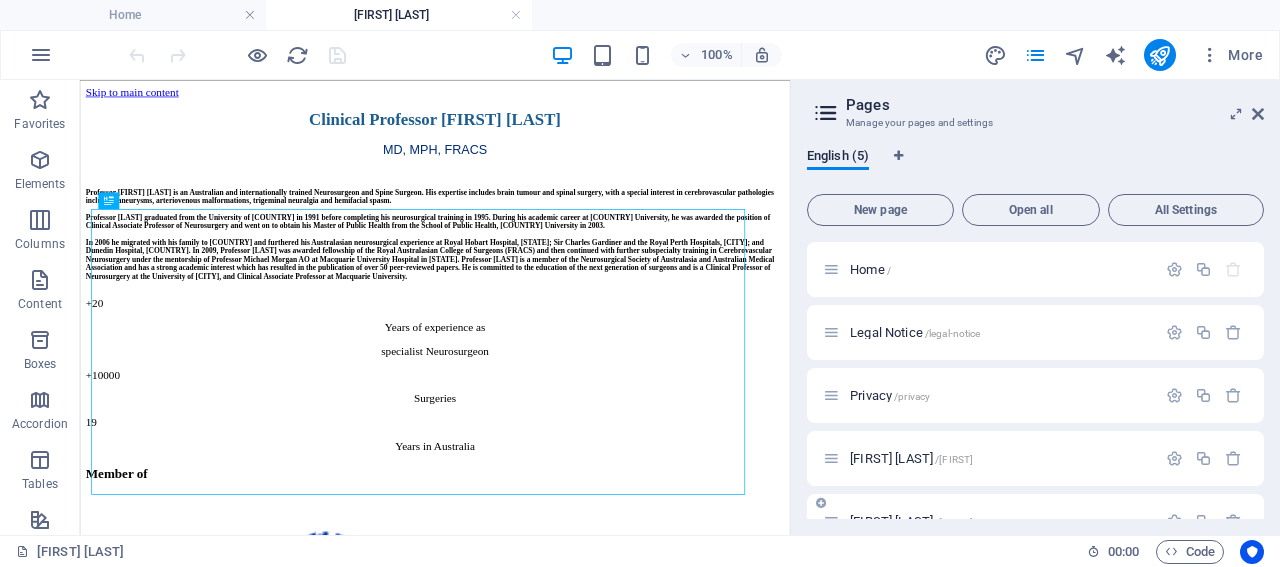 scroll, scrollTop: 0, scrollLeft: 0, axis: both 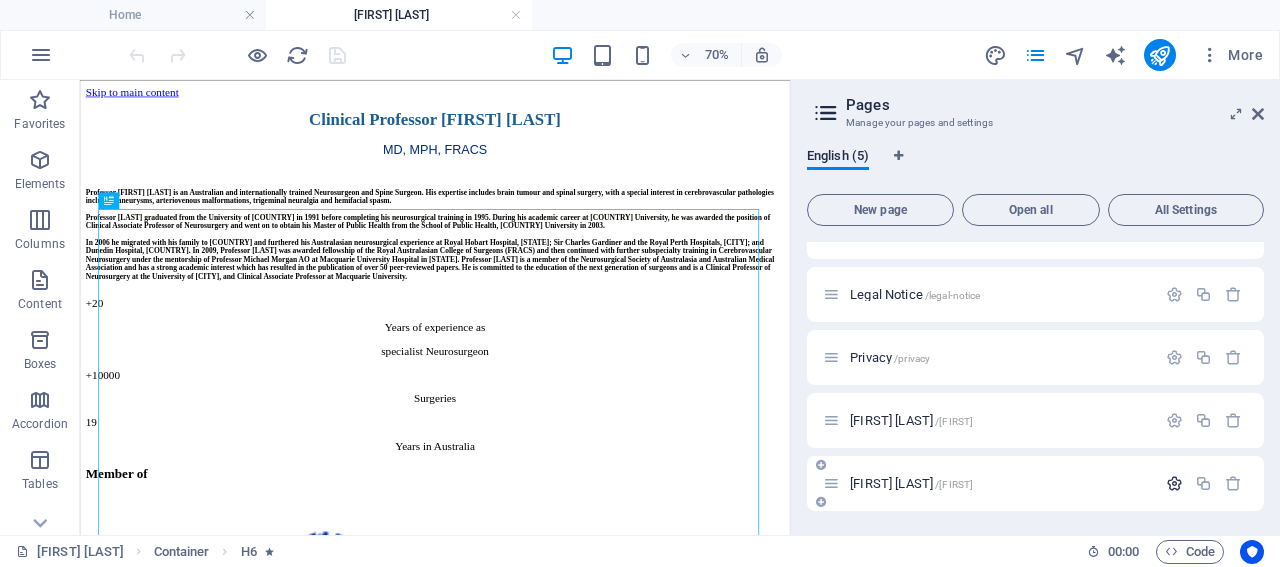 click at bounding box center [1174, 483] 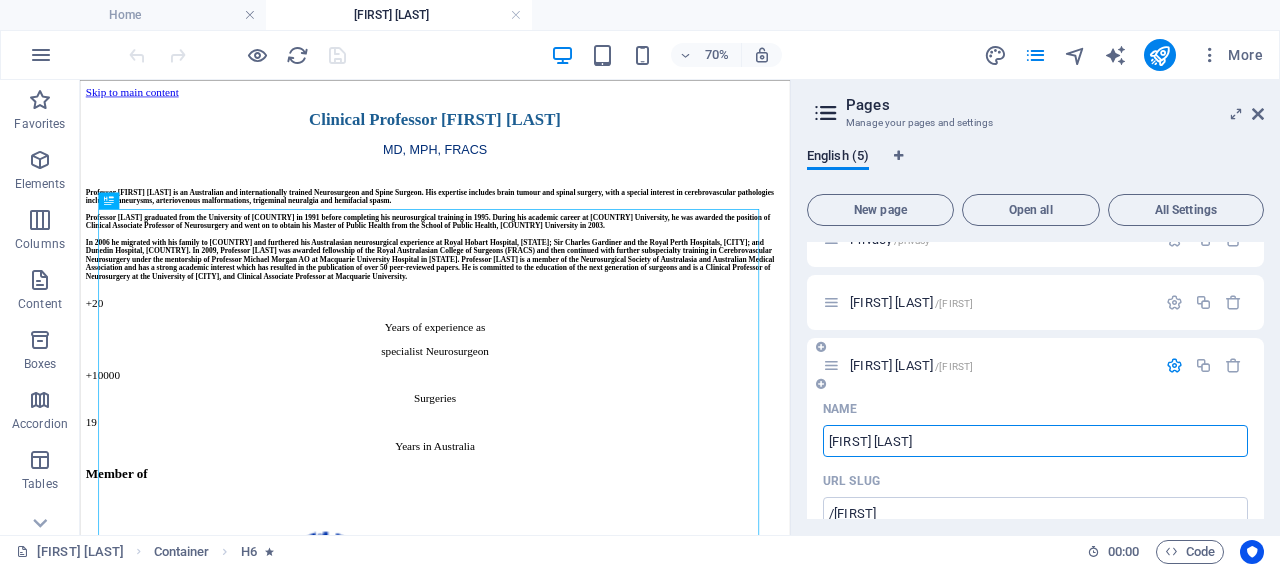 scroll, scrollTop: 154, scrollLeft: 0, axis: vertical 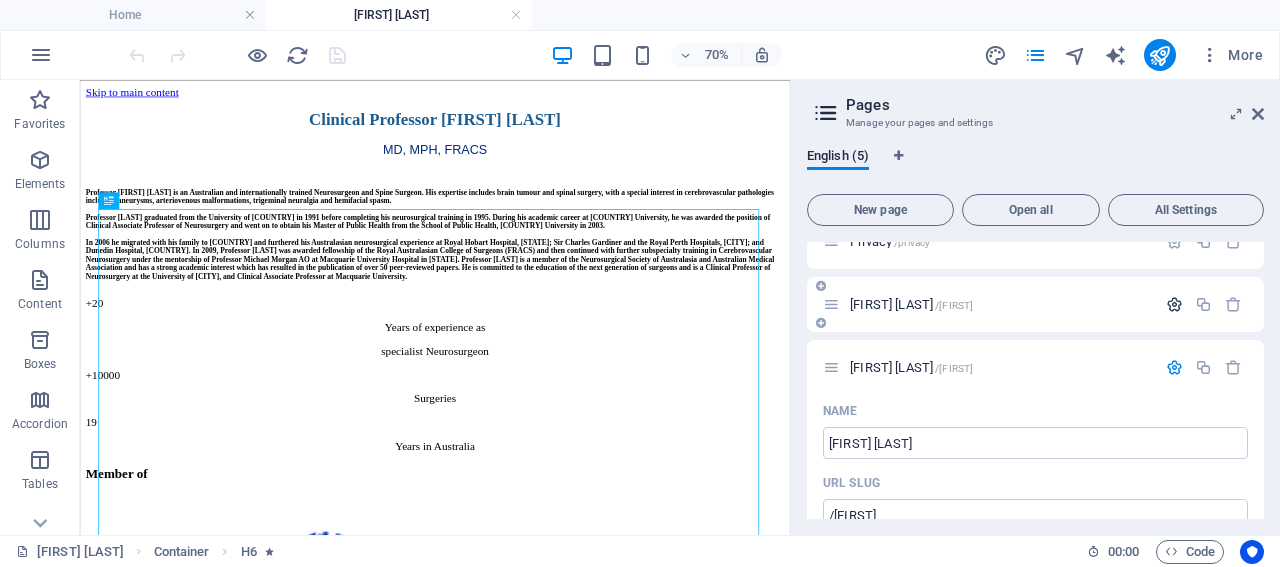 click at bounding box center [1174, 304] 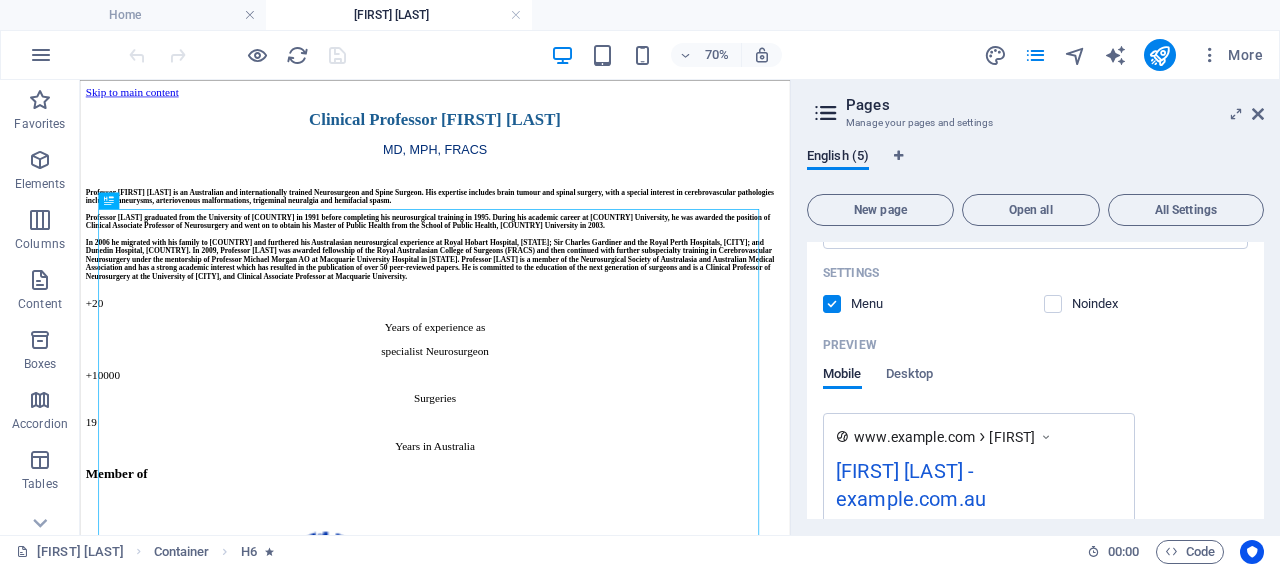 scroll, scrollTop: 1583, scrollLeft: 0, axis: vertical 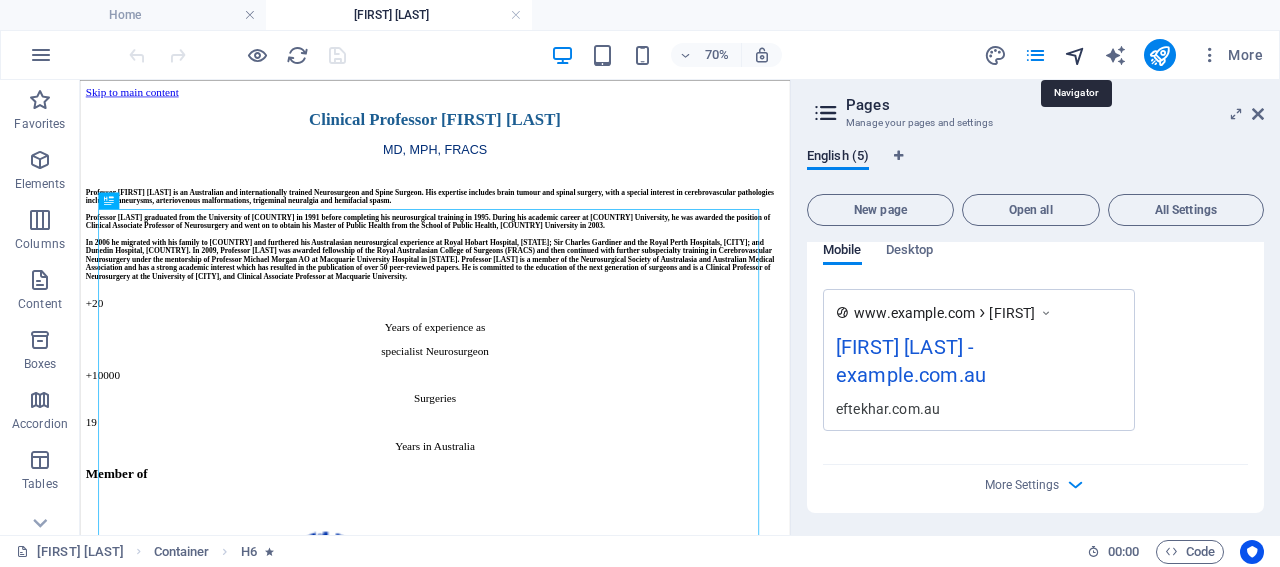 click at bounding box center [1075, 55] 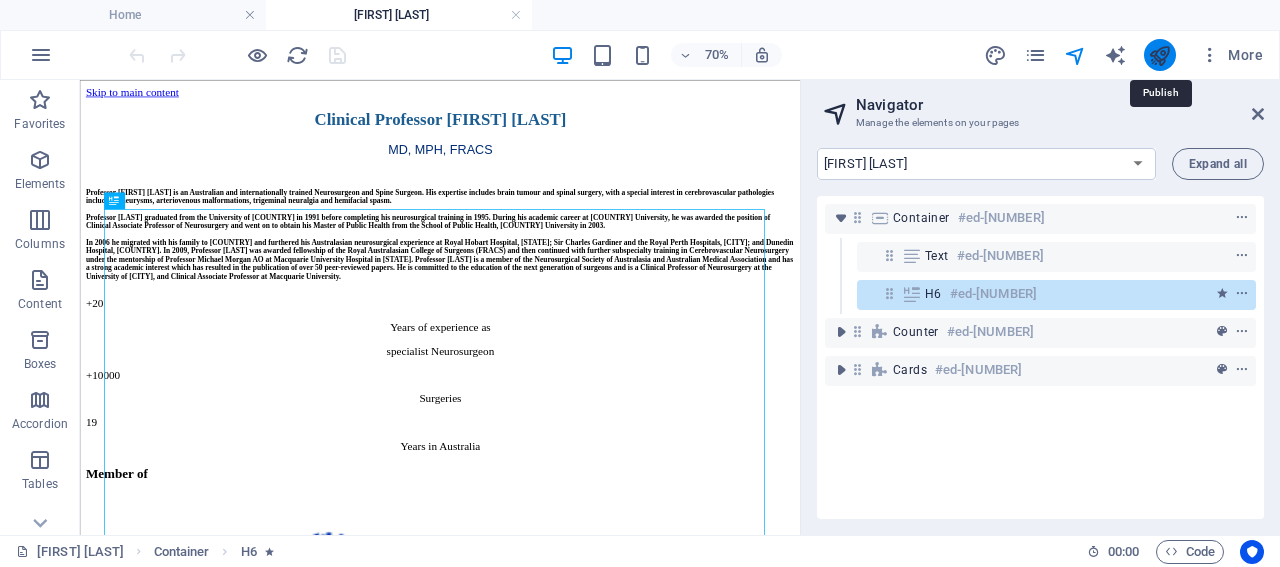 click at bounding box center [1159, 55] 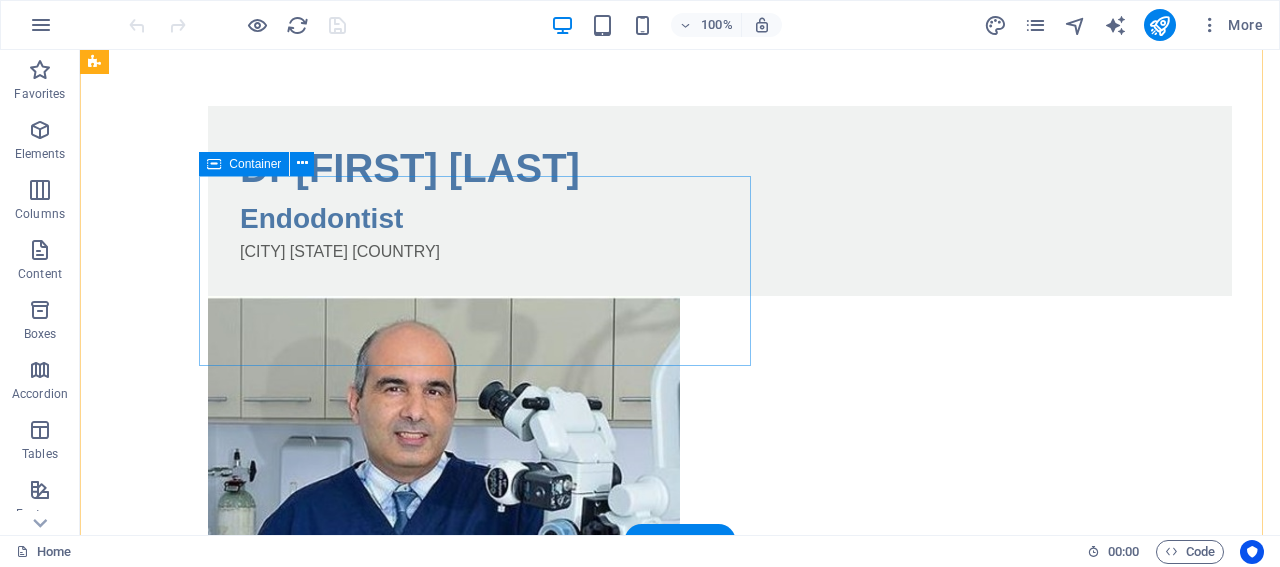 scroll, scrollTop: 82, scrollLeft: 0, axis: vertical 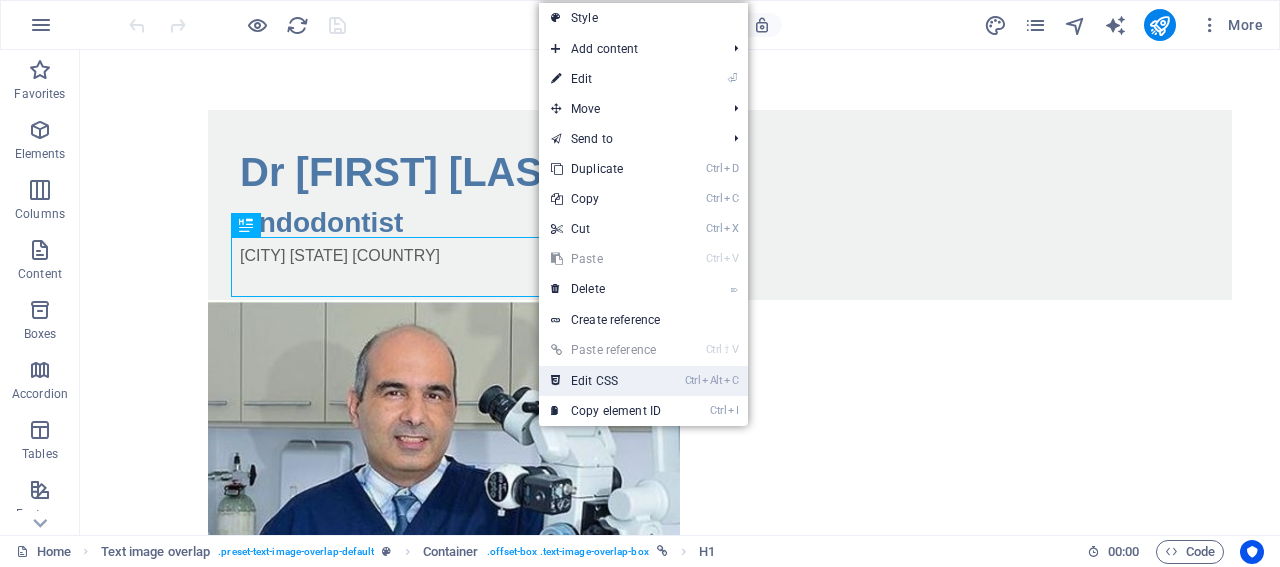 click on "Ctrl Alt C  Edit CSS" at bounding box center (606, 381) 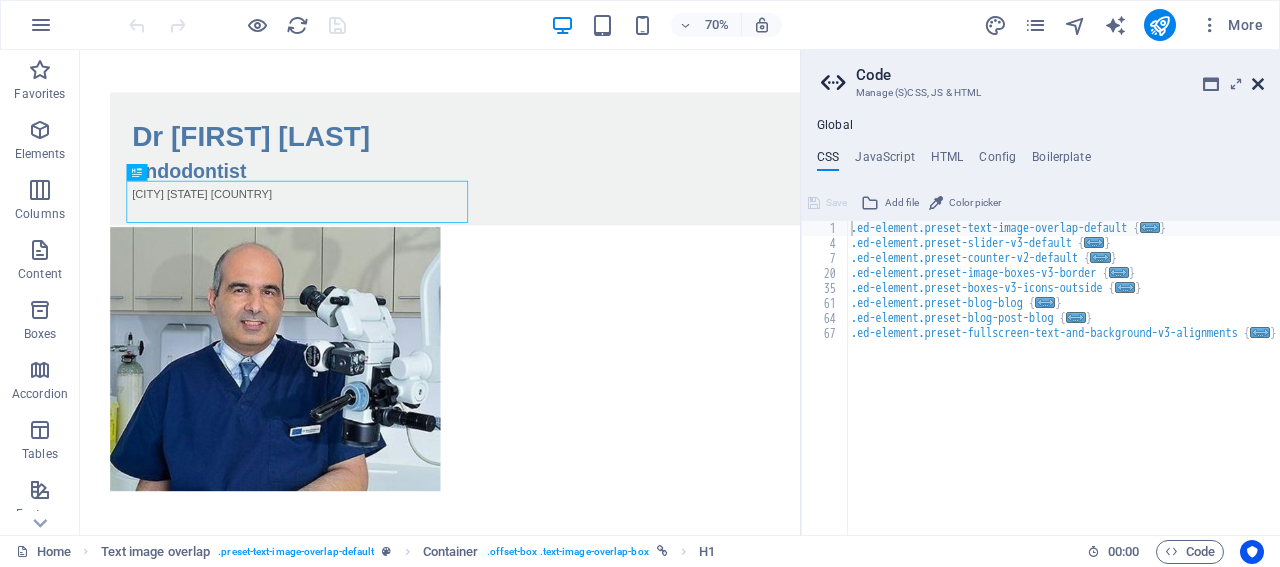 click at bounding box center [1258, 84] 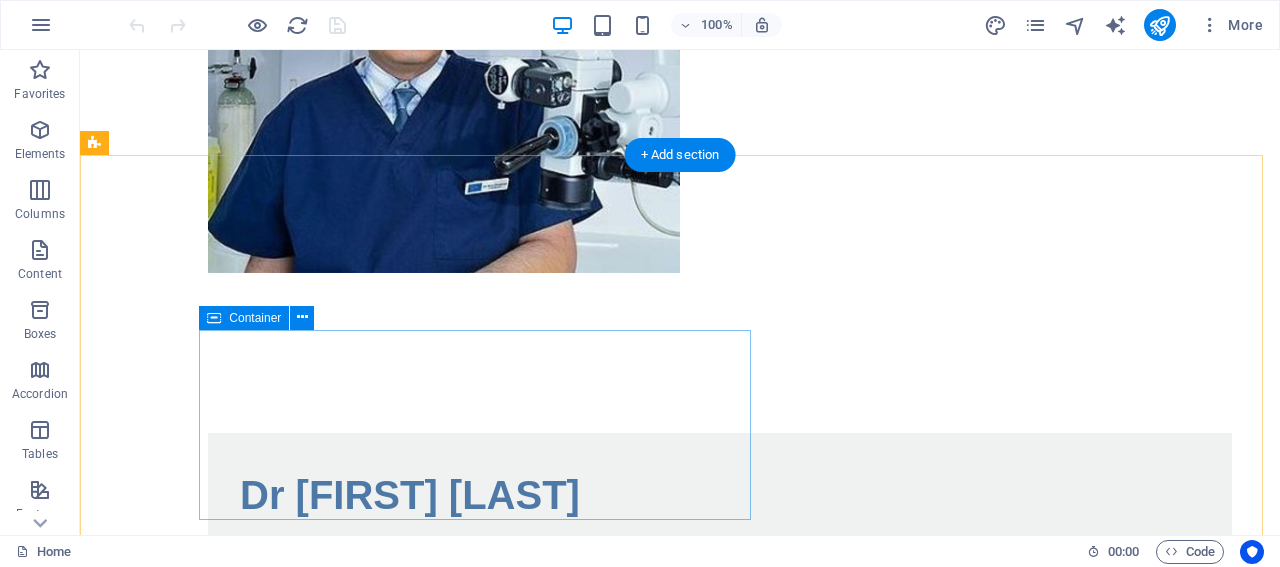 scroll, scrollTop: 514, scrollLeft: 0, axis: vertical 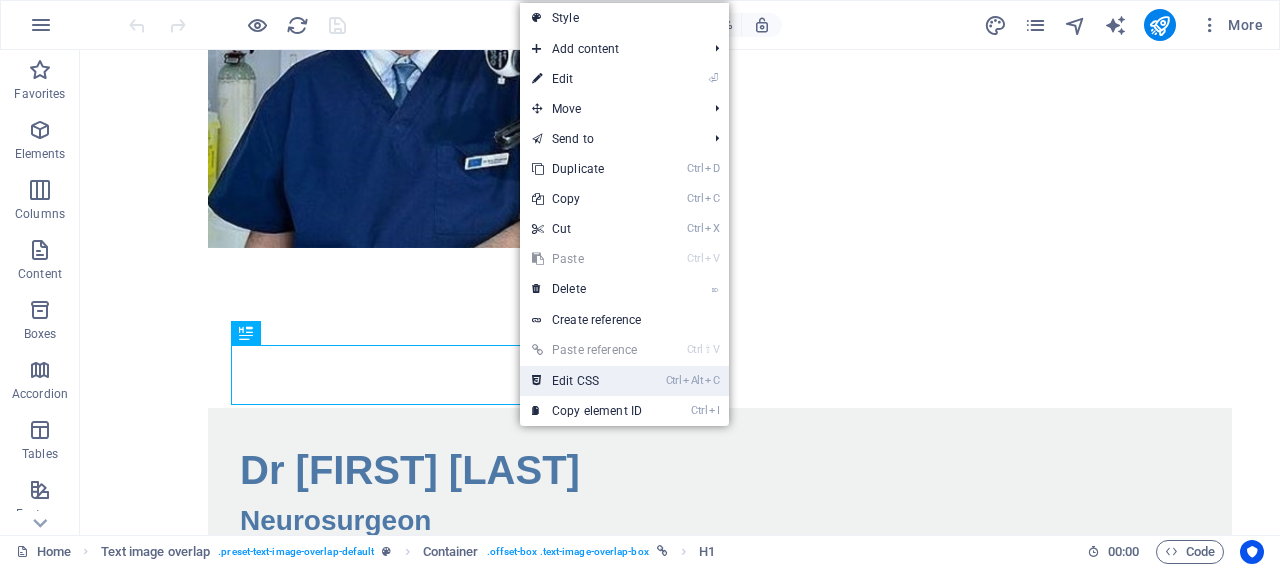 click on "Ctrl Alt C  Edit CSS" at bounding box center [587, 381] 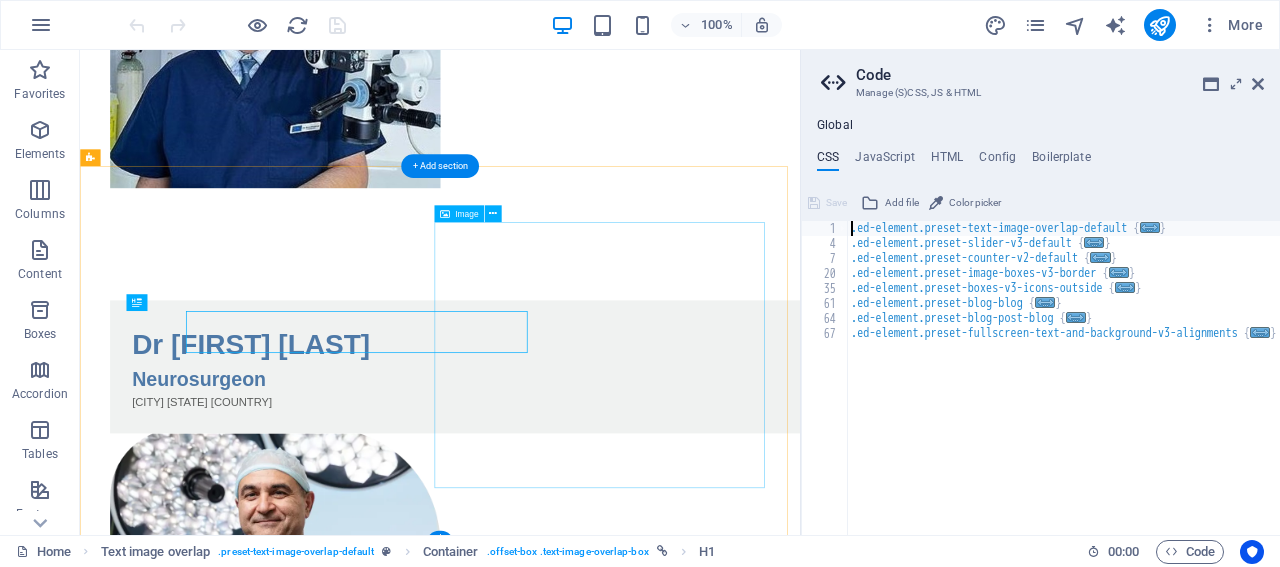 scroll, scrollTop: 435, scrollLeft: 0, axis: vertical 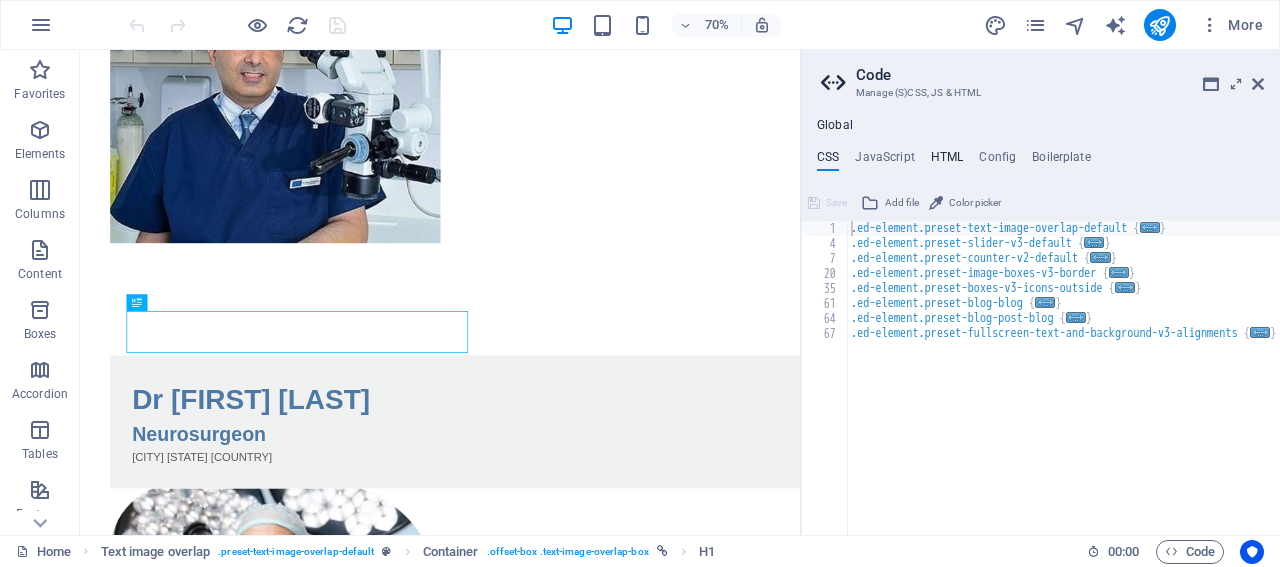 click on "HTML" at bounding box center (947, 161) 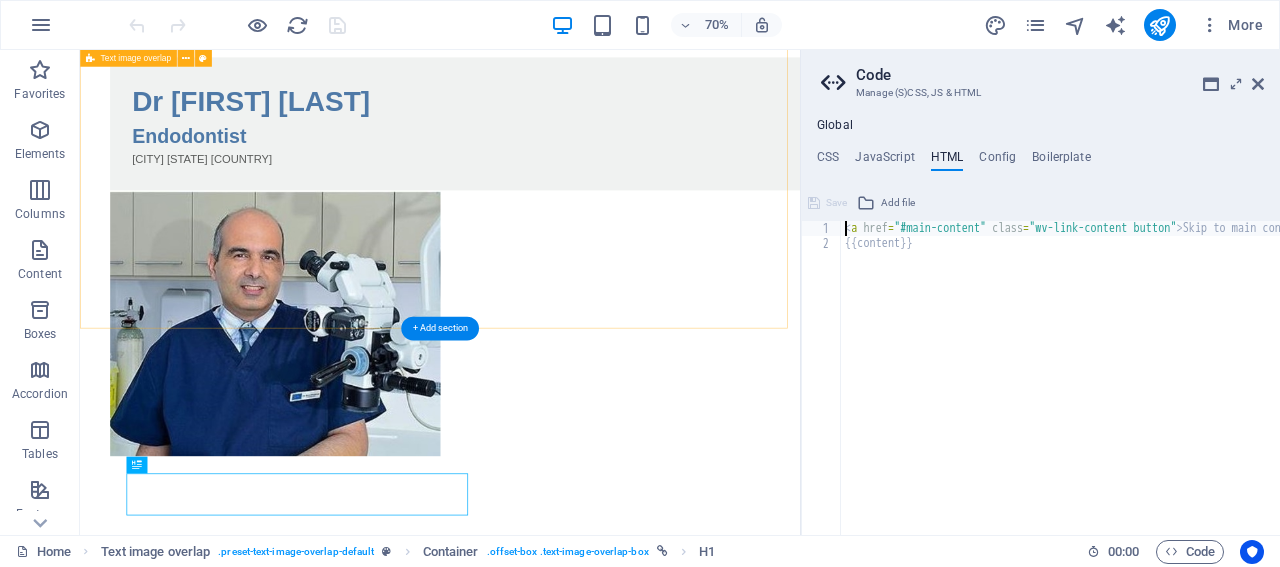 scroll, scrollTop: 114, scrollLeft: 0, axis: vertical 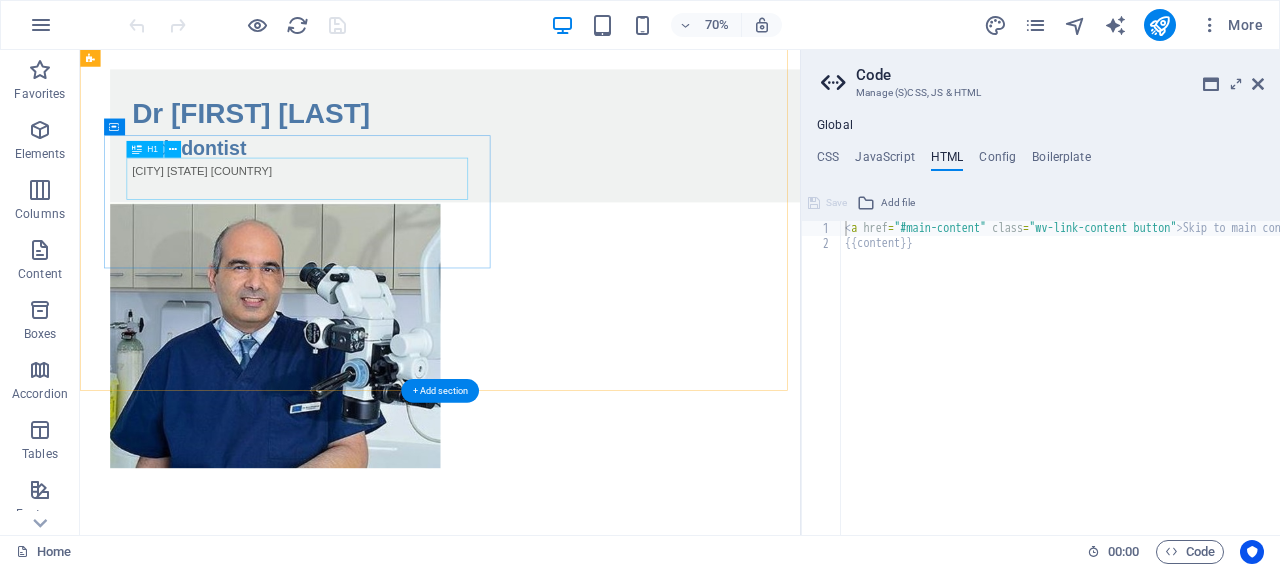 click on "Dr [LAST] [LAST]" at bounding box center (635, 140) 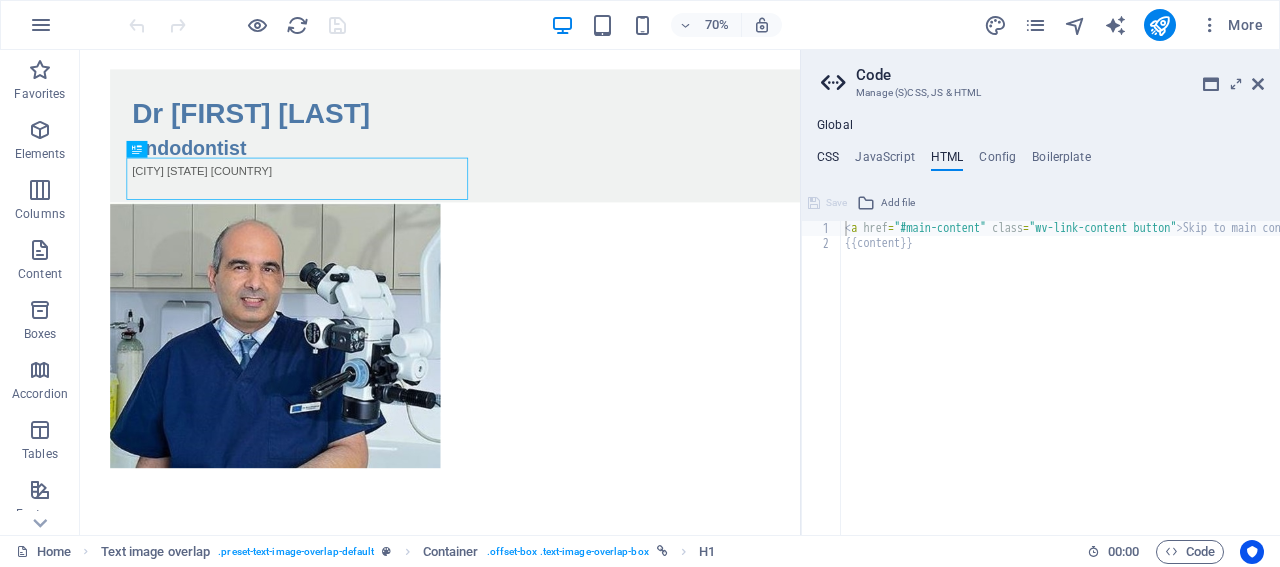 click on "CSS" at bounding box center [828, 161] 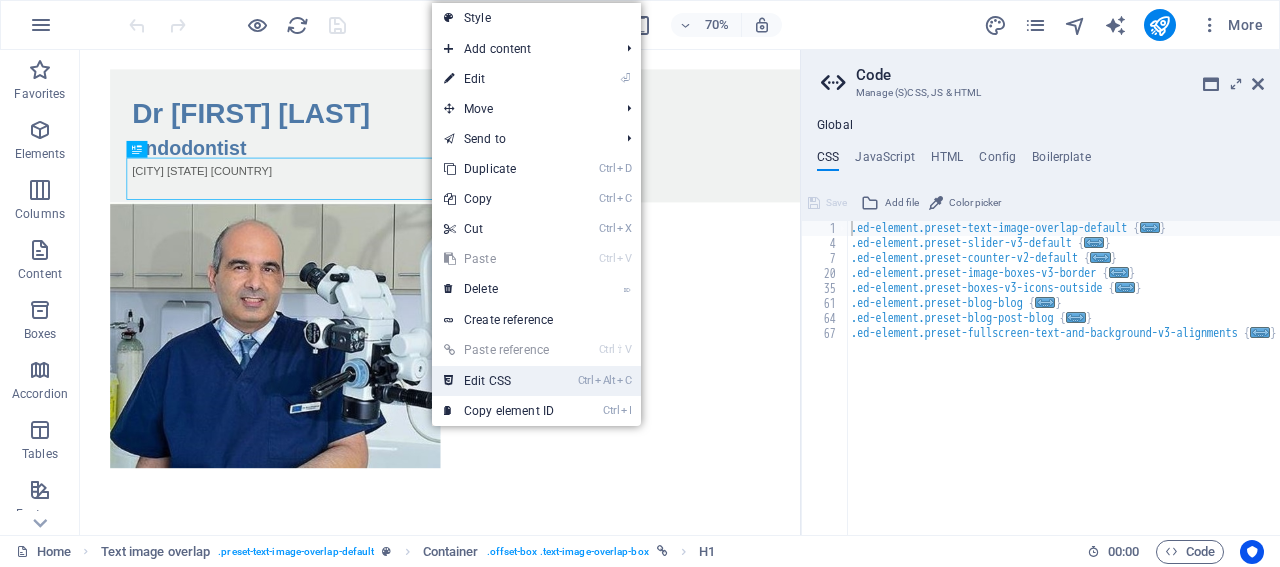 click on "Ctrl Alt C  Edit CSS" at bounding box center (499, 381) 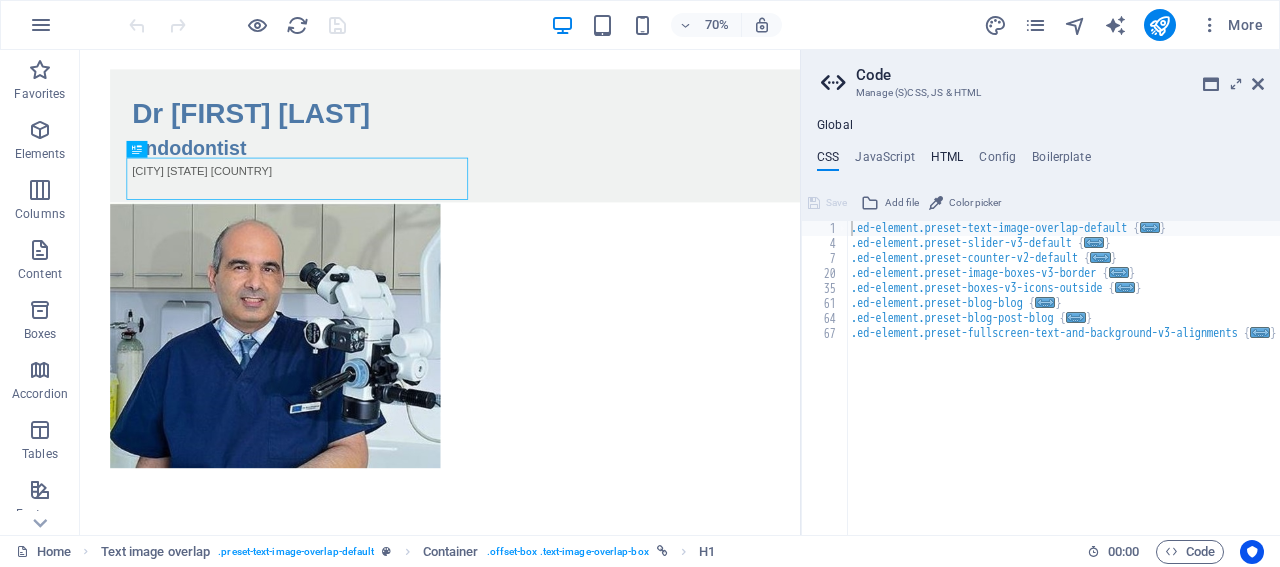 click on "HTML" at bounding box center (947, 161) 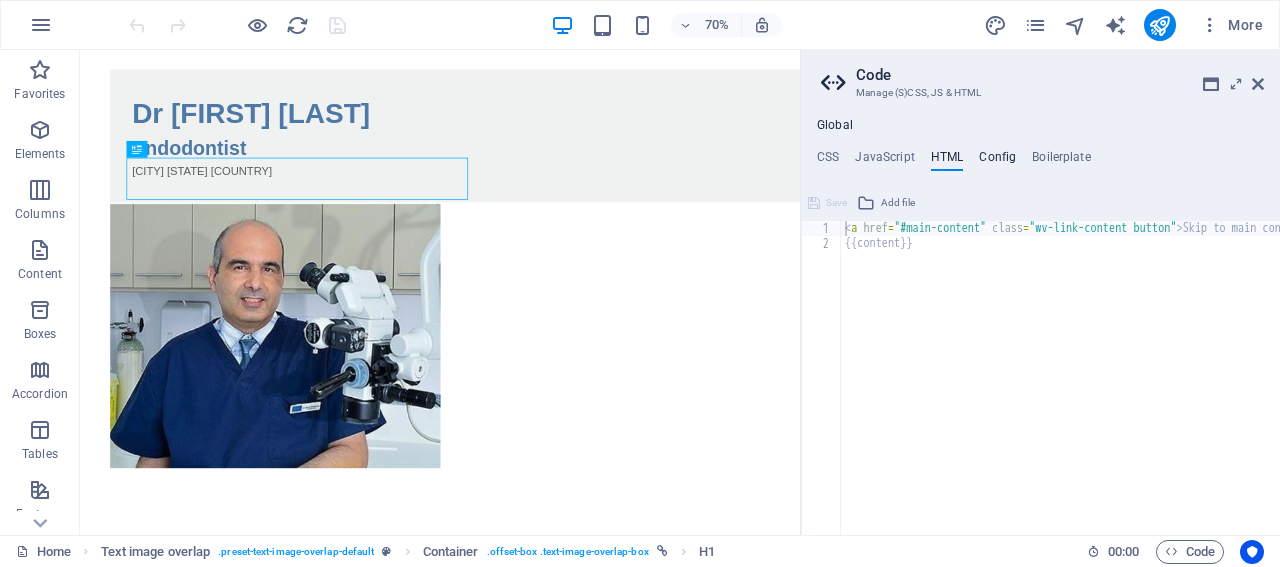click on "Config" at bounding box center (997, 161) 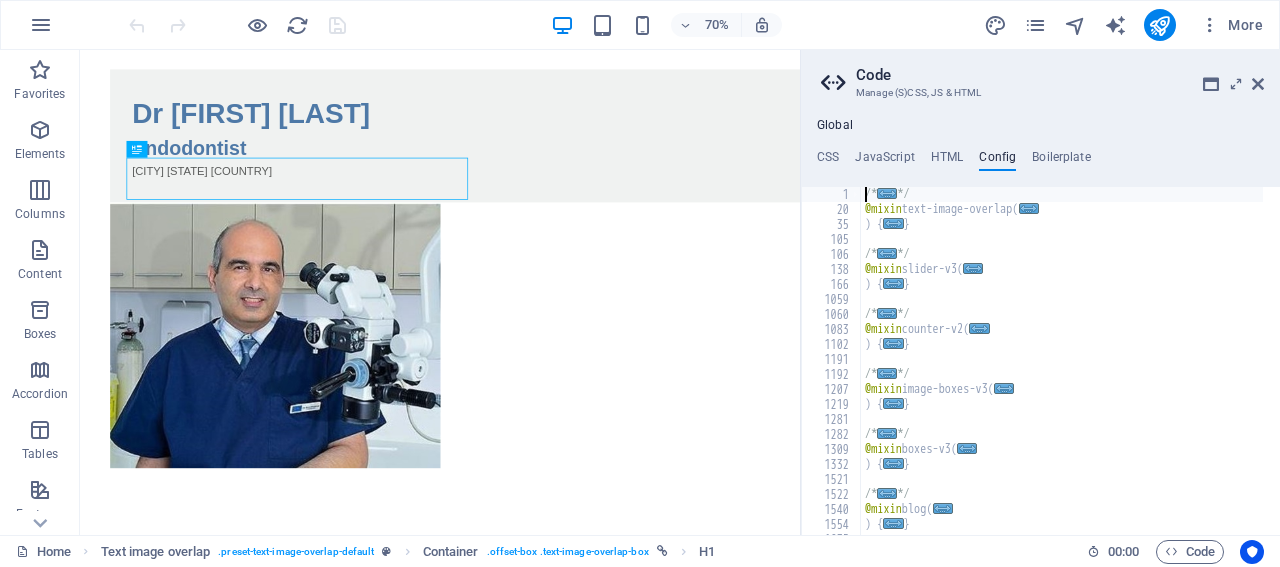 scroll, scrollTop: 118, scrollLeft: 0, axis: vertical 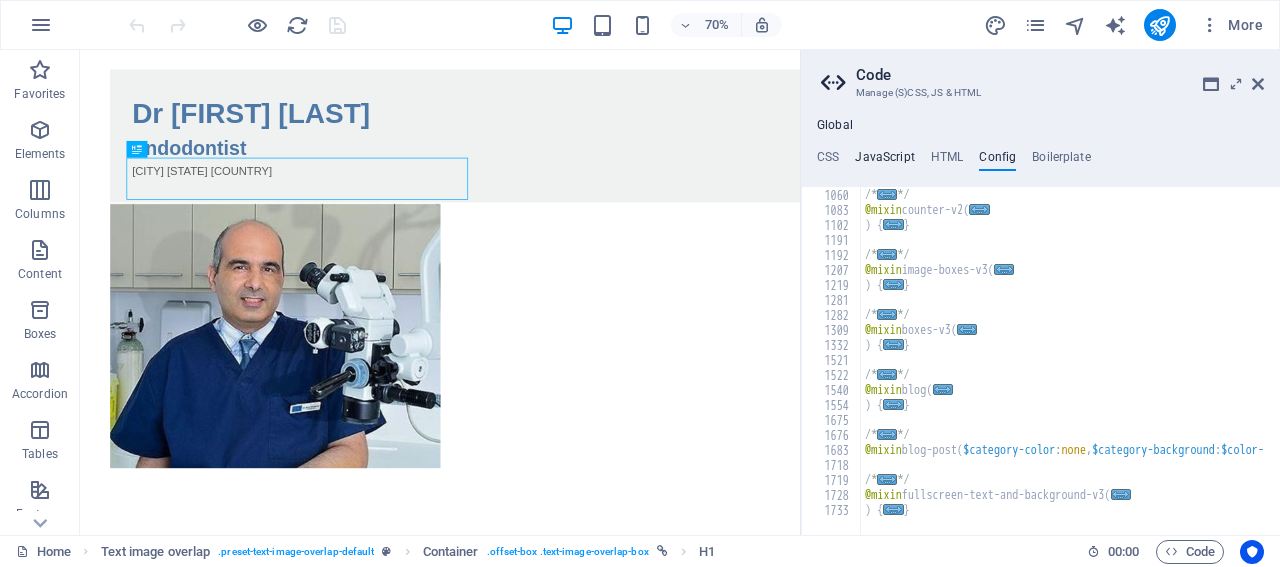 click on "JavaScript" at bounding box center [884, 161] 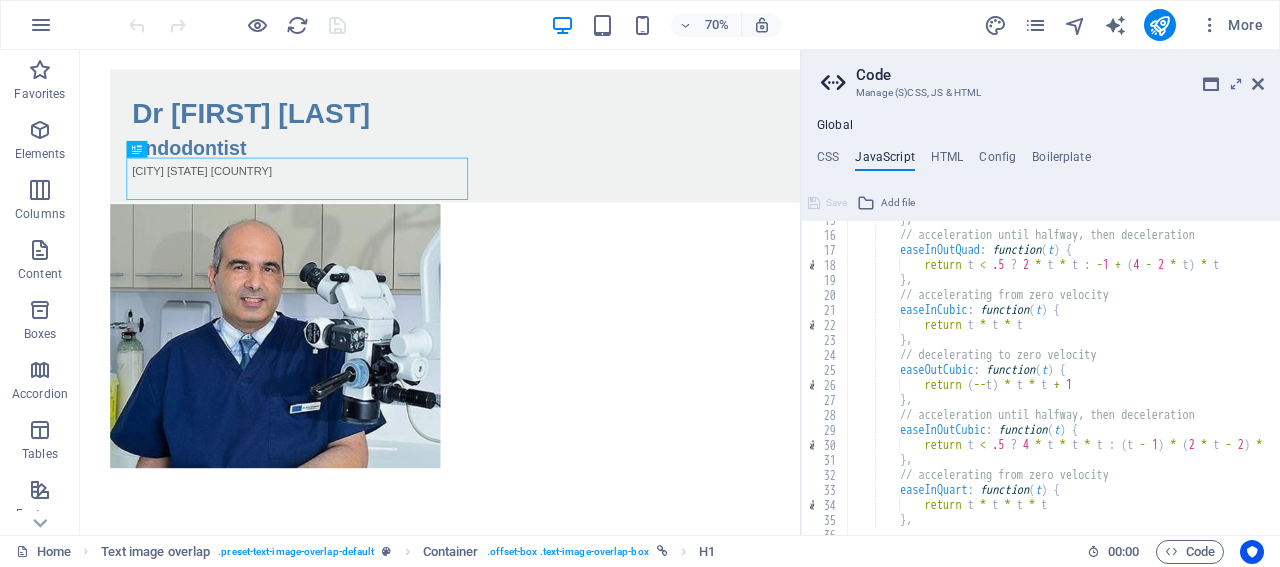 scroll, scrollTop: 96, scrollLeft: 0, axis: vertical 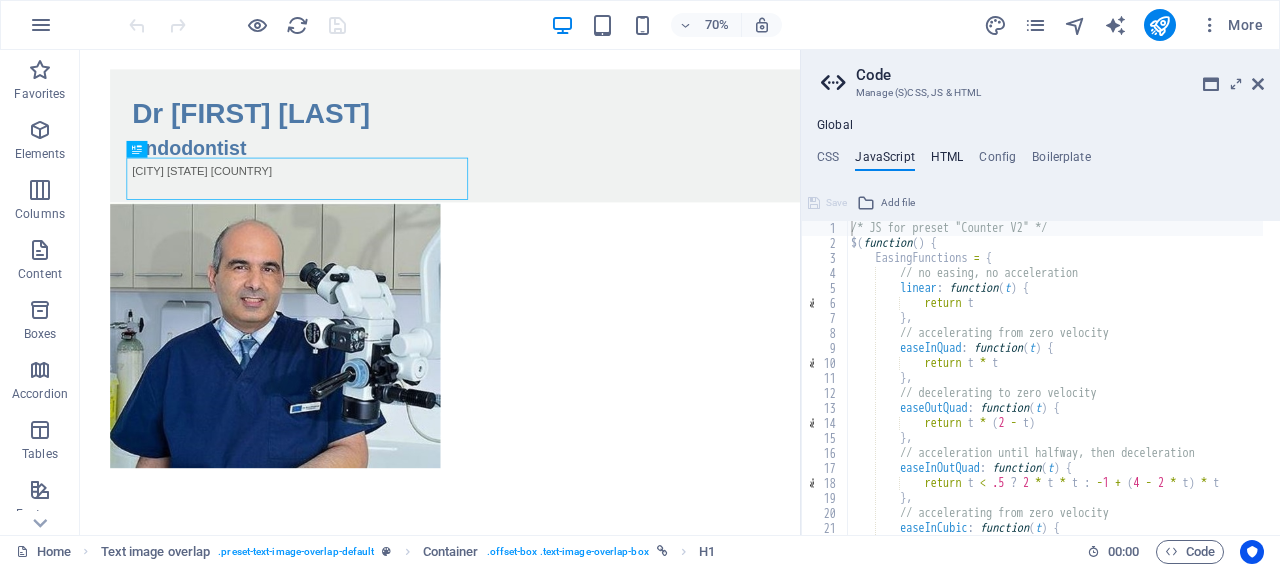 click on "HTML" at bounding box center [947, 161] 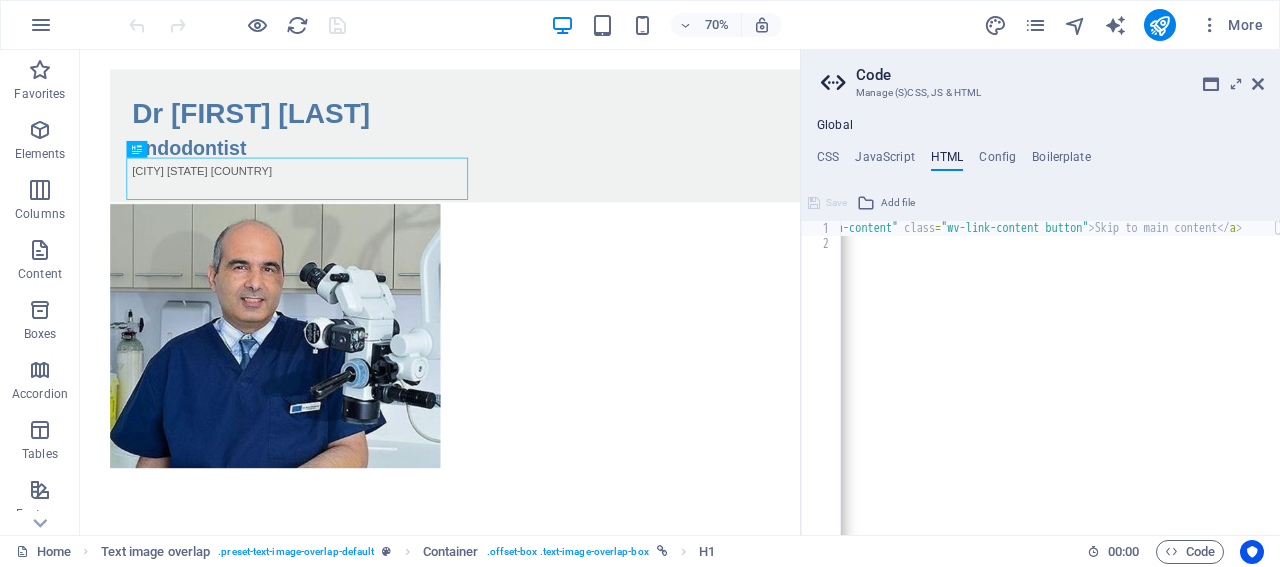 scroll, scrollTop: 0, scrollLeft: 100, axis: horizontal 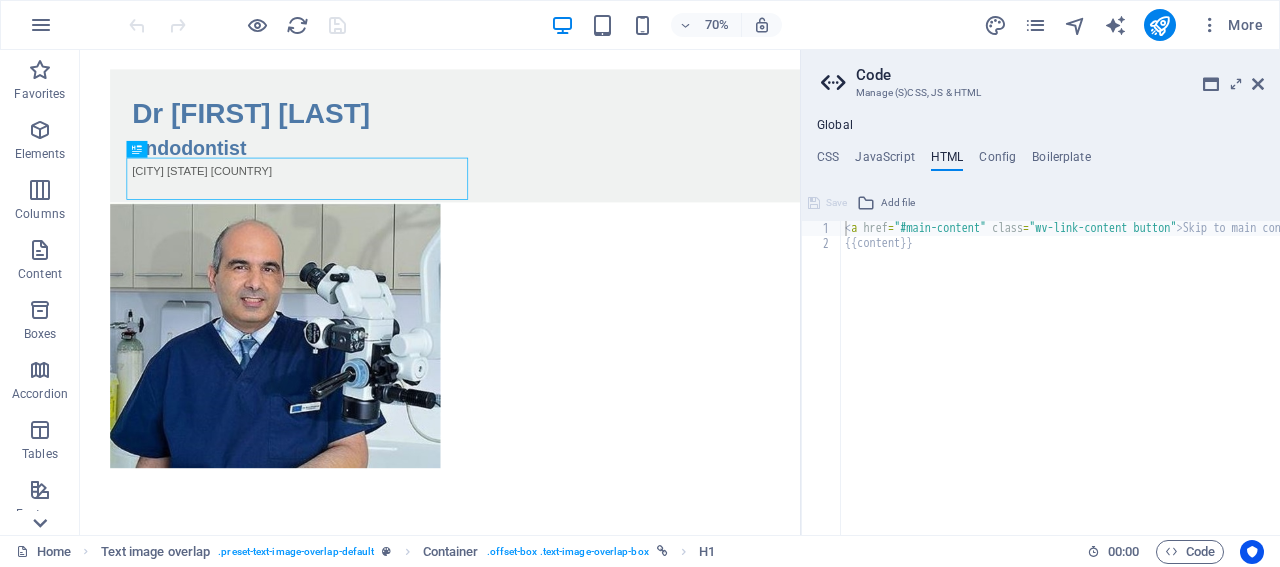 click 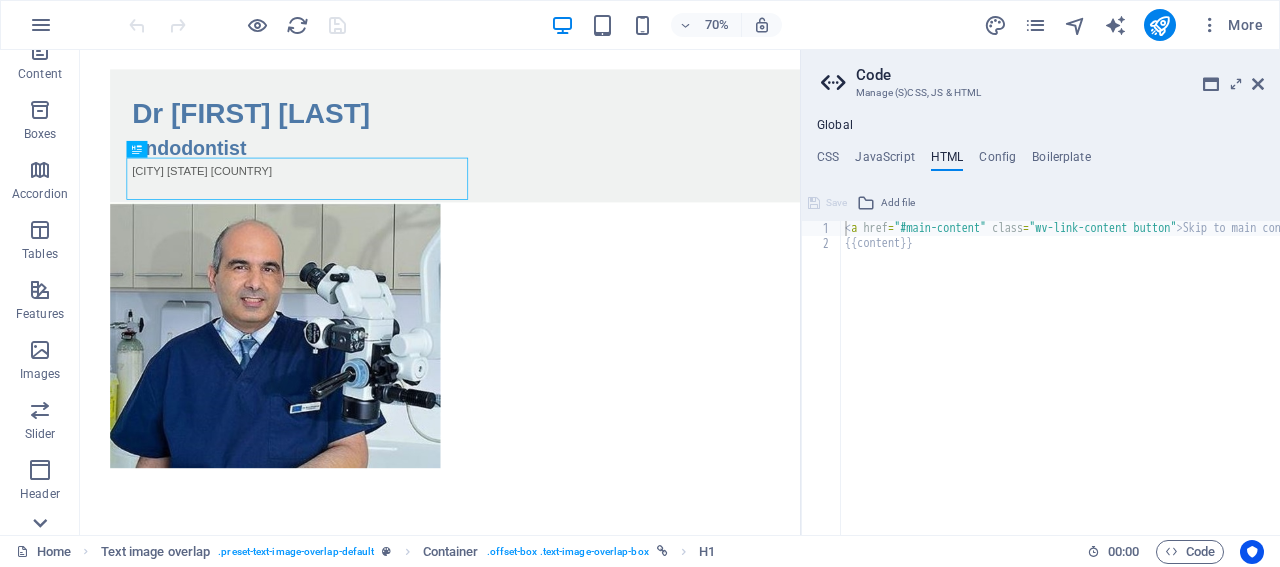 scroll, scrollTop: 414, scrollLeft: 0, axis: vertical 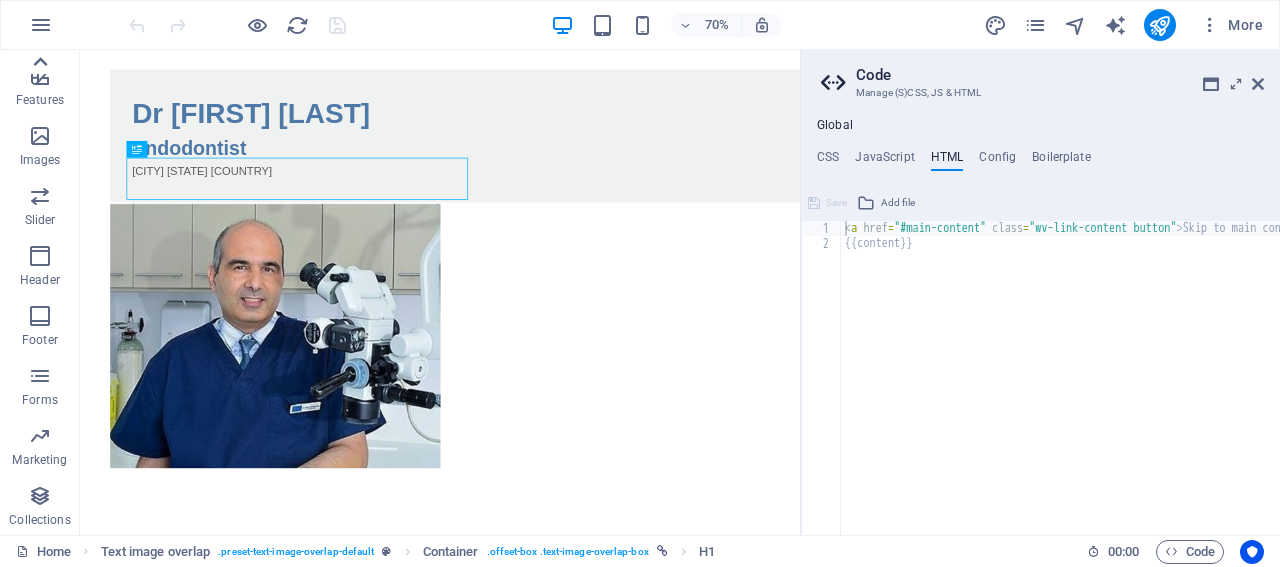 click 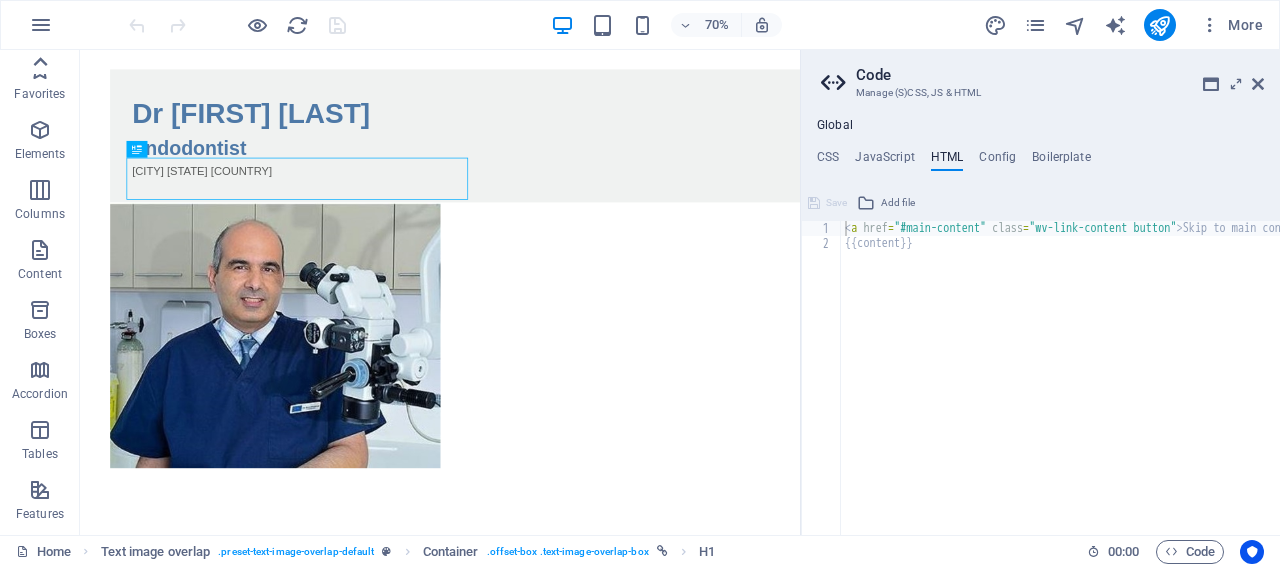 scroll, scrollTop: 0, scrollLeft: 0, axis: both 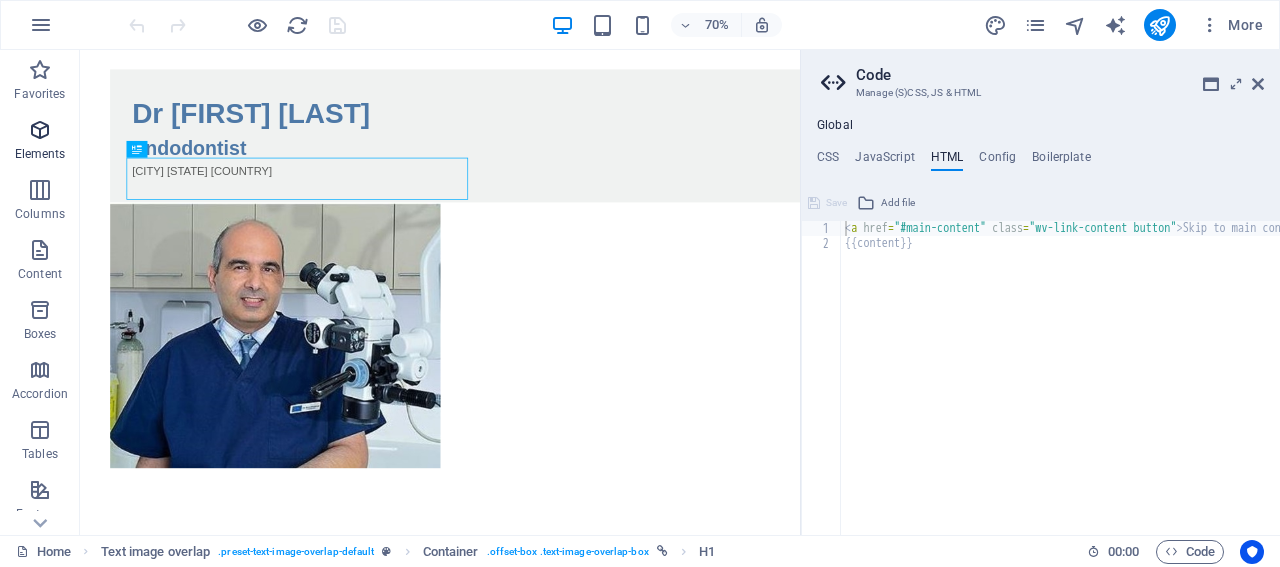 click at bounding box center (40, 130) 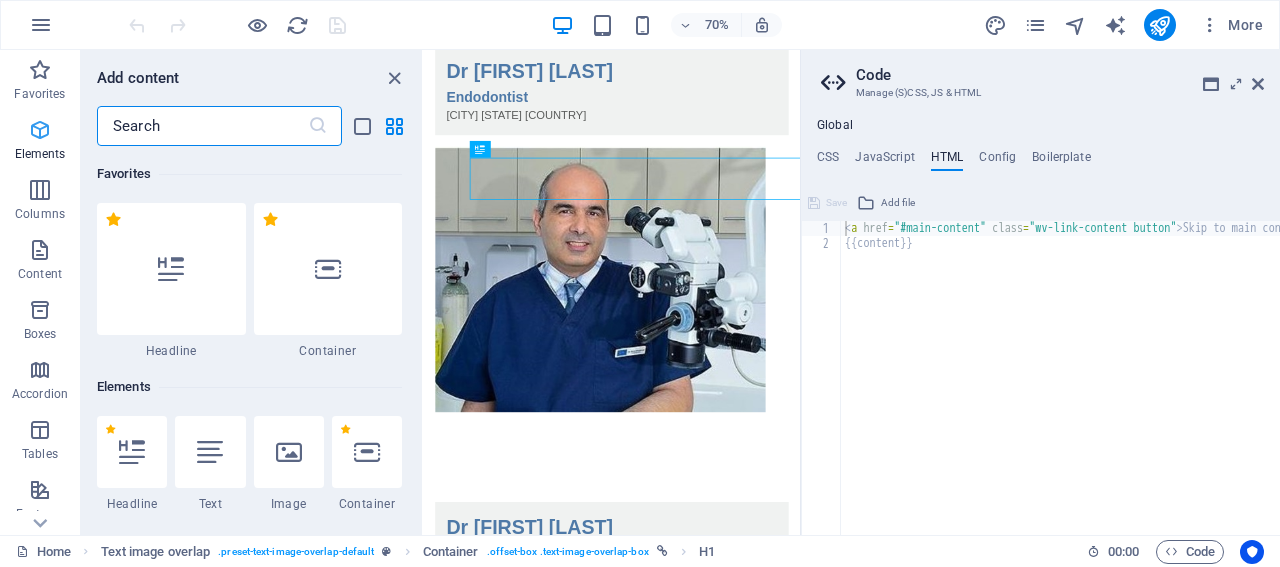 scroll, scrollTop: 0, scrollLeft: 0, axis: both 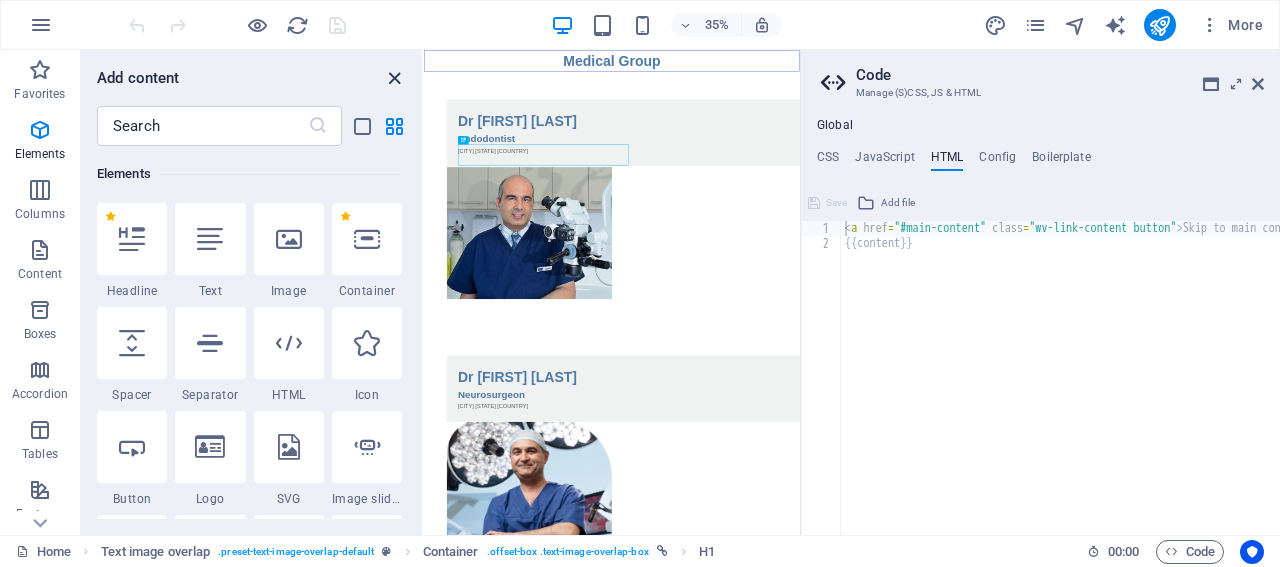 click at bounding box center (394, 78) 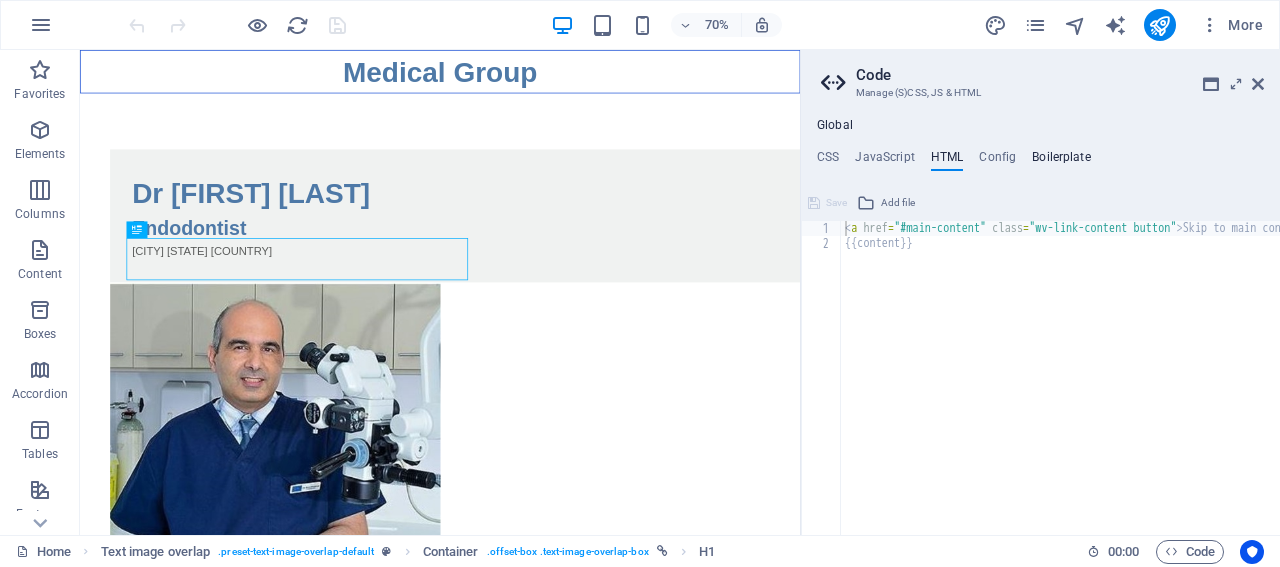 click on "Boilerplate" at bounding box center [1061, 161] 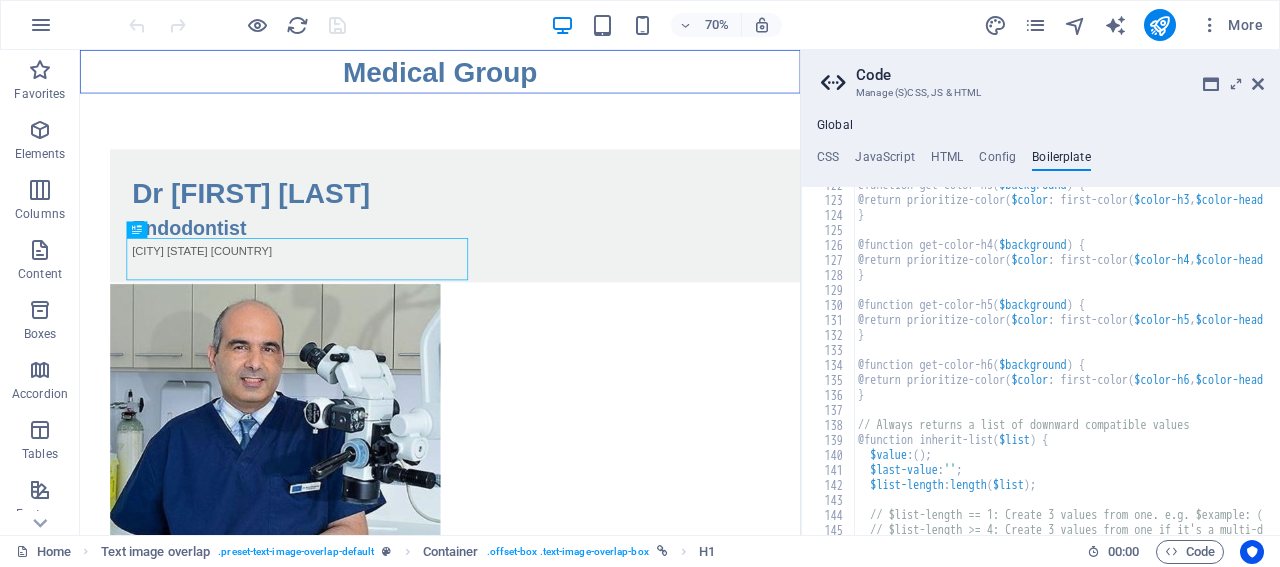 scroll, scrollTop: 1058, scrollLeft: 0, axis: vertical 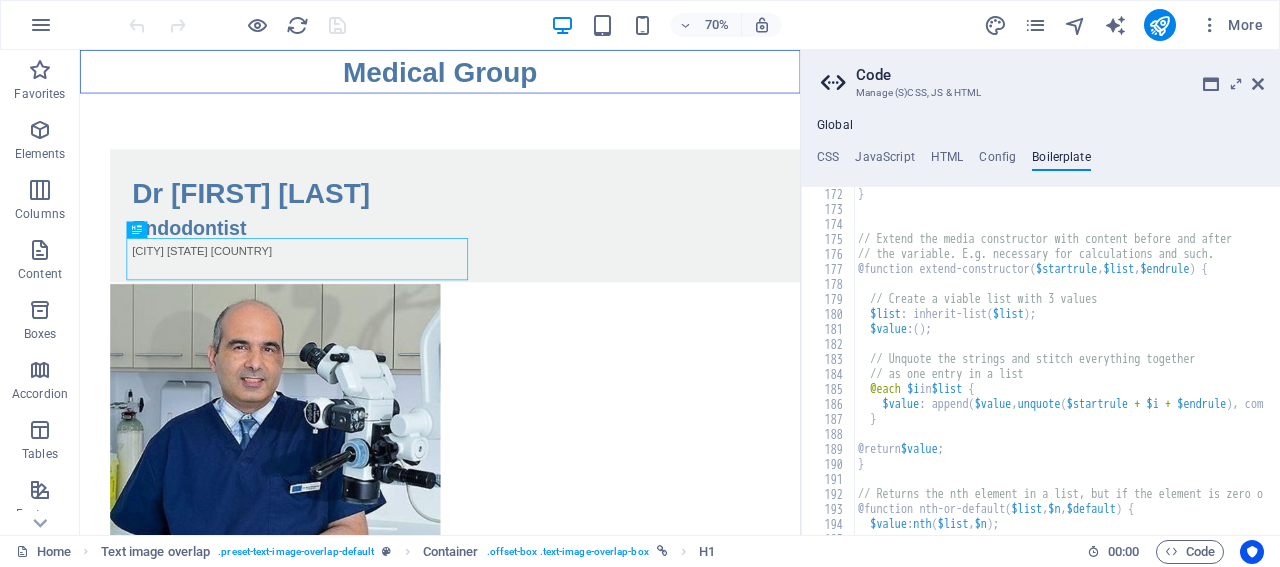type on "// Create a viable list with 3 values" 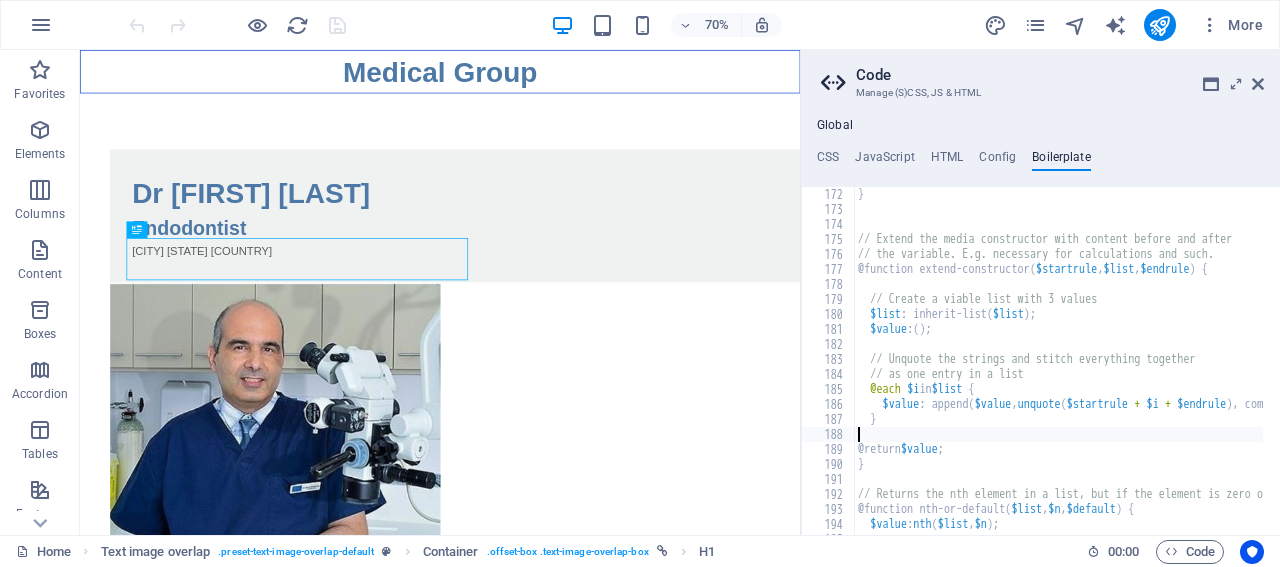 click on "@return  $value ; } // Extend the media constructor with content before and after // the variable. E.g. necessary for calculations and such. @function extend-constructor ( $startrule ,  $list ,  $endrule )   {    // Create a viable list with 3 values    $list : inherit-list ( $list ) ;    $value :  ( ) ;    // Unquote the strings and stitch everything together    // as one entry in a list    @each   $i  in  $list   {      $value : append ( $value ,  unquote ( $startrule   +   $i   +   $endrule ) , comma ) ;    }   @return  $value ; } // Returns the nth element in a list, but if the element is zero or null, it returns a default value @function nth-or-default ( $list ,  $n ,  $default )   {    $value :  nth ( $list ,  $n ) ;" at bounding box center [1747, 352] 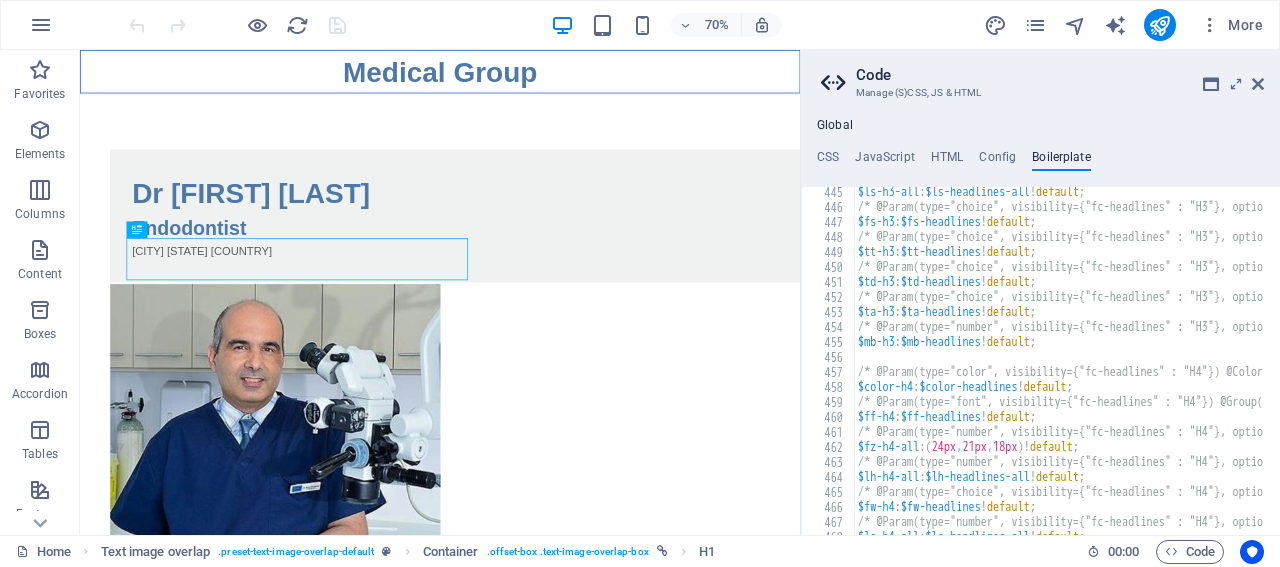scroll, scrollTop: 3528, scrollLeft: 0, axis: vertical 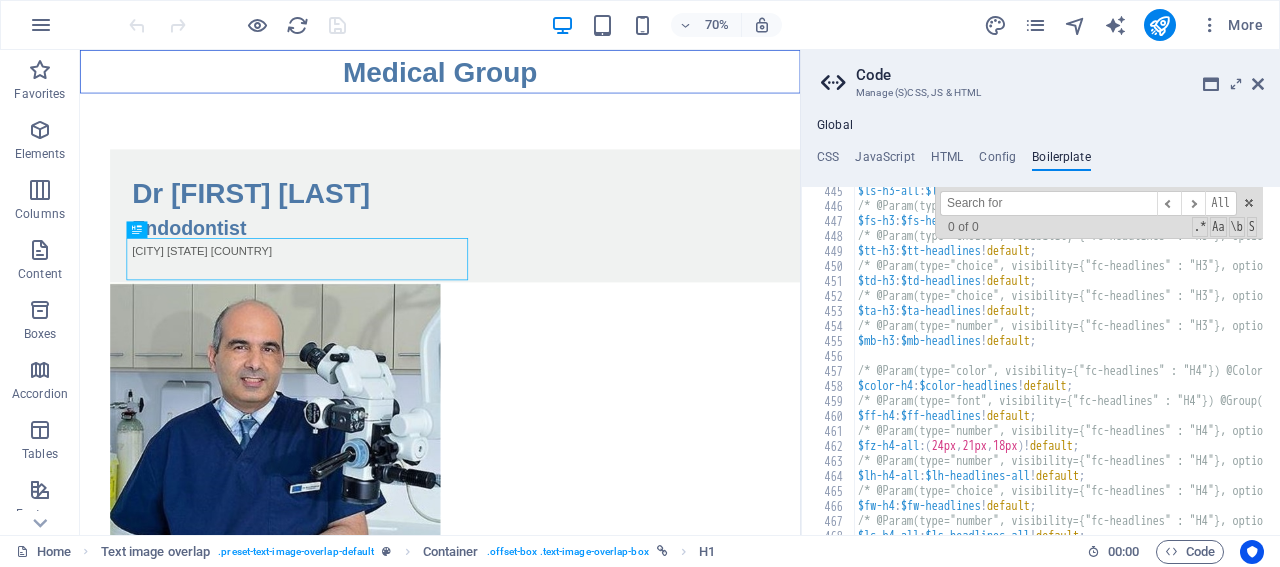 type on "b" 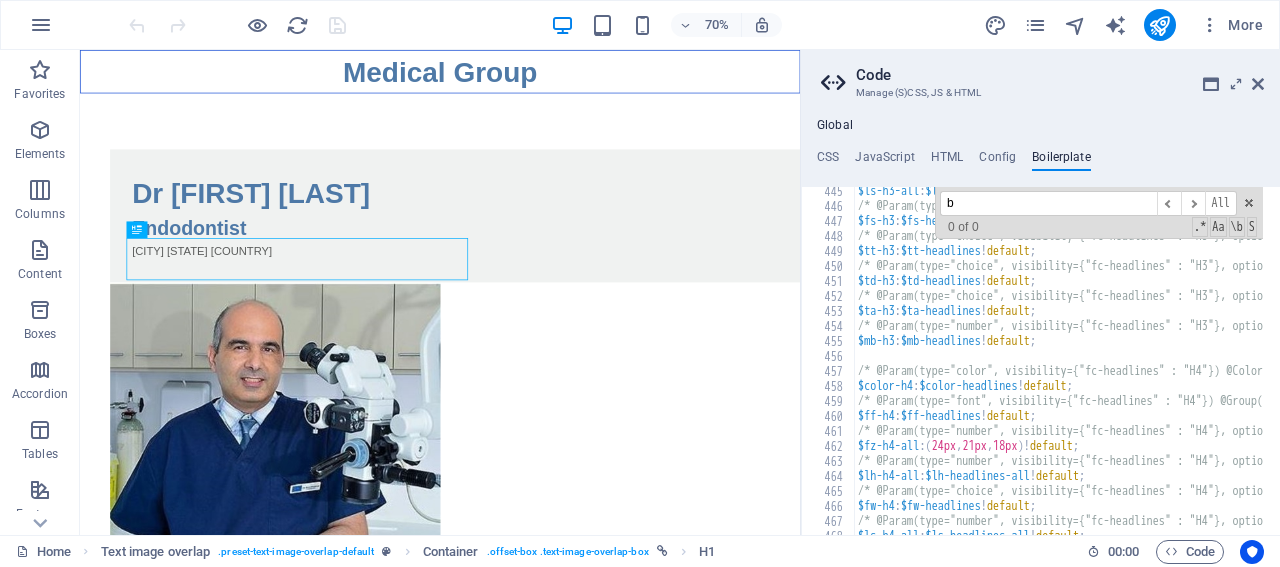 type on "// Returns the nth element in a list, but if the element is zero or null, it returns a default value" 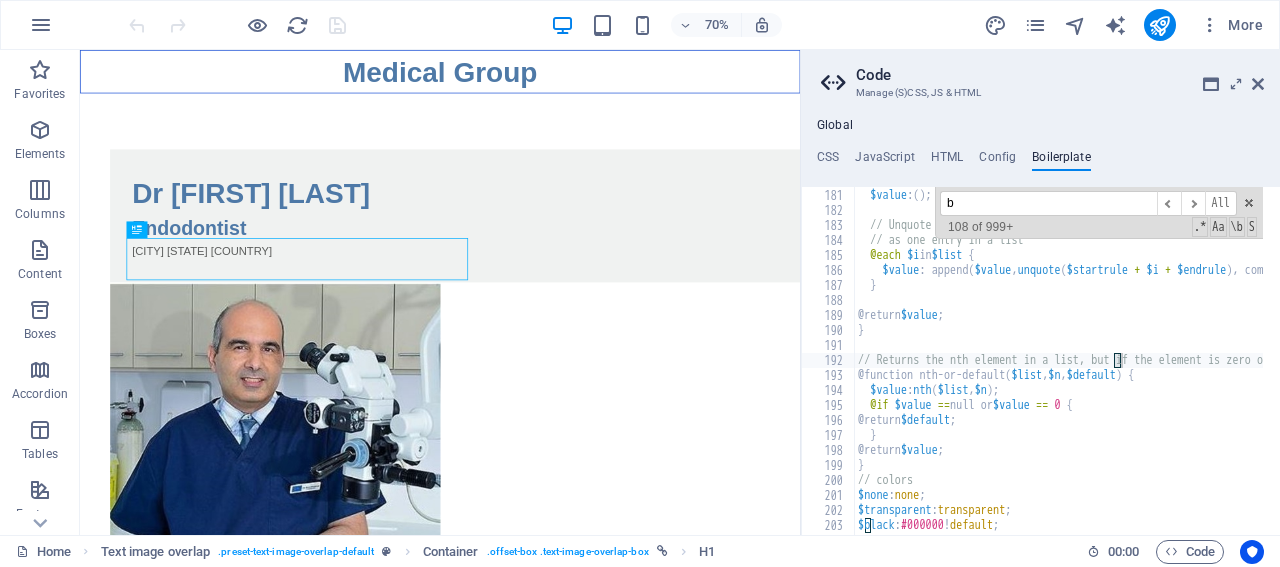 type on "be" 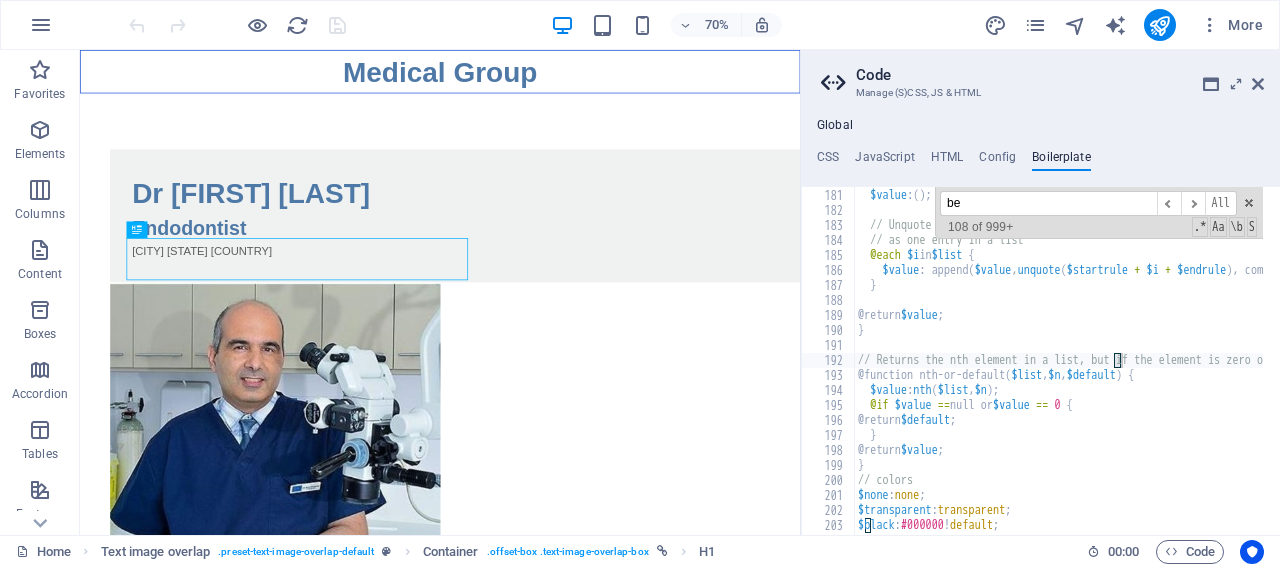 type on "/* @Param(type="number", options={"units"={"rem", "px"}}) @Group("spacer") */" 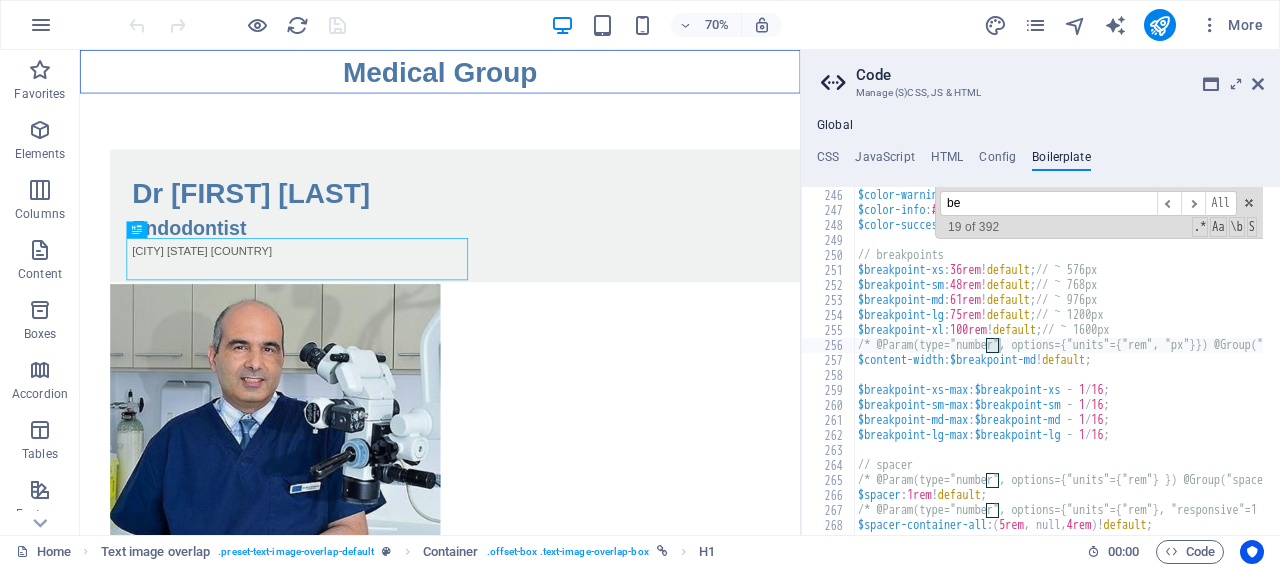 type on "beh" 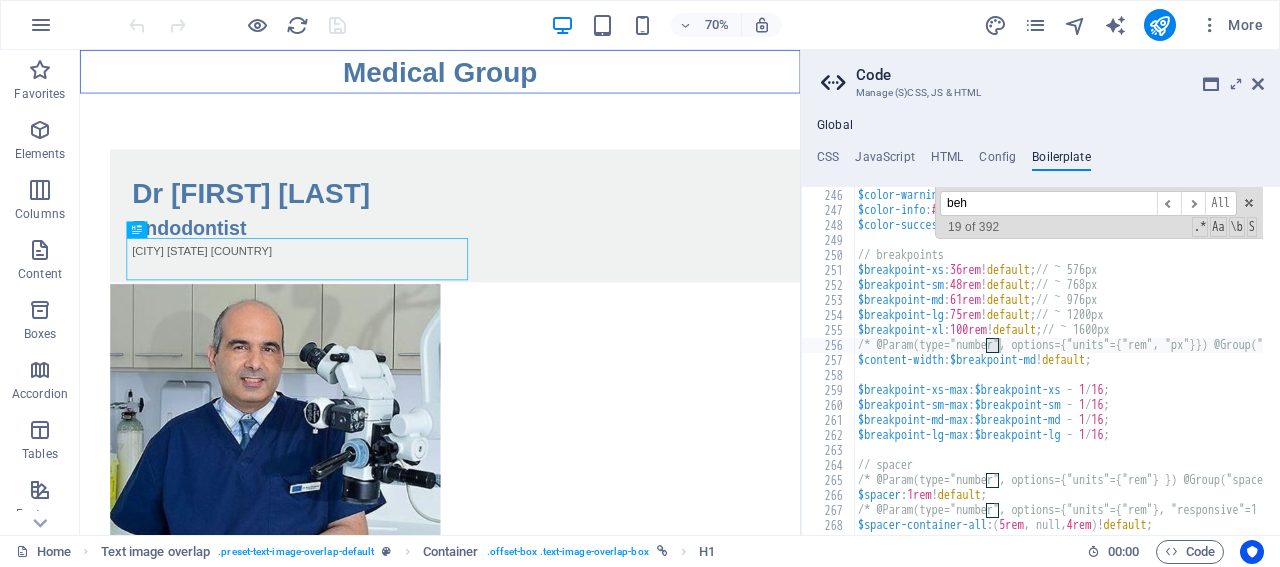 type on "// 3. Add explicit cursor to indicate changed behavior." 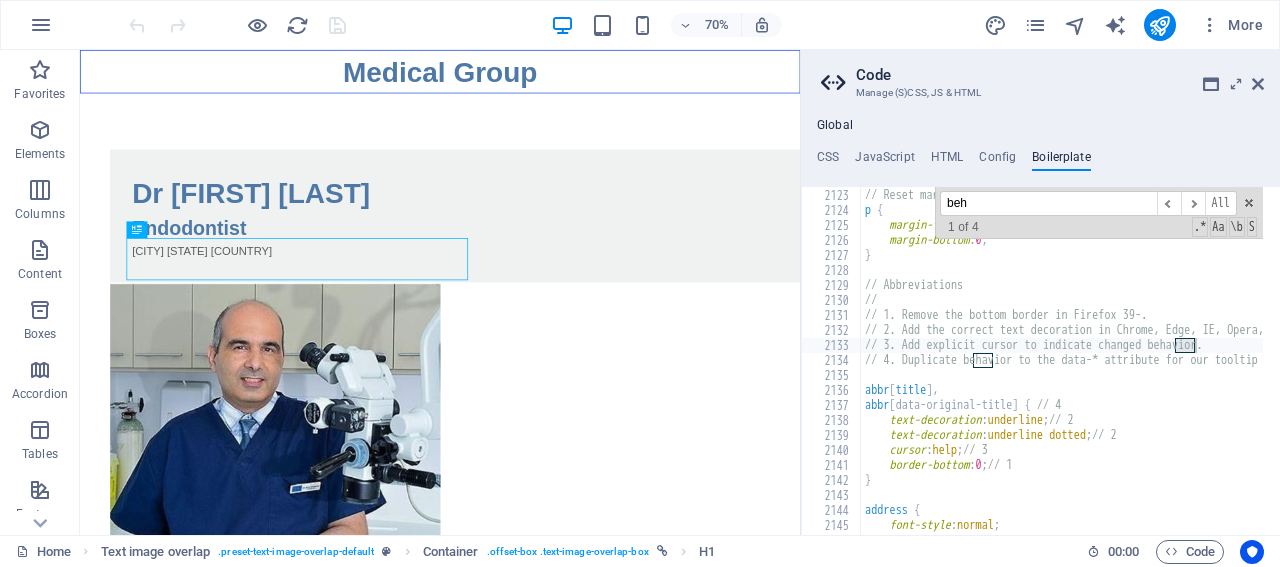 scroll, scrollTop: 16856, scrollLeft: 0, axis: vertical 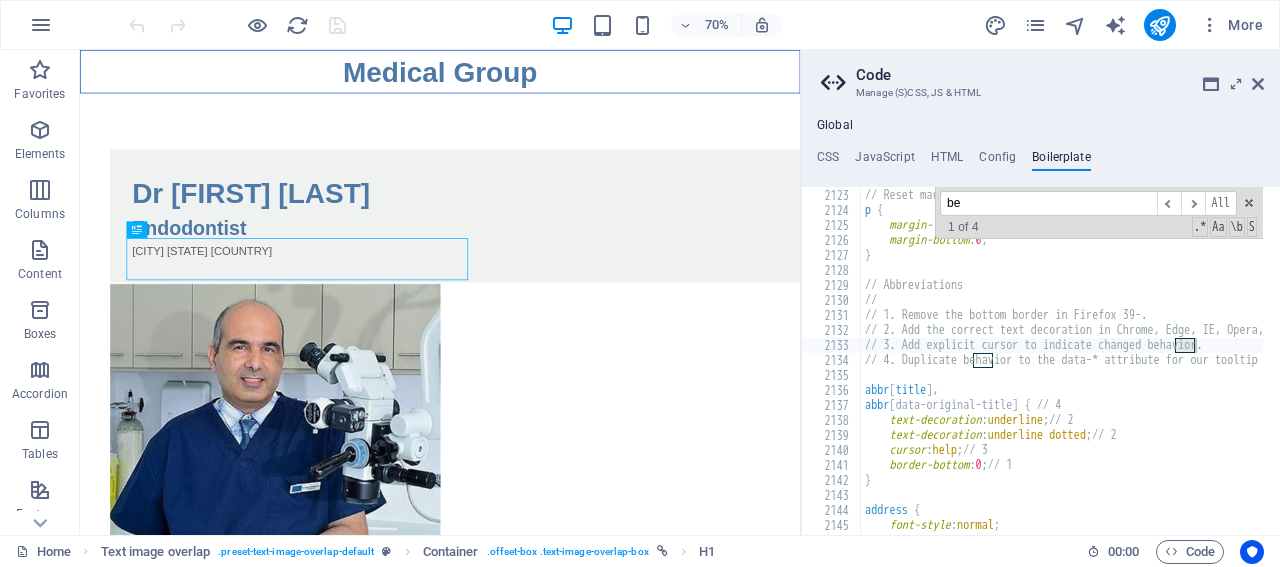 type on "b" 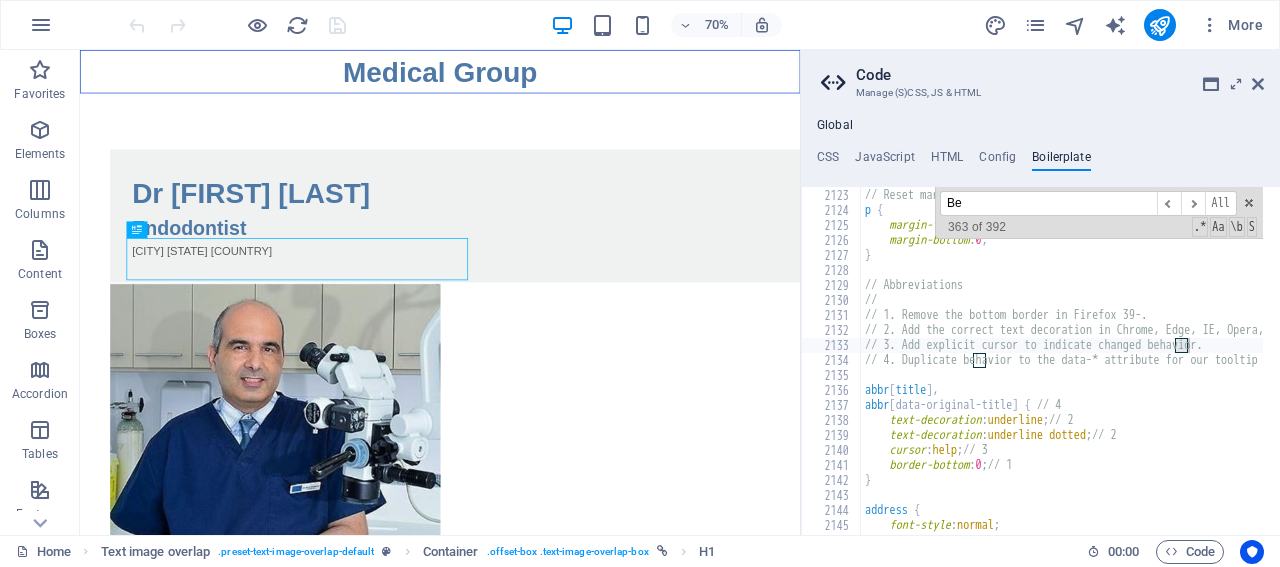 type on "B" 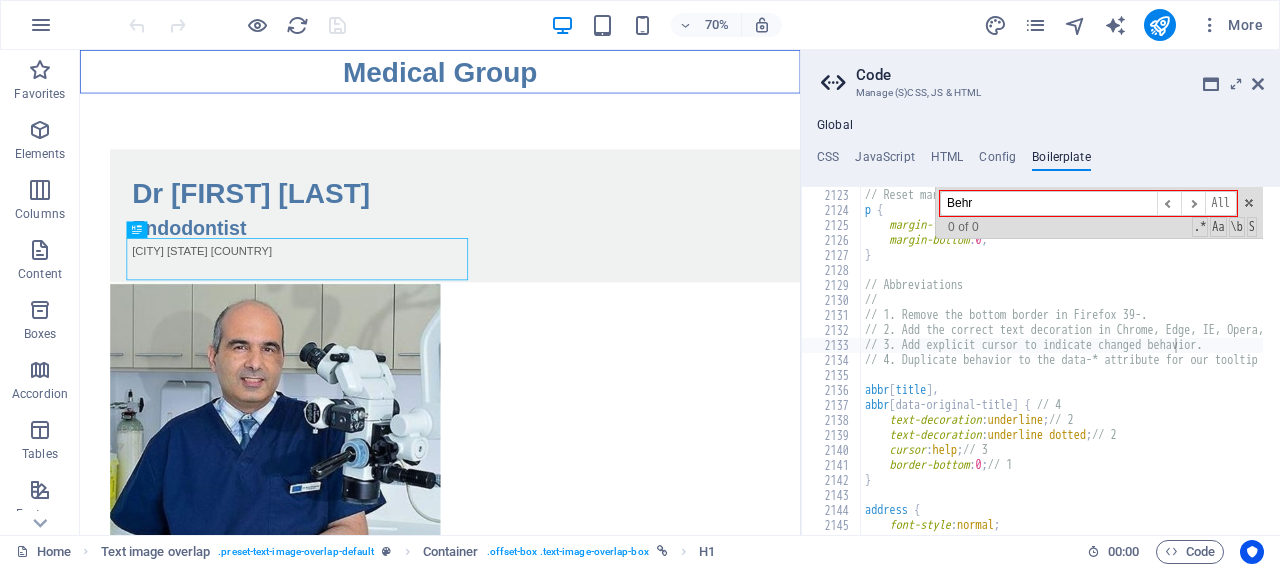 type on "behr" 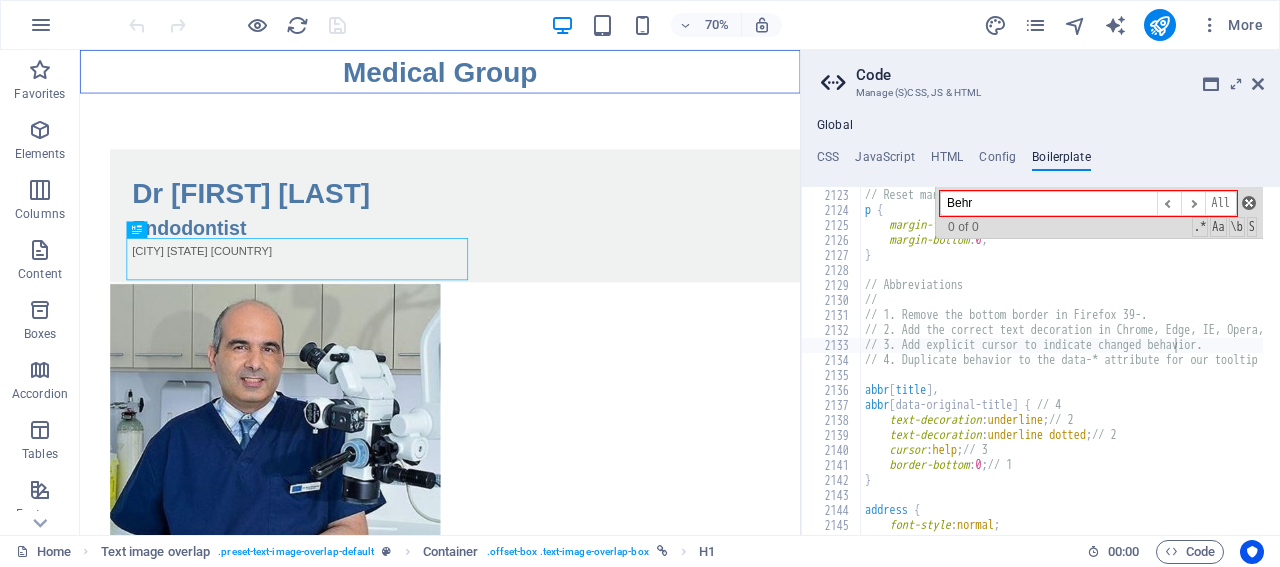 click at bounding box center (1249, 203) 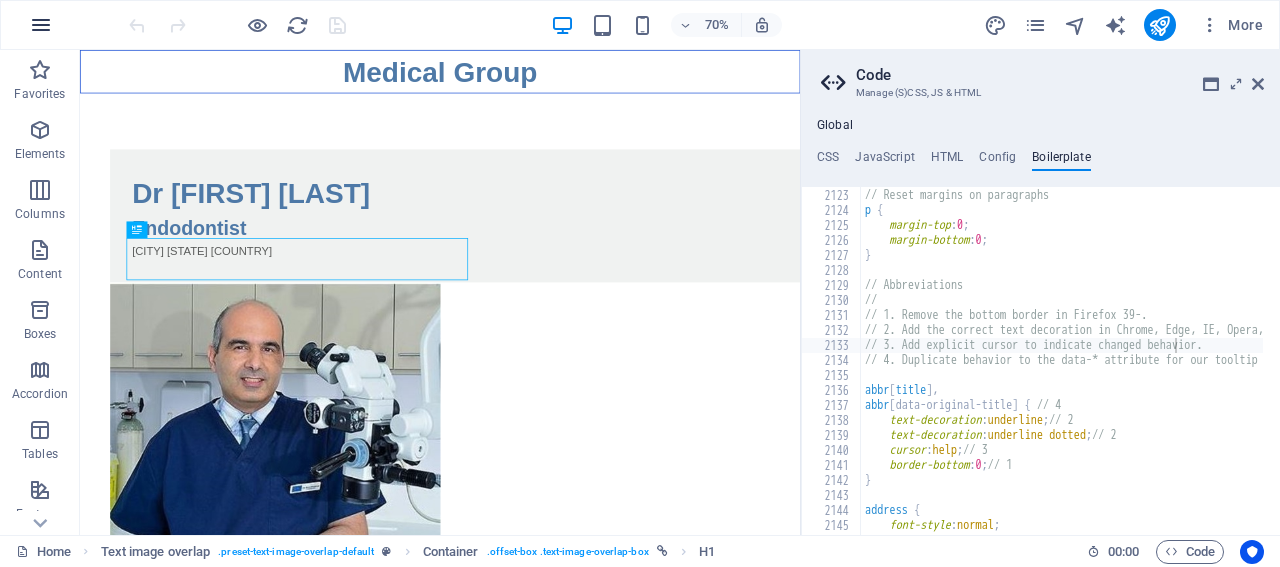 click at bounding box center (41, 25) 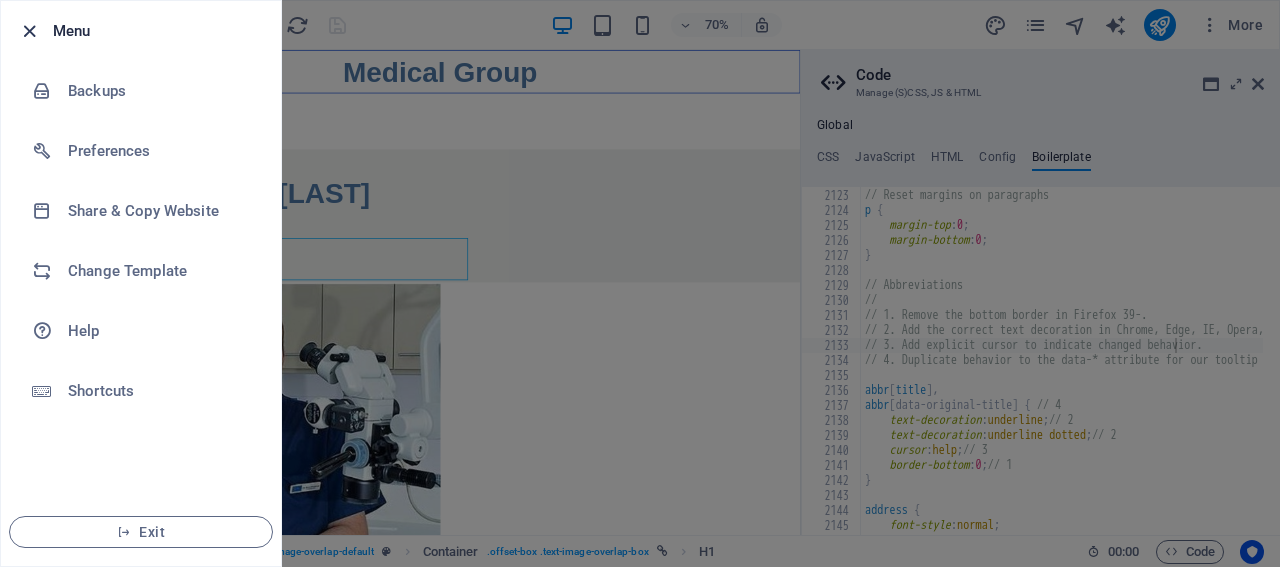 click at bounding box center [29, 31] 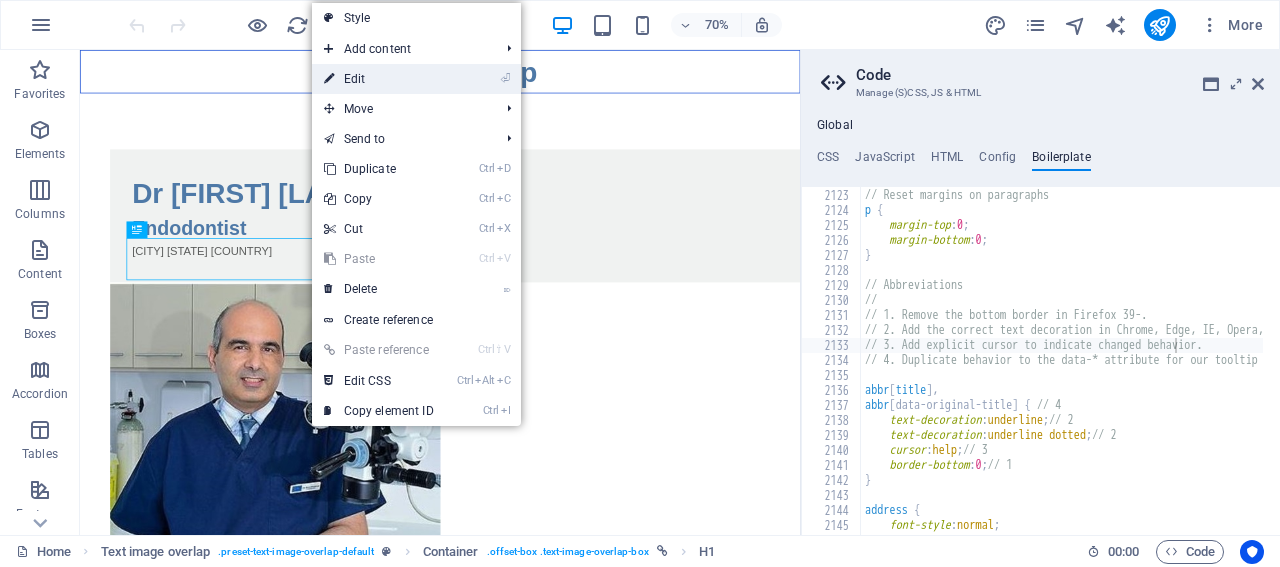 click on "⏎  Edit" at bounding box center (379, 79) 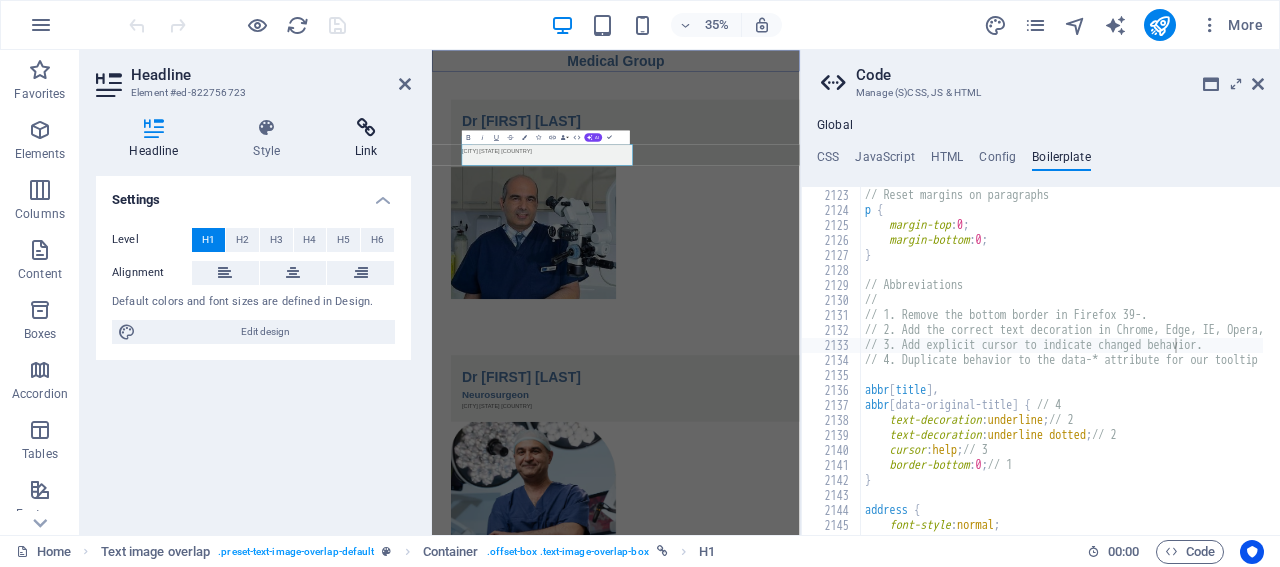 click on "Link" at bounding box center [366, 139] 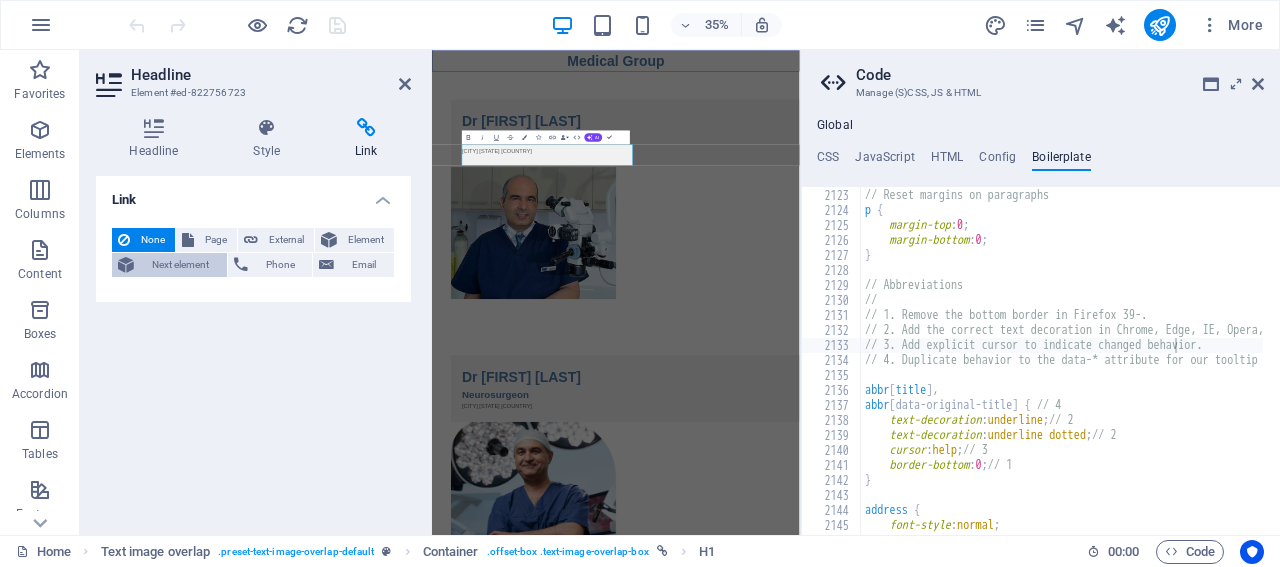 click on "Next element" at bounding box center (180, 265) 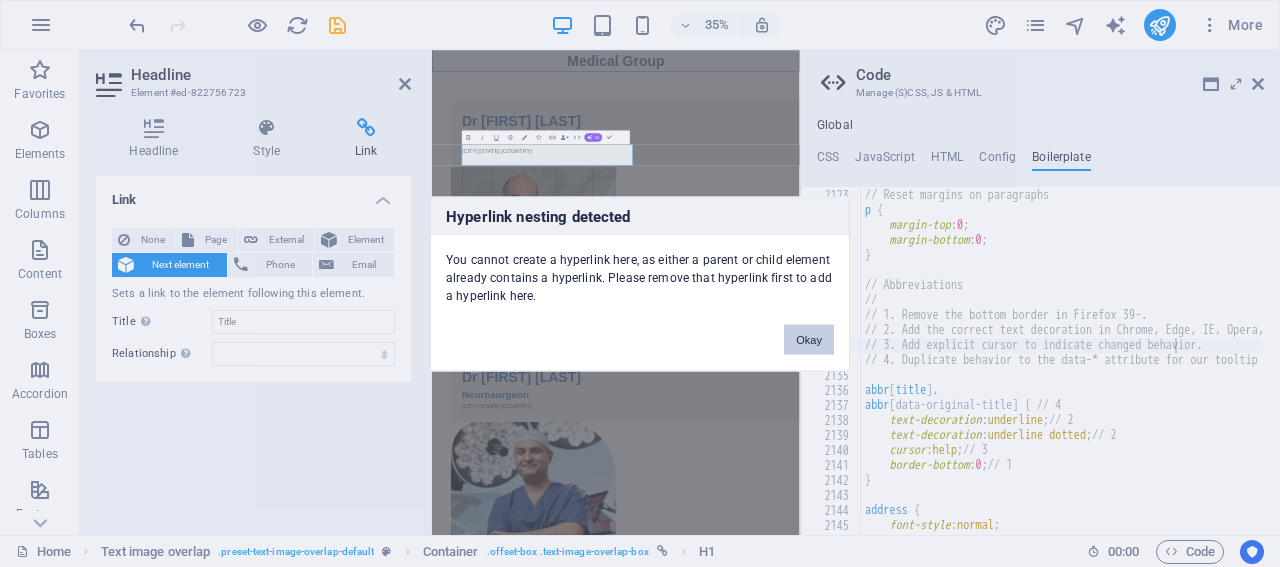 click on "Okay" at bounding box center [809, 339] 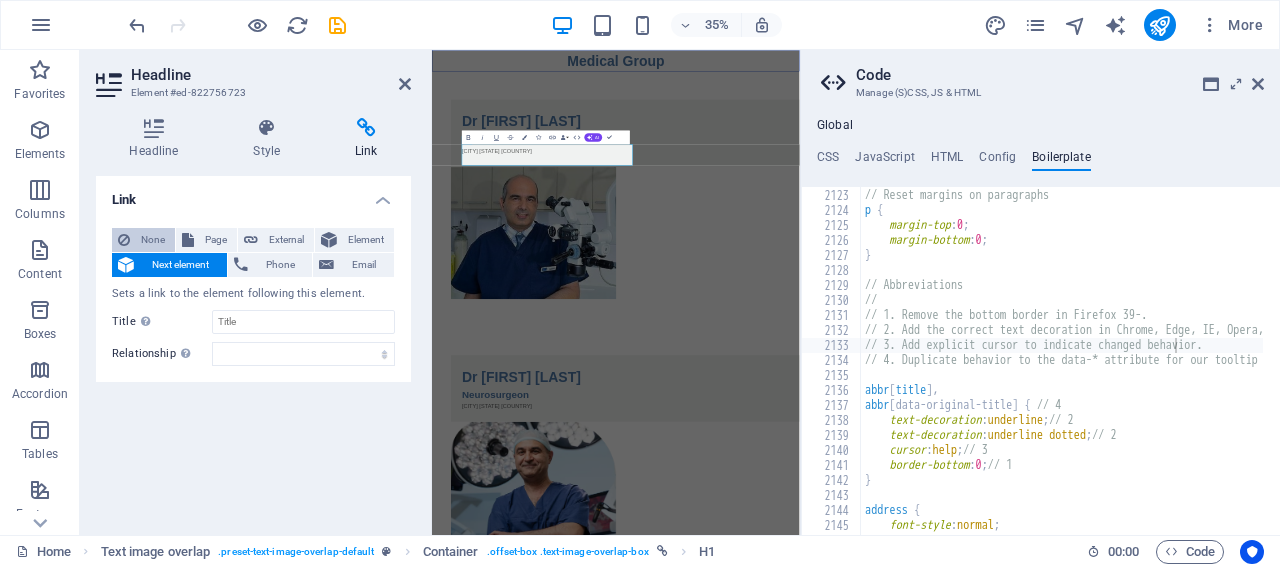 click on "None" at bounding box center (152, 240) 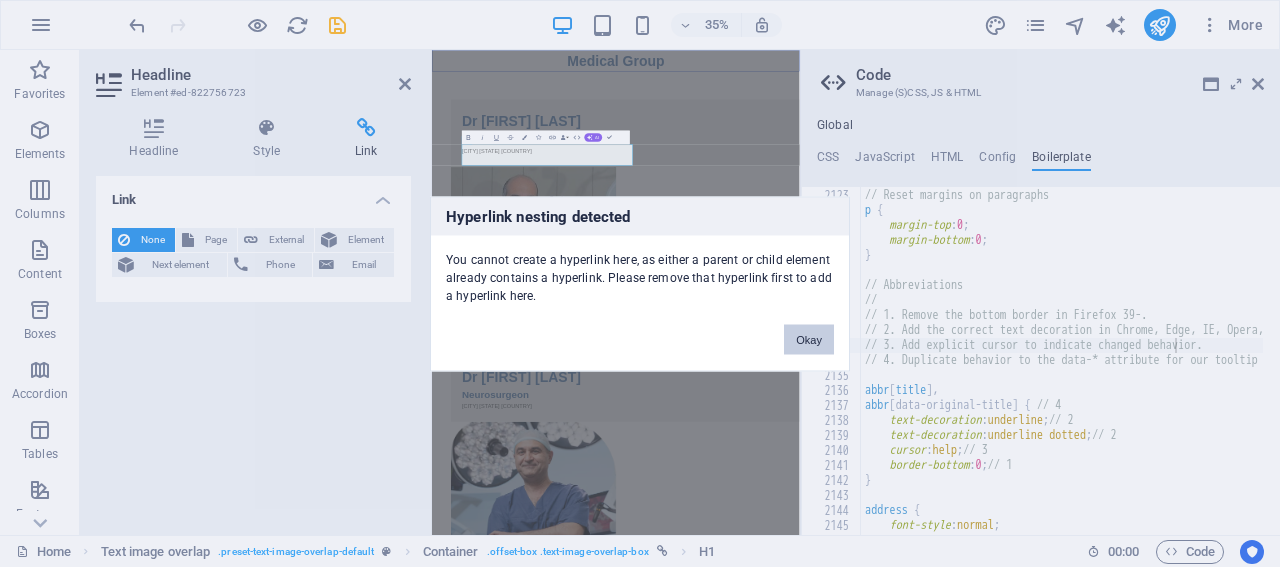 click on "Okay" at bounding box center (809, 339) 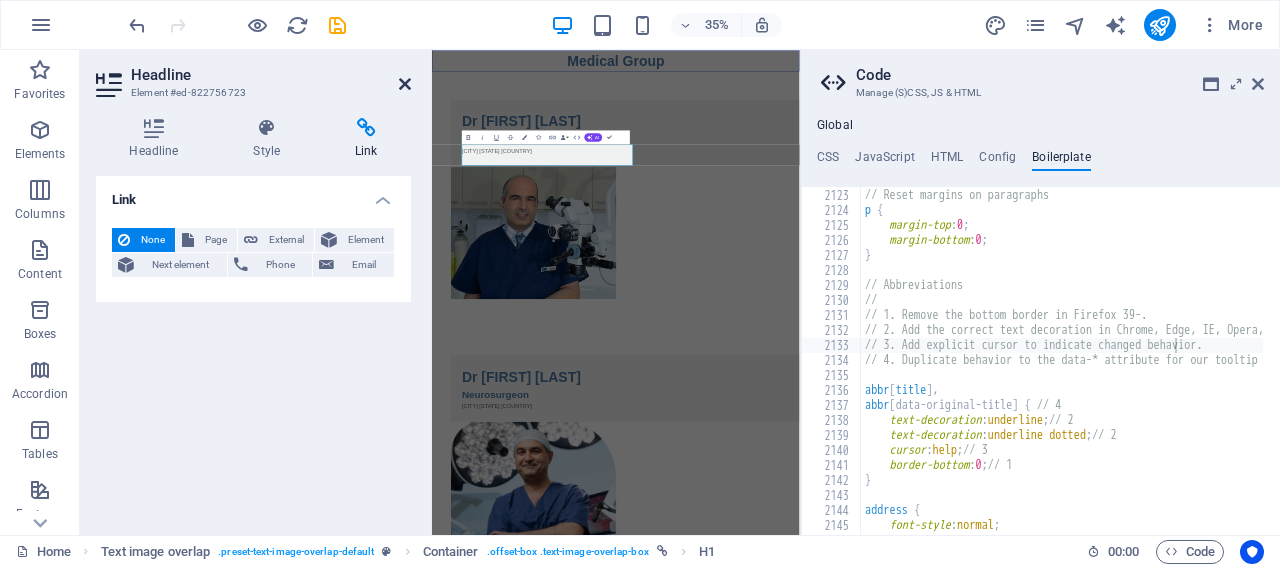 click at bounding box center (405, 84) 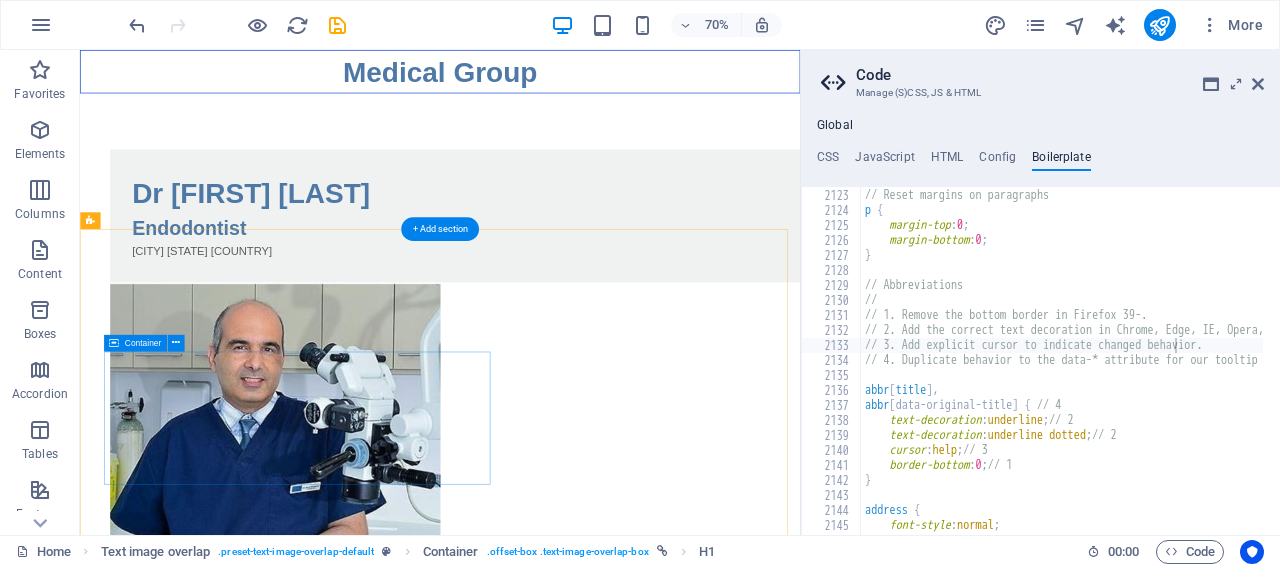 scroll, scrollTop: 448, scrollLeft: 0, axis: vertical 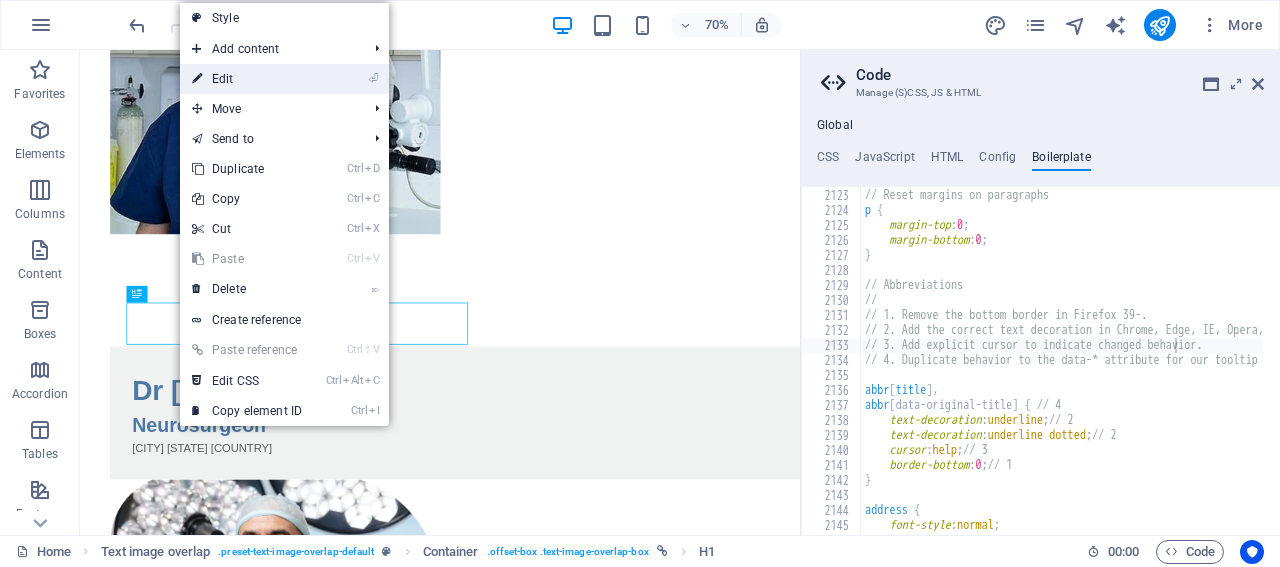 click on "⏎  Edit" at bounding box center (247, 79) 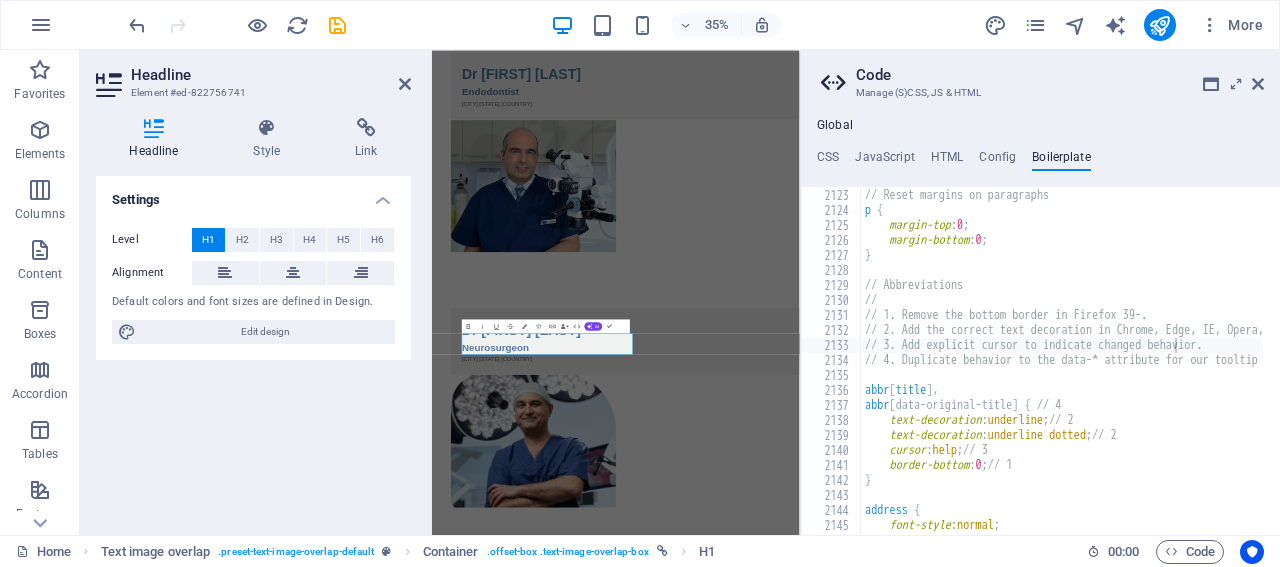 scroll, scrollTop: 0, scrollLeft: 0, axis: both 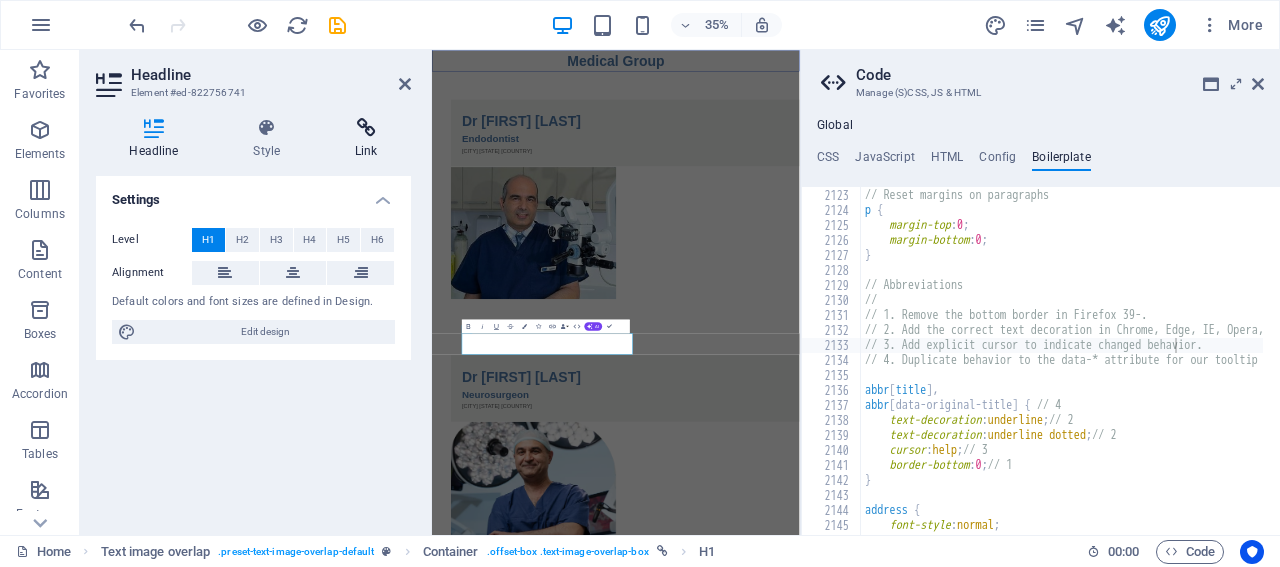 click at bounding box center [366, 128] 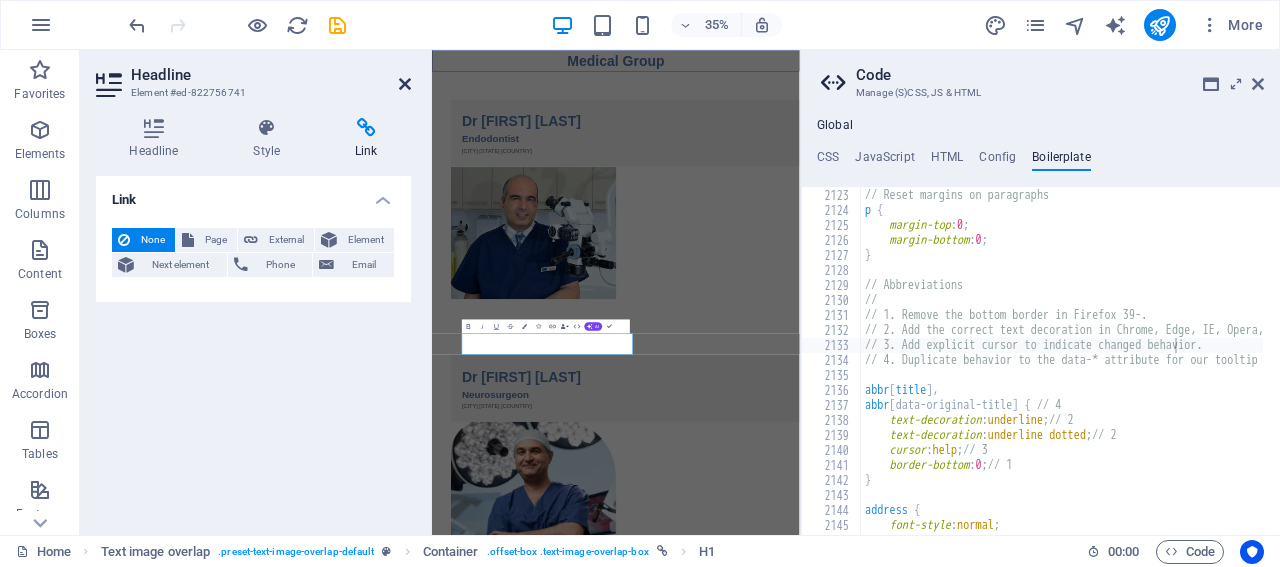 click at bounding box center (405, 84) 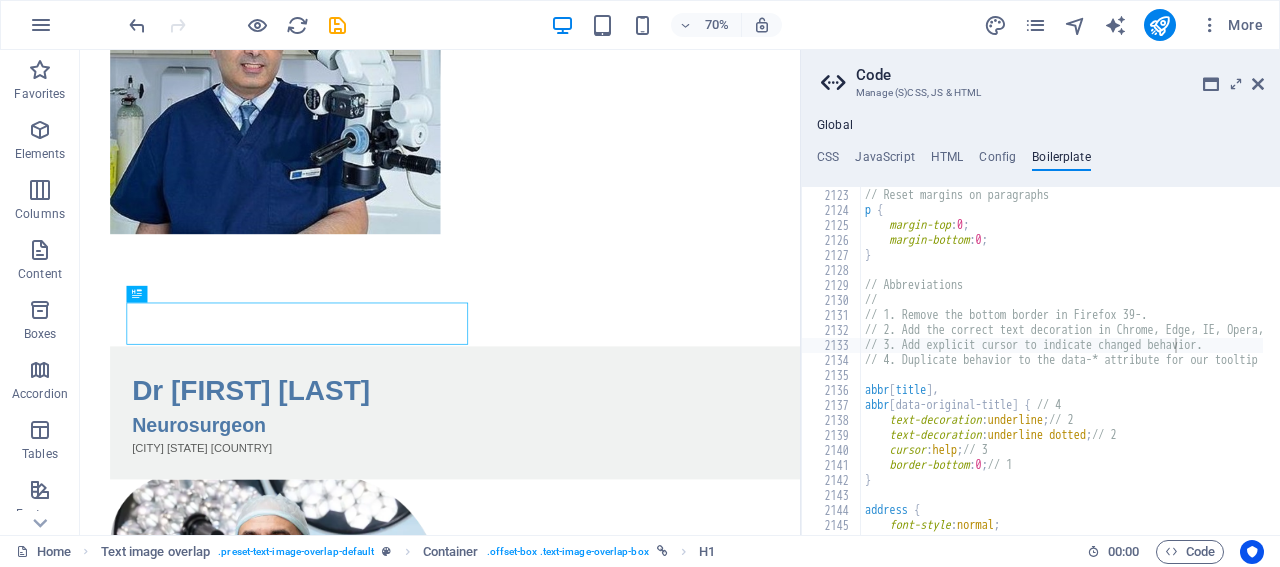 type on "// Abbreviations" 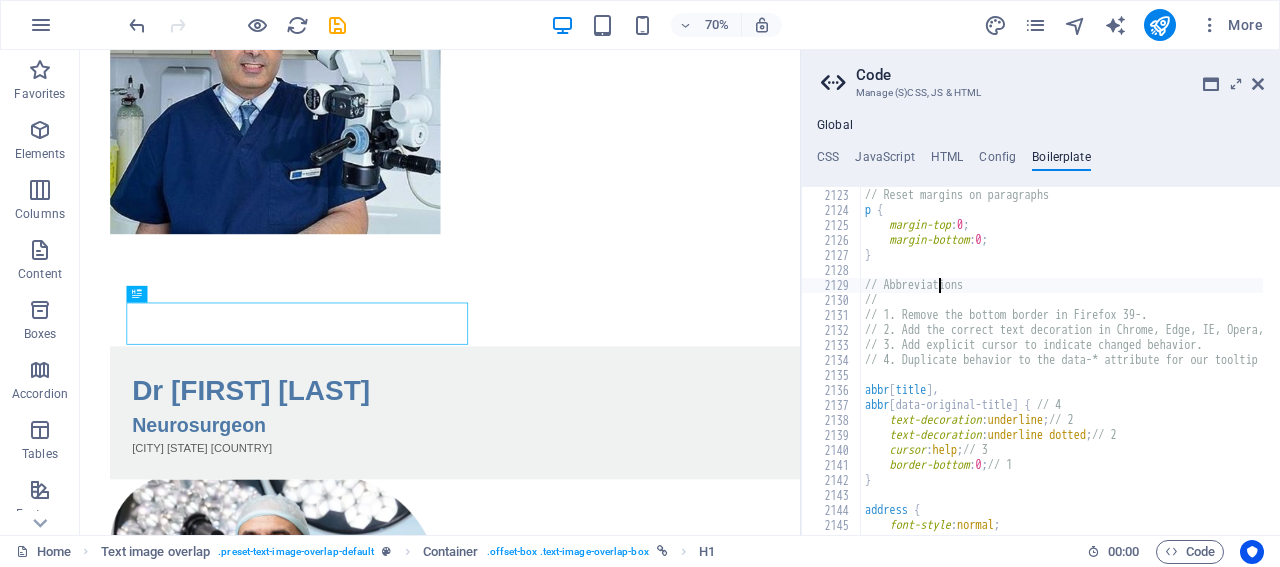 click on "// Reset margins on paragraphs p   {      margin-top :  0 ;      margin-bottom :  0 ; } // Abbreviations // // 1. Remove the bottom border in Firefox 39-. // 2. Add the correct text decoration in Chrome, Edge, IE, Opera, and Safari. // 3. Add explicit cursor to indicate changed behavior. // 4. Duplicate behavior to the data-* attribute for our tooltip plugin abbr [ title ] , abbr [ data-original-title ]   {   // 4      text-decoration :  underline ;  // 2      text-decoration :  underline   dotted ;  // 2      cursor :  help ;  // 3      border-bottom :  0 ;  // 1 } address   {      font-style :  normal ;" at bounding box center [1754, 353] 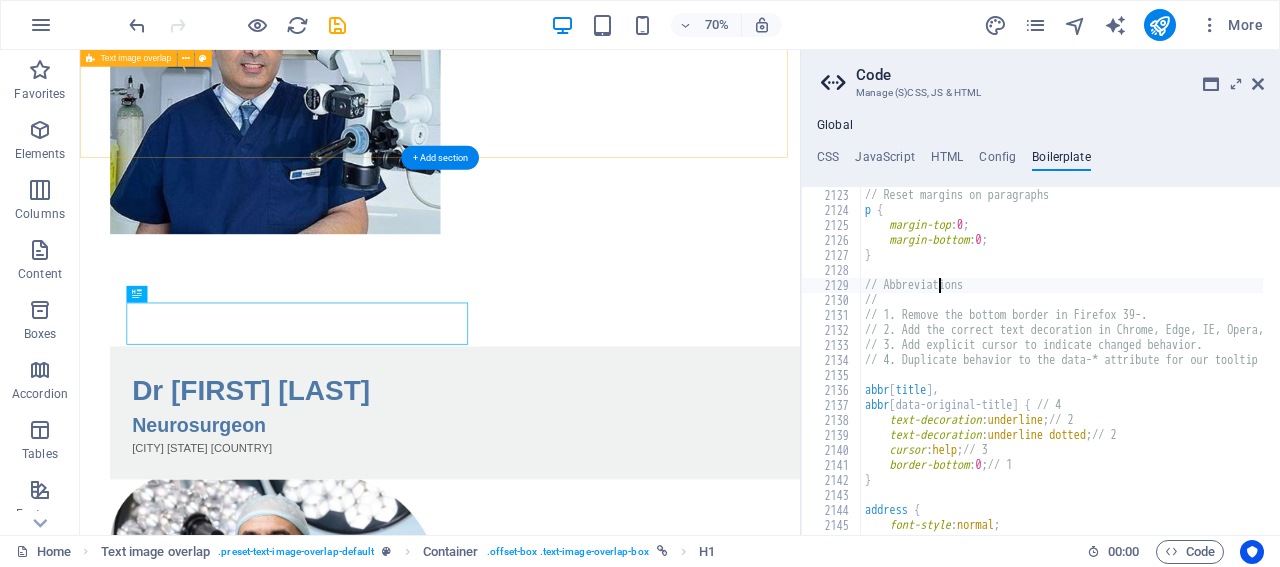 scroll, scrollTop: 0, scrollLeft: 0, axis: both 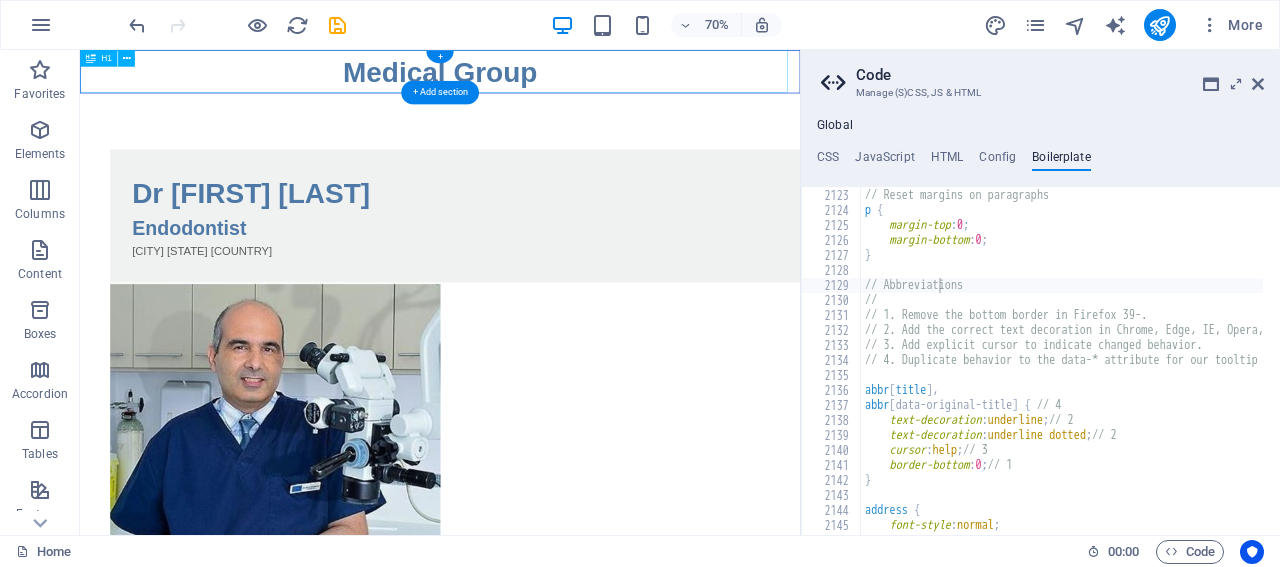 click on "Medical Group" at bounding box center [594, 81] 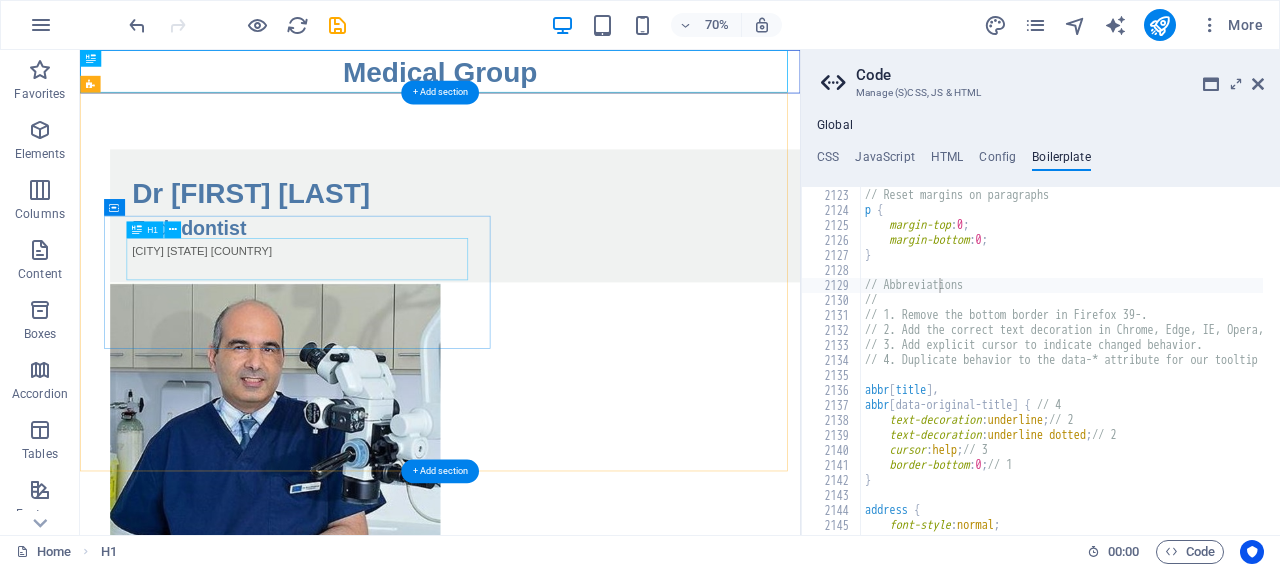 click on "Dr [LAST] [LAST]" at bounding box center [635, 254] 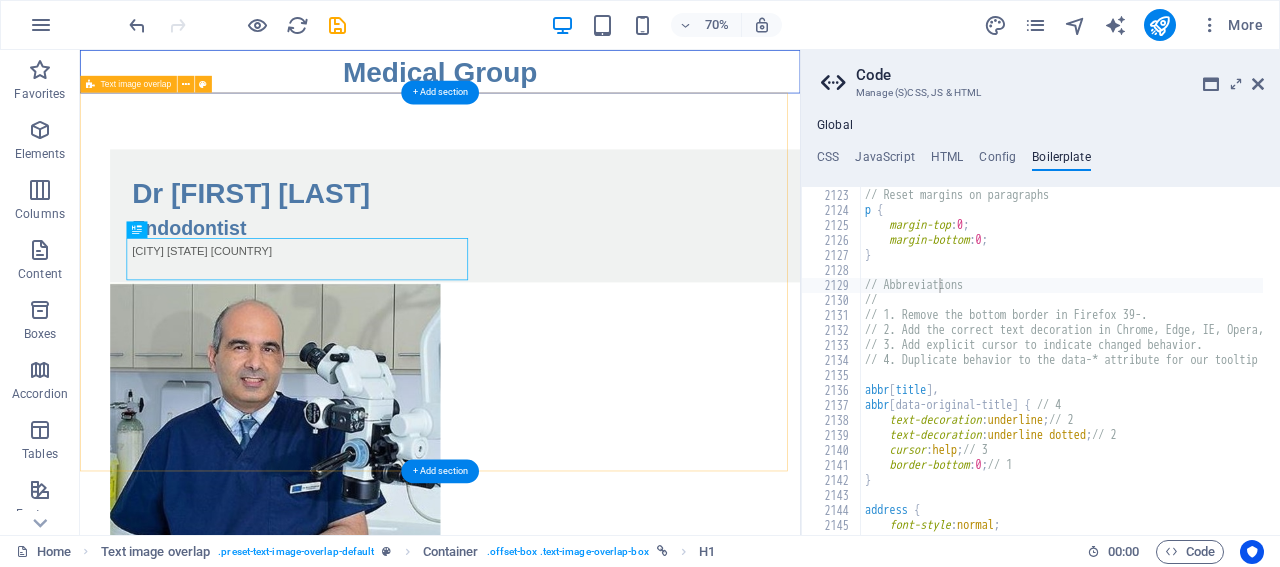 click on "Dr Behrooz Eftekhar  Endodontist Cairns QLD Australia" at bounding box center [594, 477] 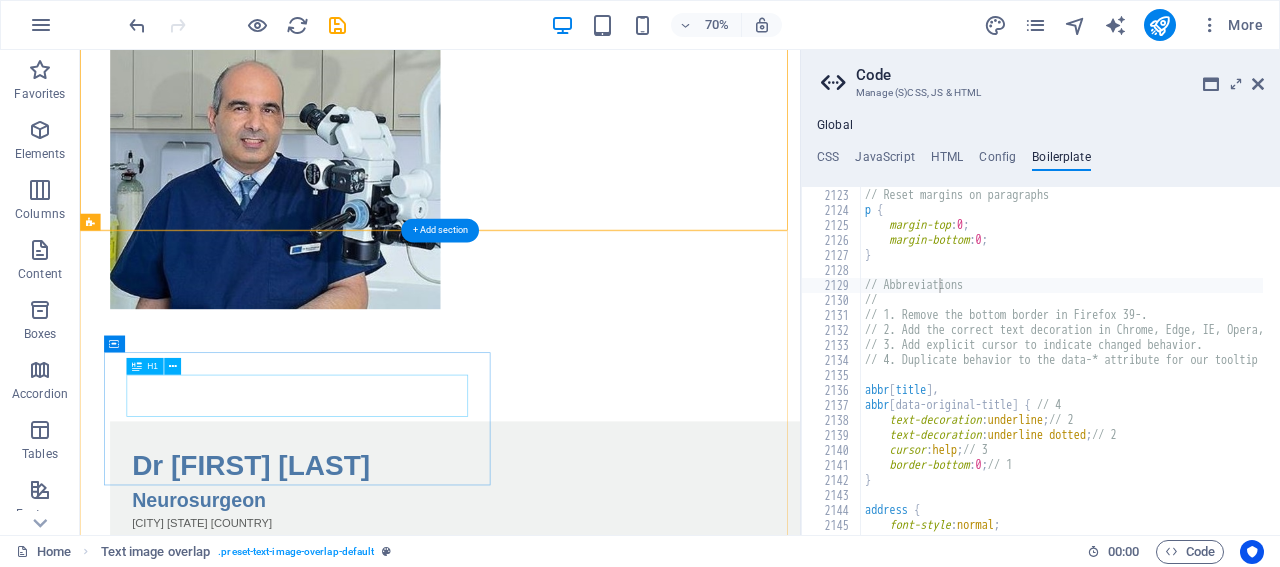 scroll, scrollTop: 343, scrollLeft: 0, axis: vertical 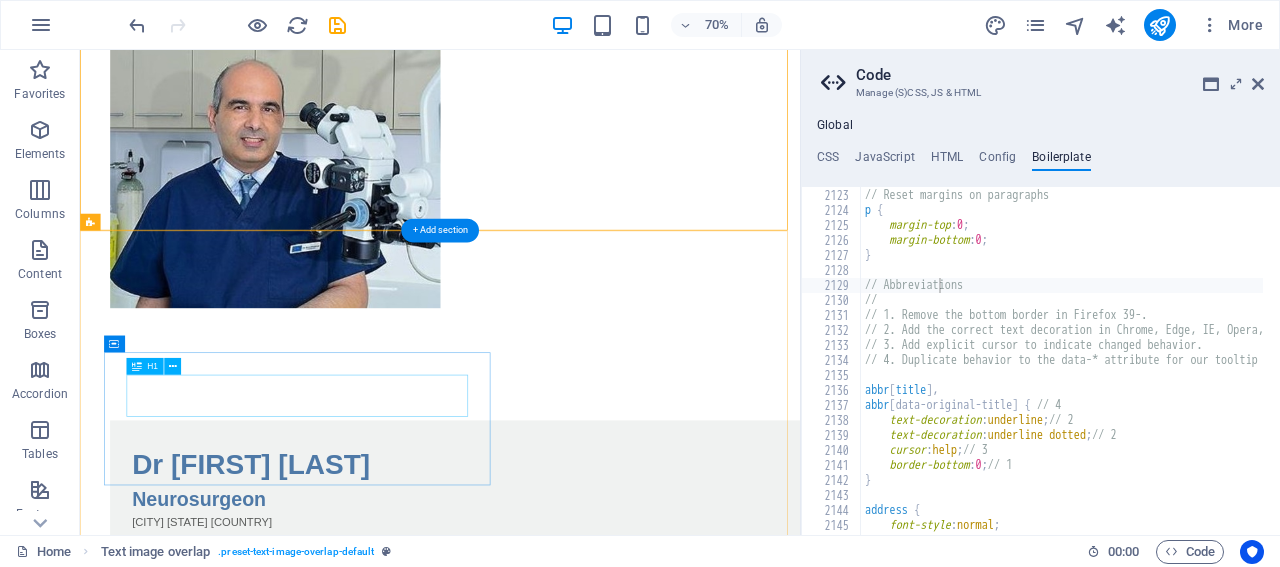 click on "Dr [LAST] [LAST]" at bounding box center [635, 641] 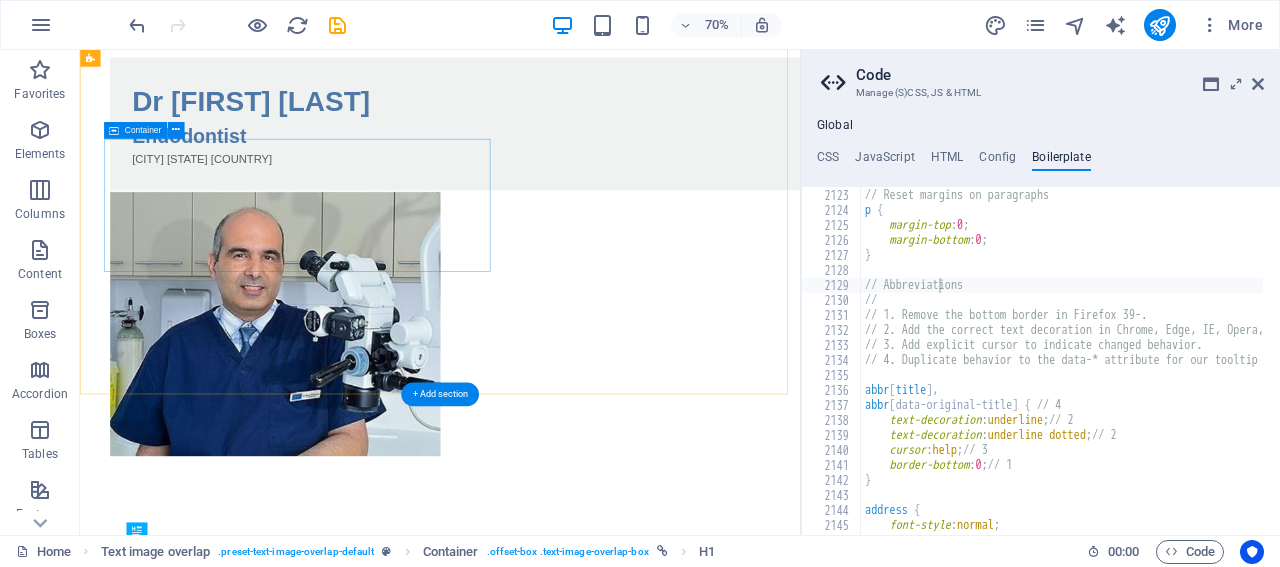 scroll, scrollTop: 105, scrollLeft: 0, axis: vertical 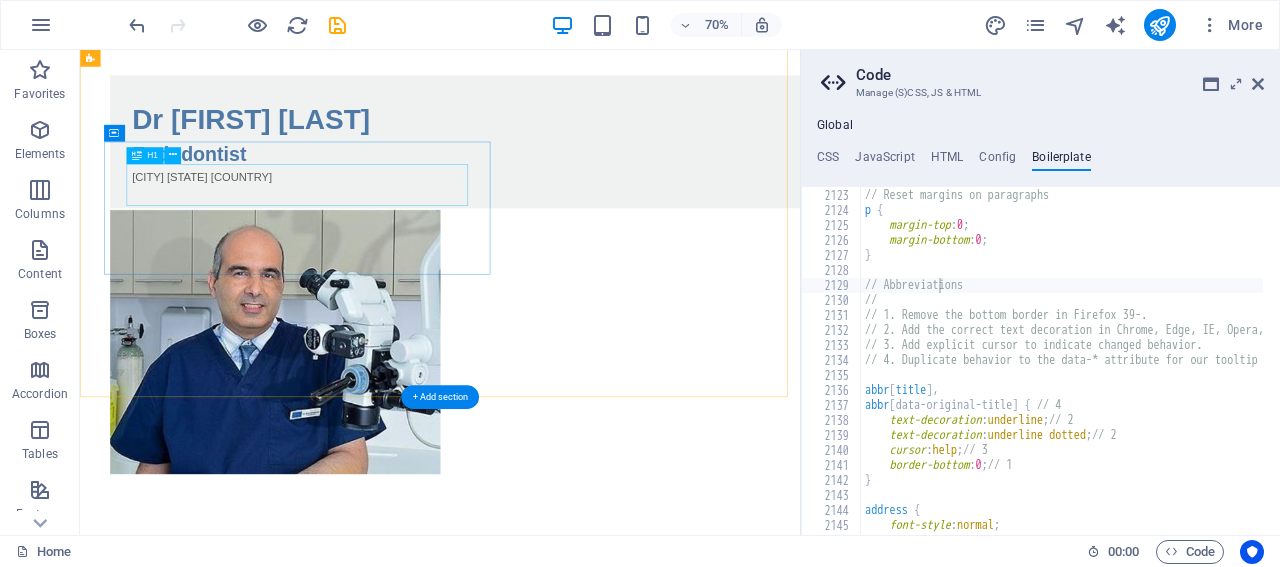 click on "Dr [LAST] [LAST]" at bounding box center [635, 149] 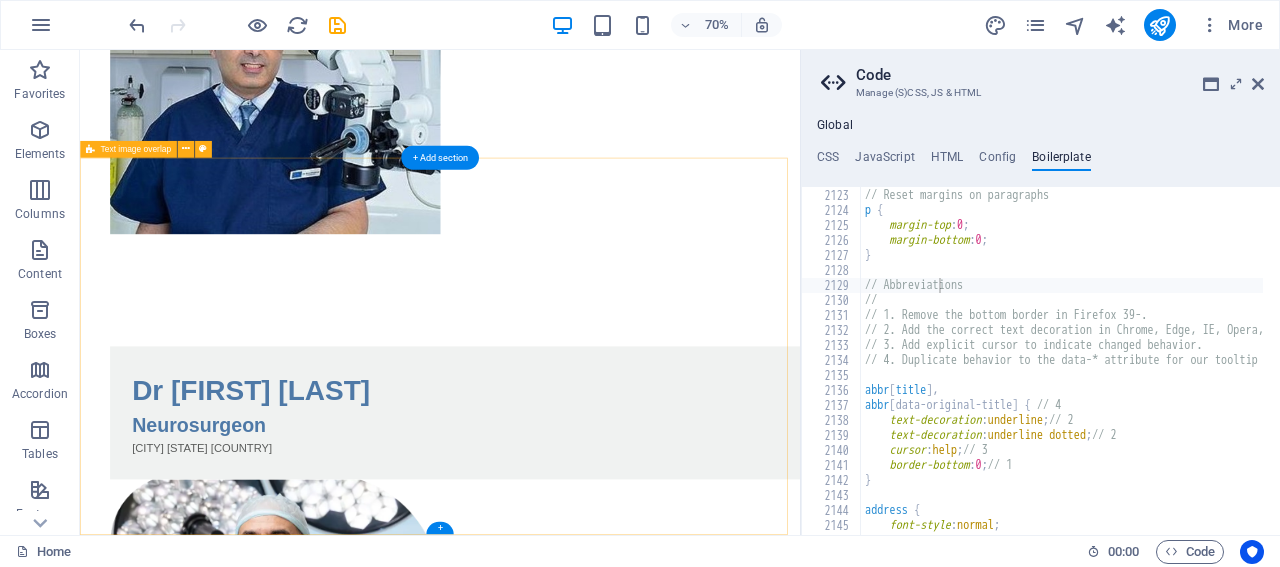 scroll, scrollTop: 0, scrollLeft: 0, axis: both 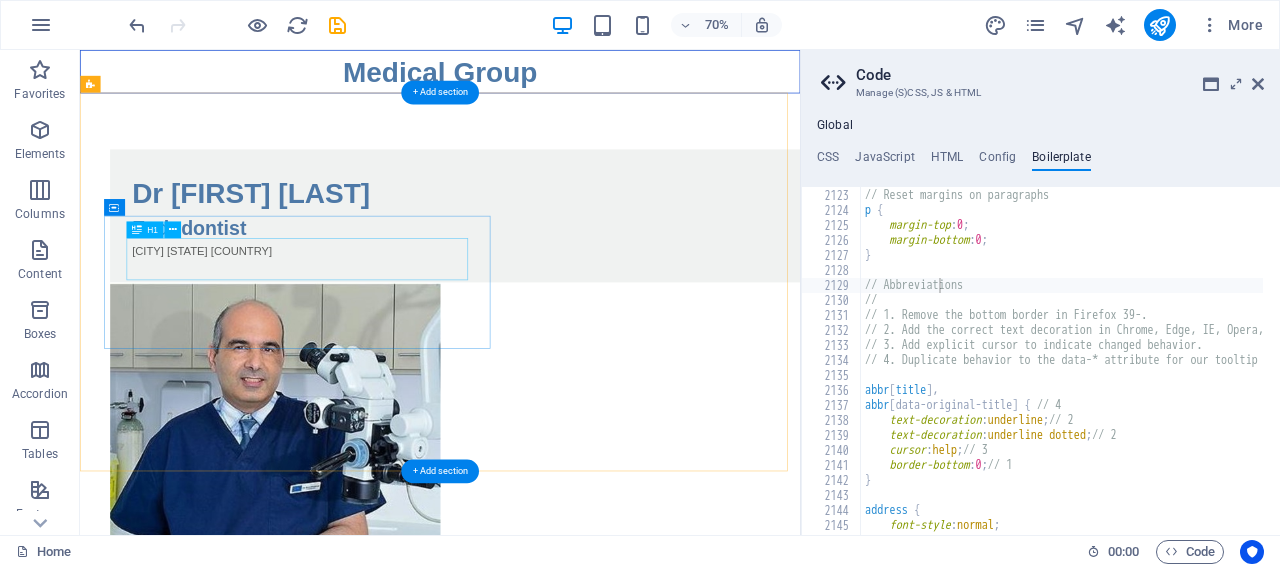 click on "Dr [LAST] [LAST]" at bounding box center [635, 254] 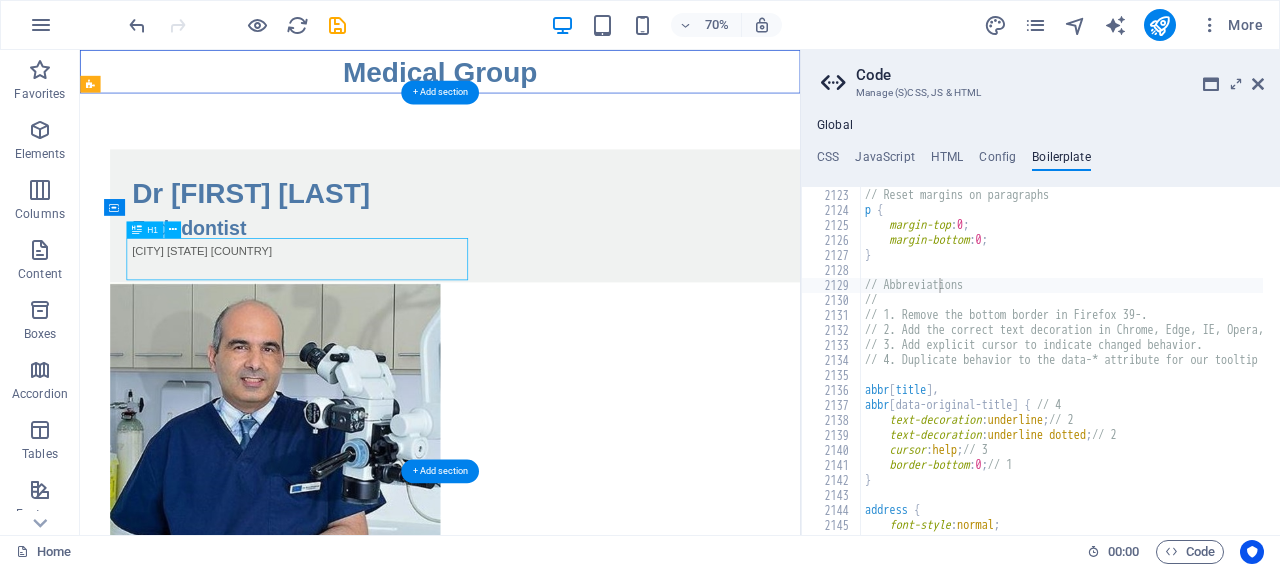 click on "Dr [LAST] [LAST]" at bounding box center (635, 254) 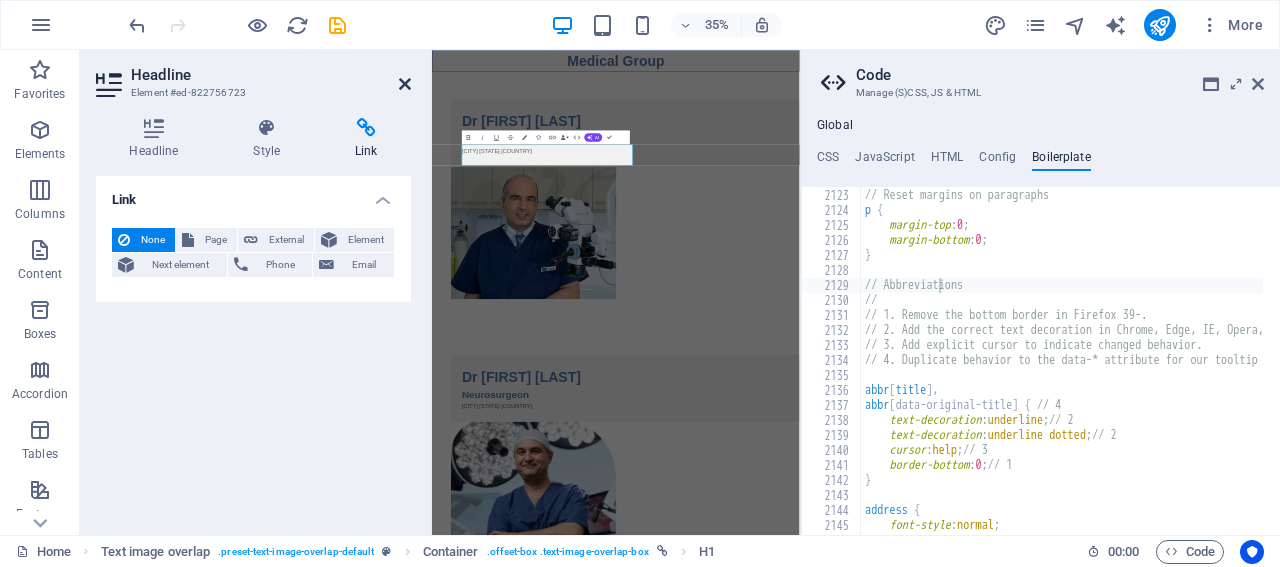 click at bounding box center [405, 84] 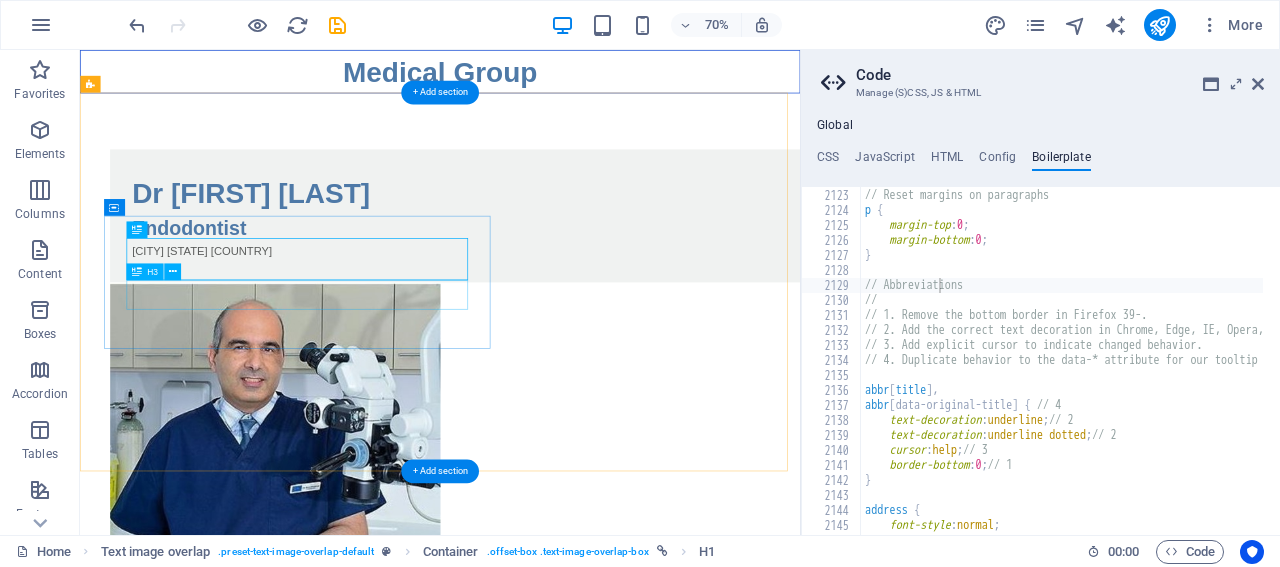 click on "Endodontist" at bounding box center (635, 305) 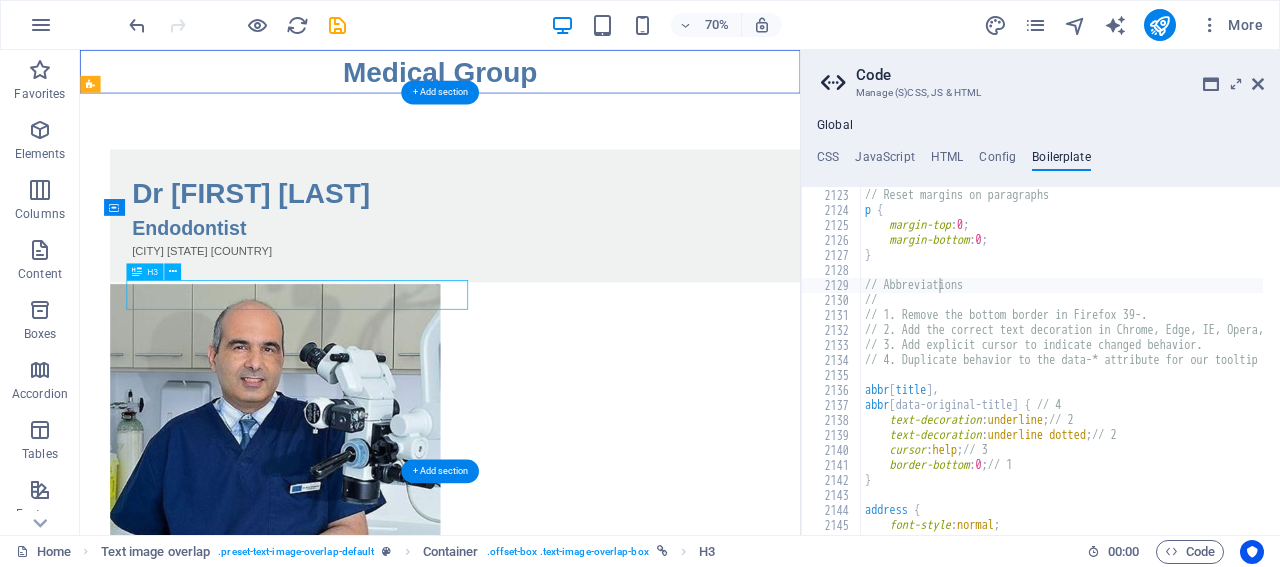 click on "Endodontist" at bounding box center (635, 305) 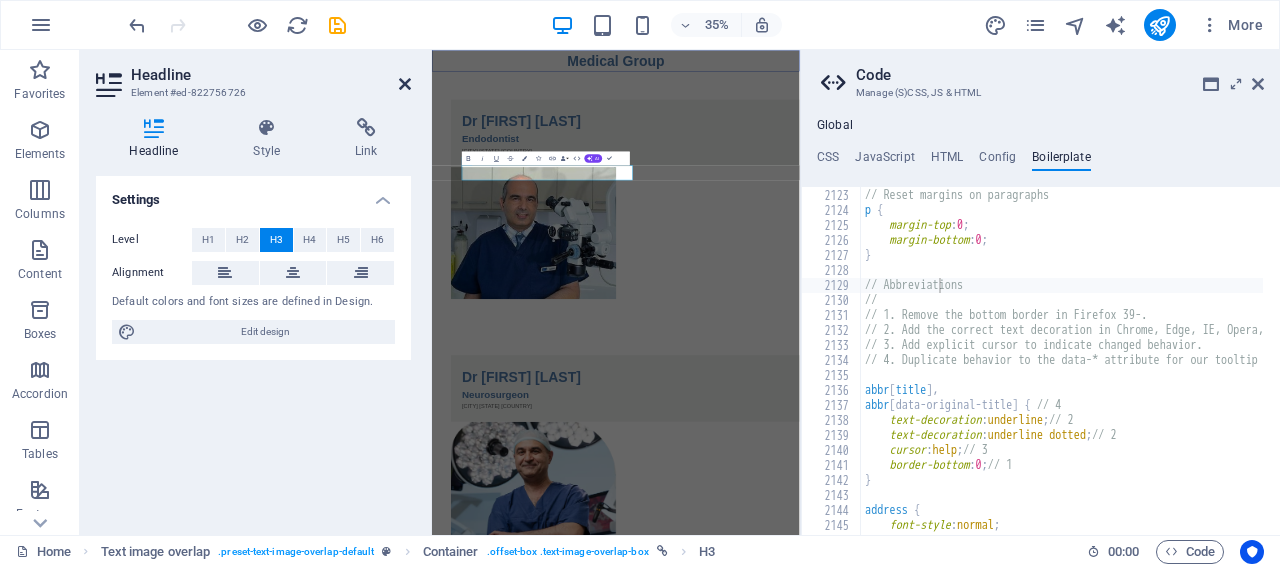 click at bounding box center [405, 84] 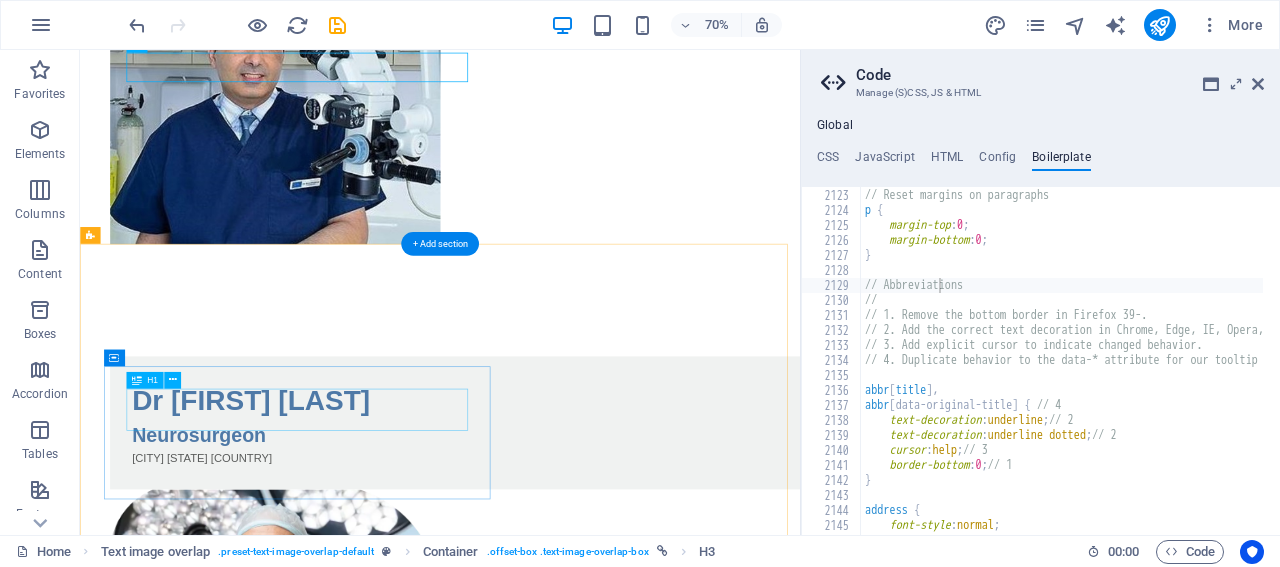 scroll, scrollTop: 448, scrollLeft: 0, axis: vertical 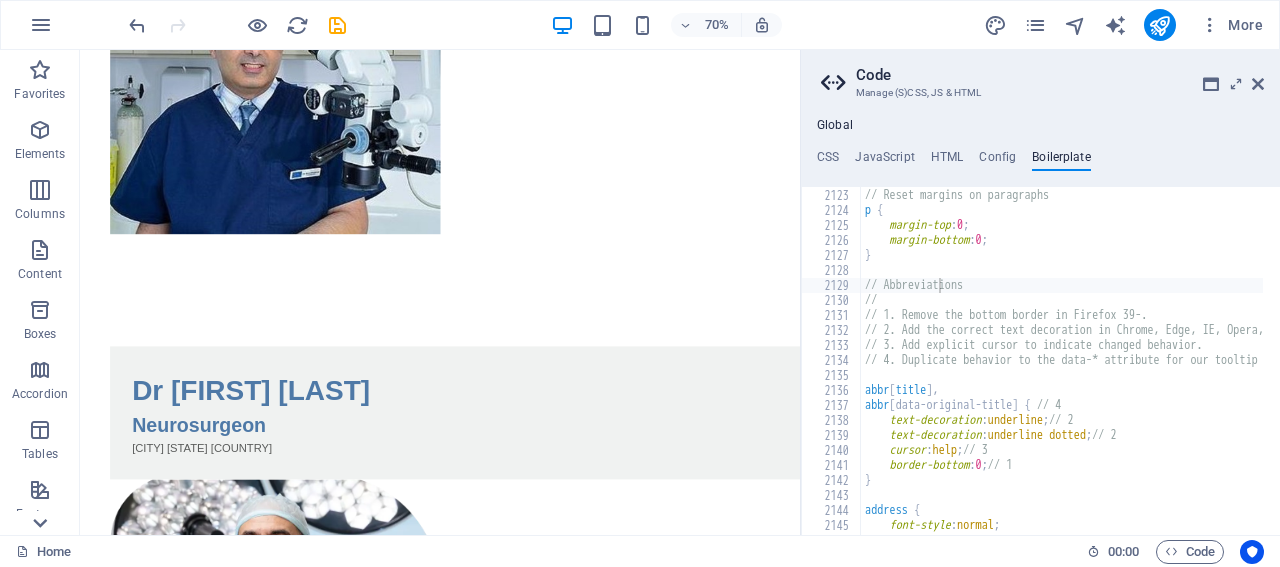 click 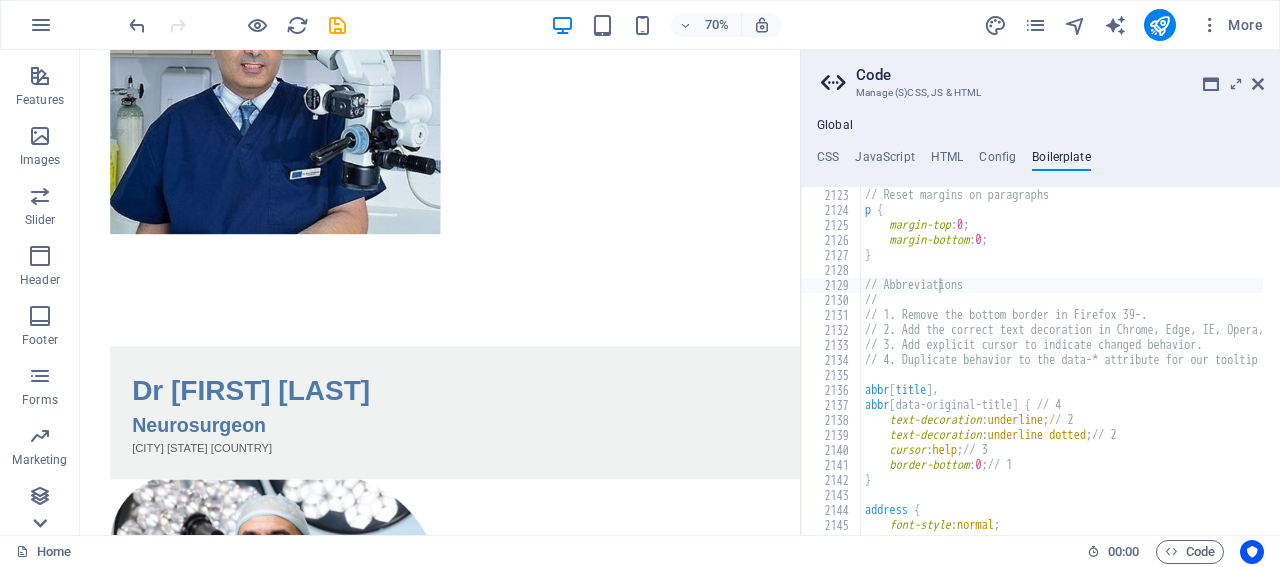 scroll, scrollTop: 414, scrollLeft: 0, axis: vertical 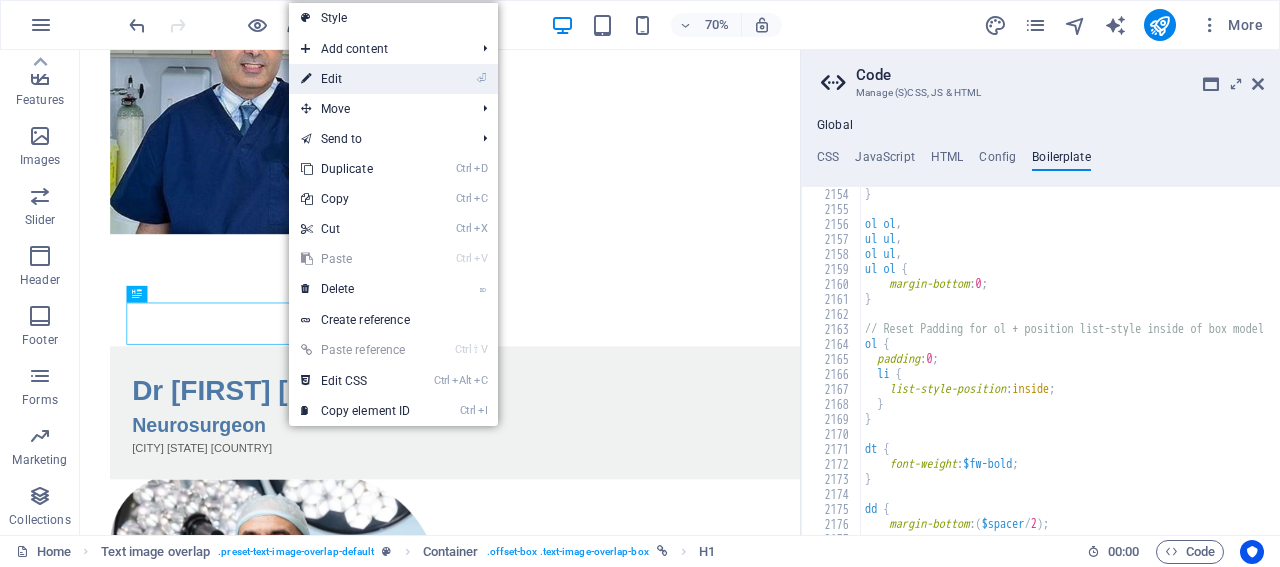 click on "⏎  Edit" at bounding box center [356, 79] 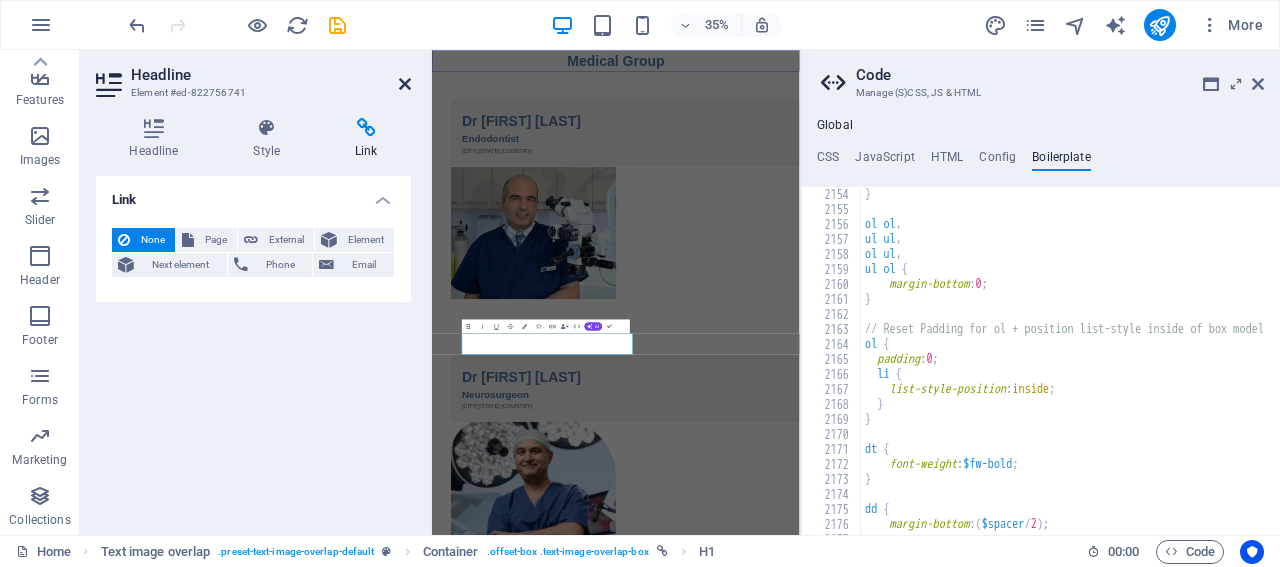 click at bounding box center (405, 84) 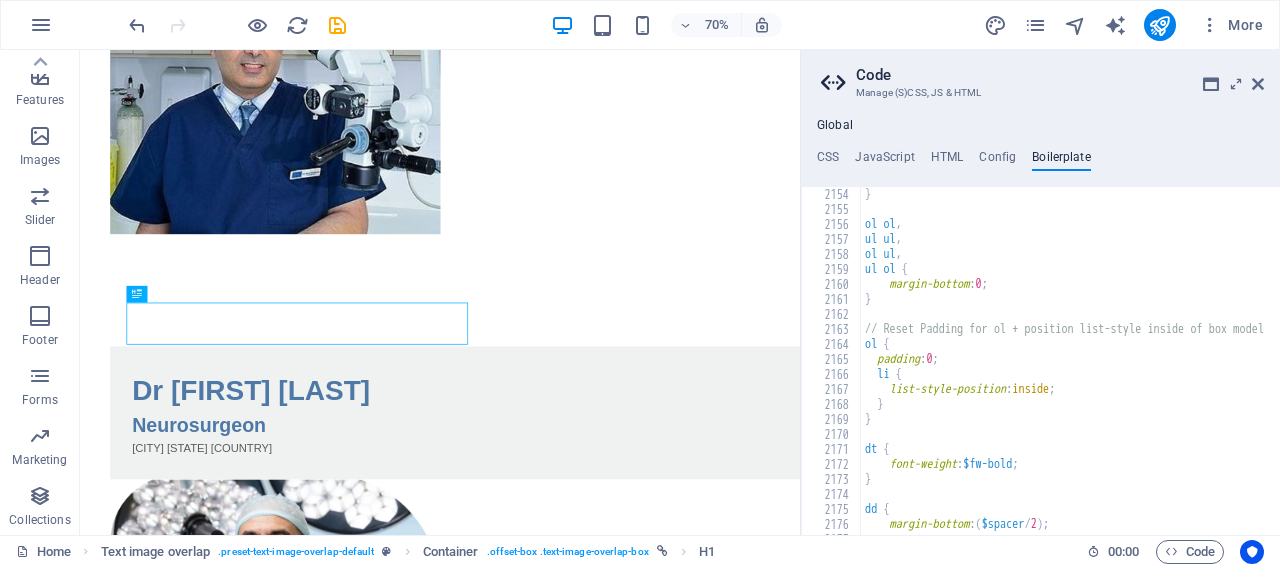 click on "Global CSS JavaScript HTML Config Boilerplate .ed-element.preset-text-image-overlap-default { 1 4 7 20 35 61 64 67 .ed-element.preset-text-image-overlap-default   { ... } .ed-element.preset-slider-v3-default   { ... } .ed-element.preset-counter-v2-default   { ... } .ed-element.preset-image-boxes-v3-border   { ... } .ed-element.preset-boxes-v3-icons-outside   { ... } .ed-element.preset-blog-blog   { ... } .ed-element.preset-blog-post-blog   { ... } .ed-element.preset-fullscreen-text-and-background-v3-alignments   { ... }     XXXXXXXXXXXXXXXXXXXXXXXXXXXXXXXXXXXXXXXXXXXXXXXXXXXXXXXXXXXXXXXXXXXXXXXXXXXXXXXXXXXXXXXXXXXXXXXXXXXXXXXXXXXXXXXXXXXXXXXXXXXXXXXXXXXXXXXXXXXXXXXXXXXXXXXXXXXXXXXXXXXXXXXXXXXXXXXXXXXXXXXXXXXXXXXXXXXXXXXXXXXXXXXXXXXXXXXXXXXXXXXXXXXXXXXXXXXXXXXXXXXXXXXXXXXXXXXX Save Add file Color picker /* JS for preset "Counter V2" */ 1 2 3 4 5 6 7 8 9 10 11 12 13 14 15 16 17 18 19 20 21 22 23 /* JS for preset "Counter V2" */ $ ( function ( )   {      EasingFunctions   =   {                     linear :   (" at bounding box center [1040, 326] 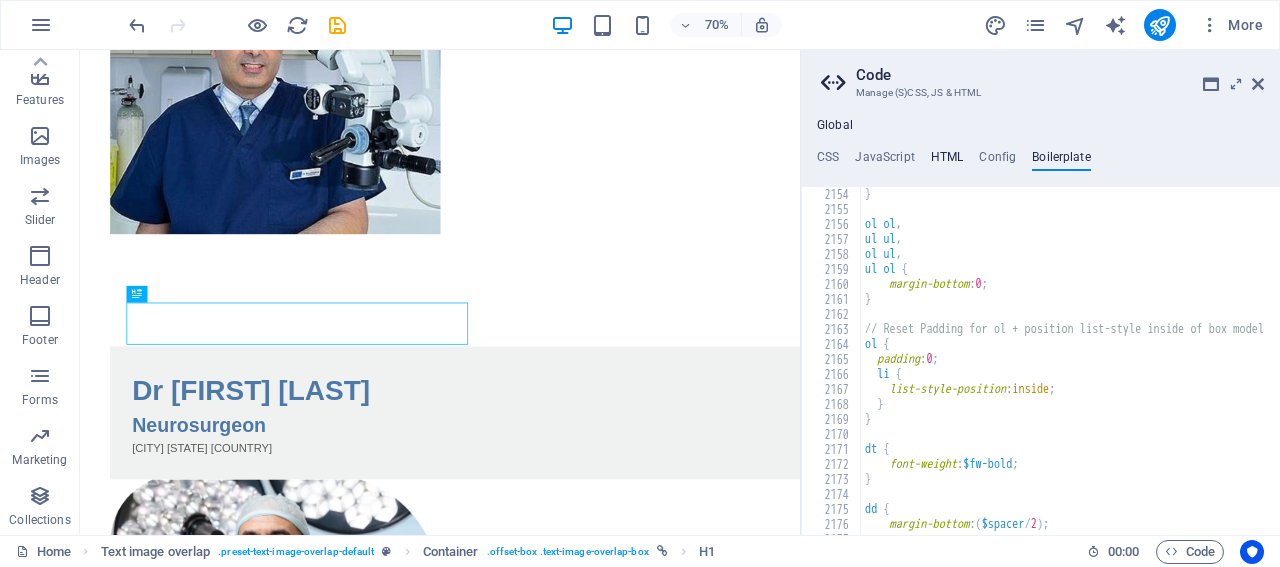 click on "HTML" at bounding box center [947, 161] 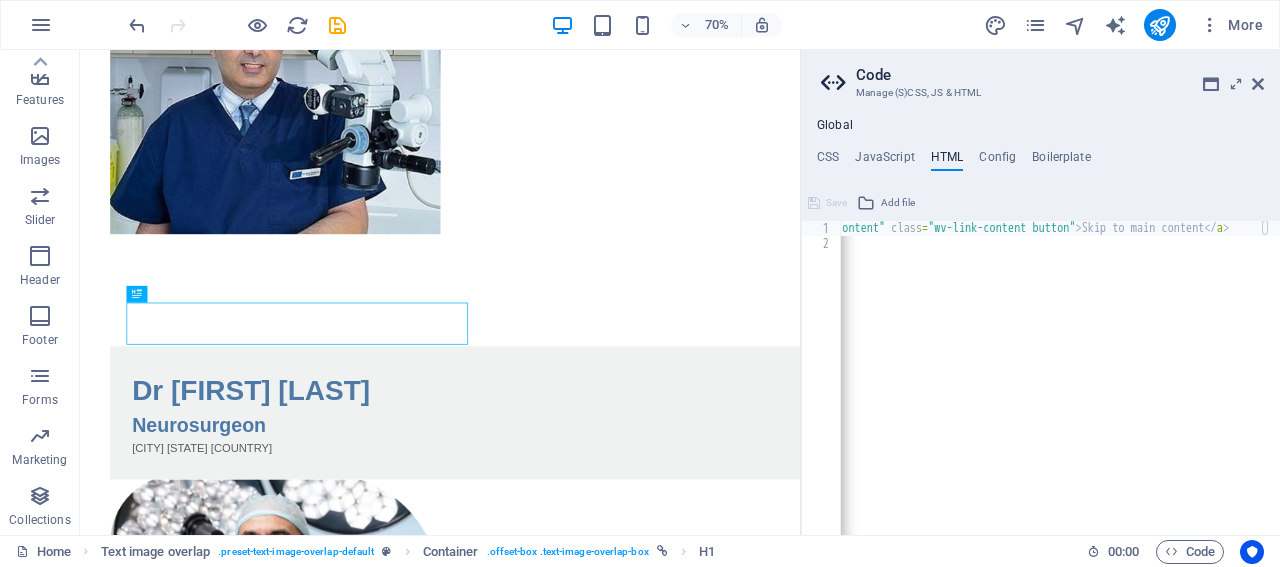 scroll, scrollTop: 0, scrollLeft: 0, axis: both 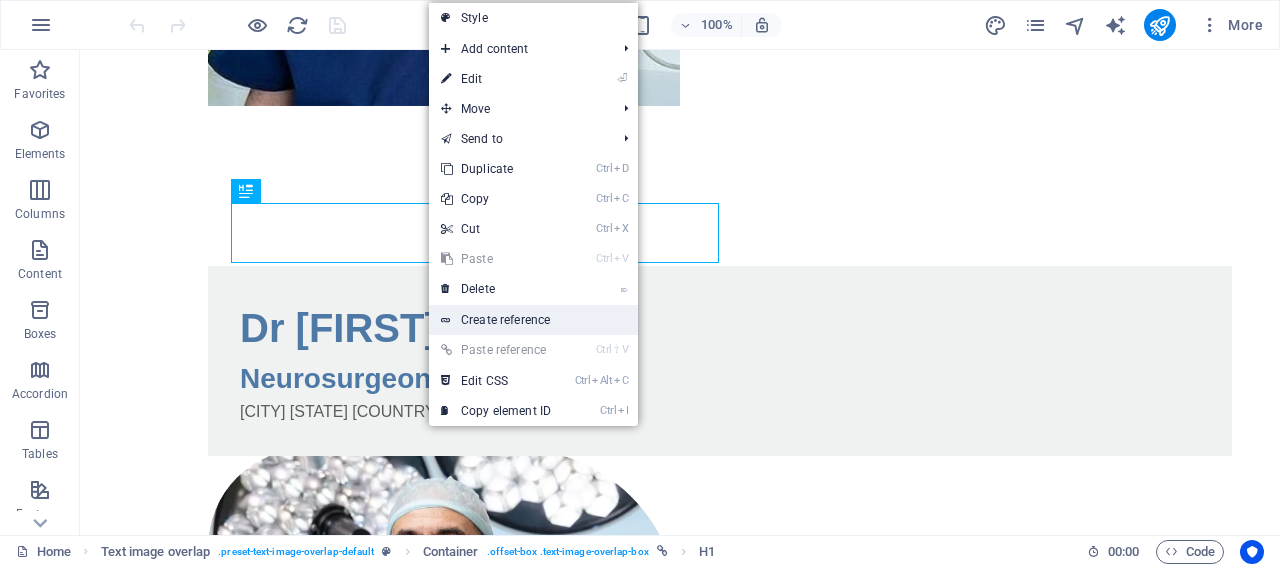 click on "Create reference" at bounding box center [533, 320] 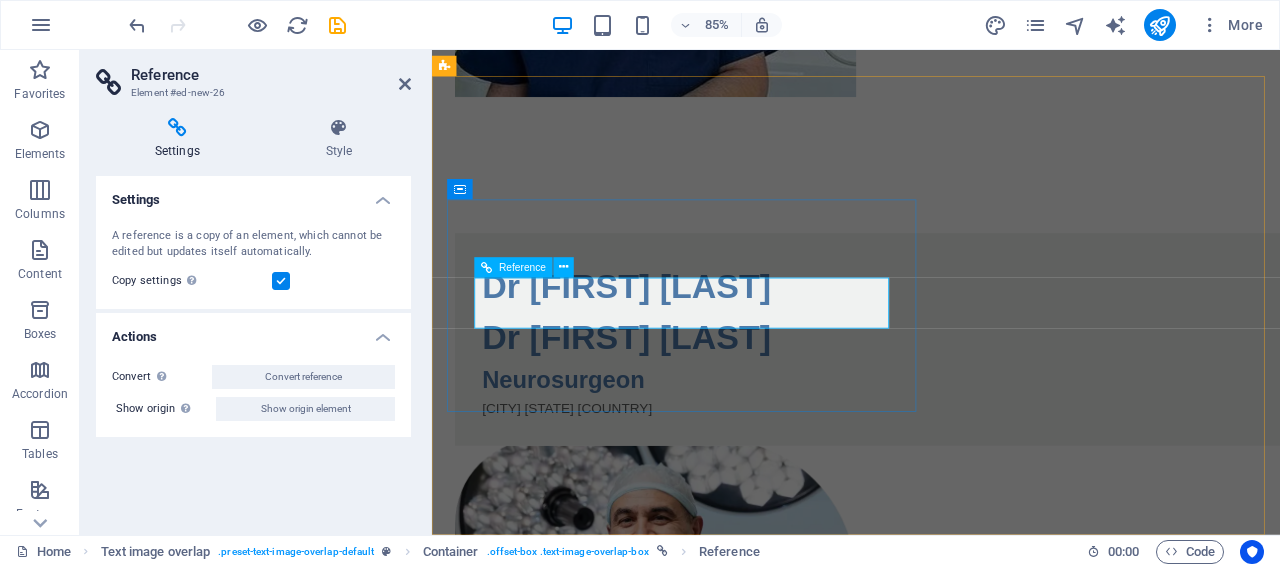 scroll, scrollTop: 570, scrollLeft: 0, axis: vertical 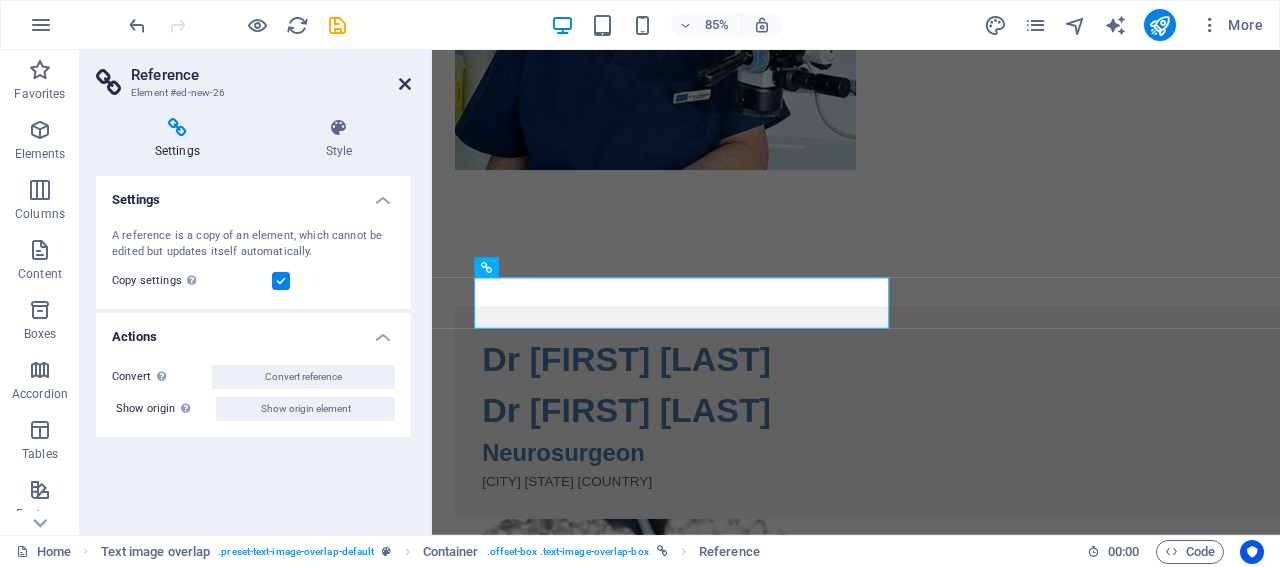 click at bounding box center (405, 84) 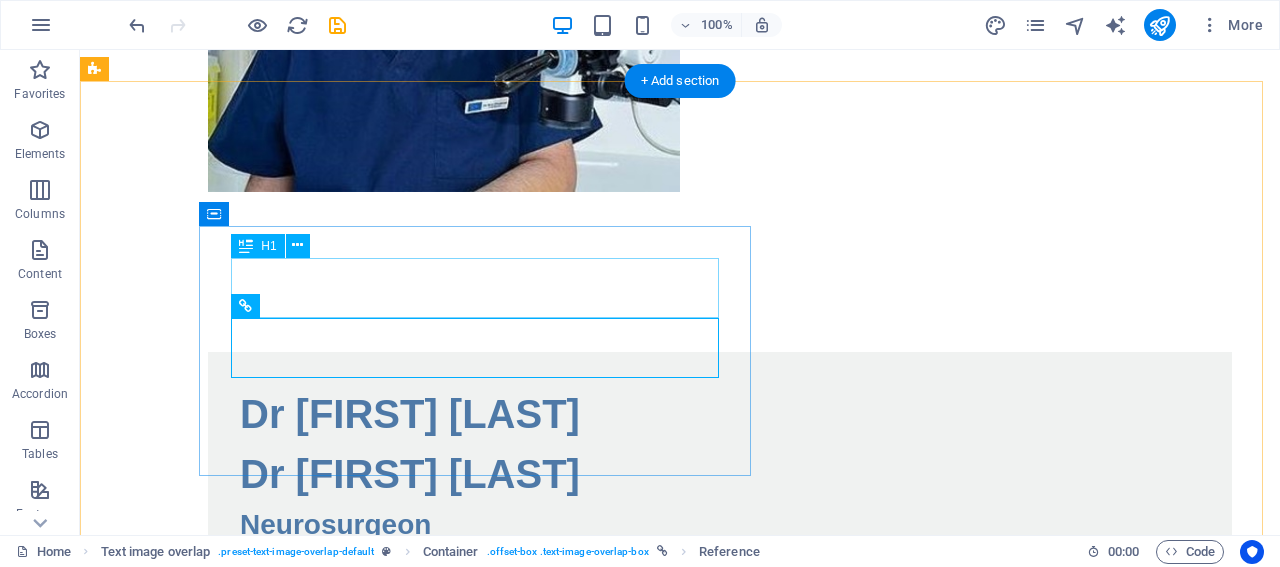 click on "Dr [FIRST] [LAST]" at bounding box center [720, 414] 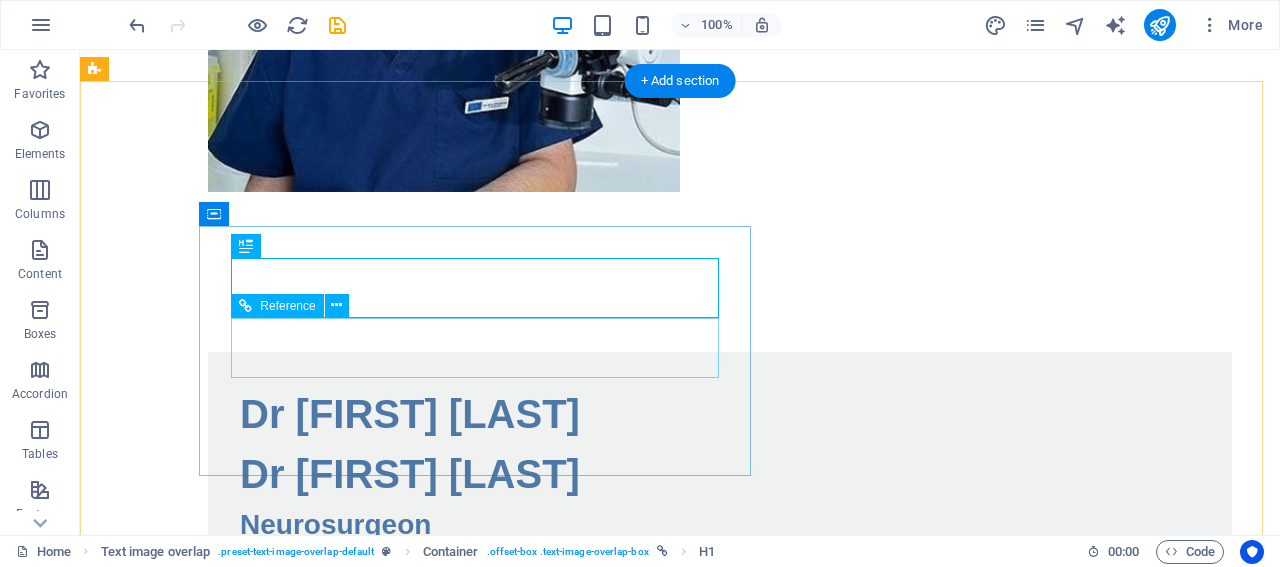 click on "Dr [FIRST] [LAST]" at bounding box center [720, 474] 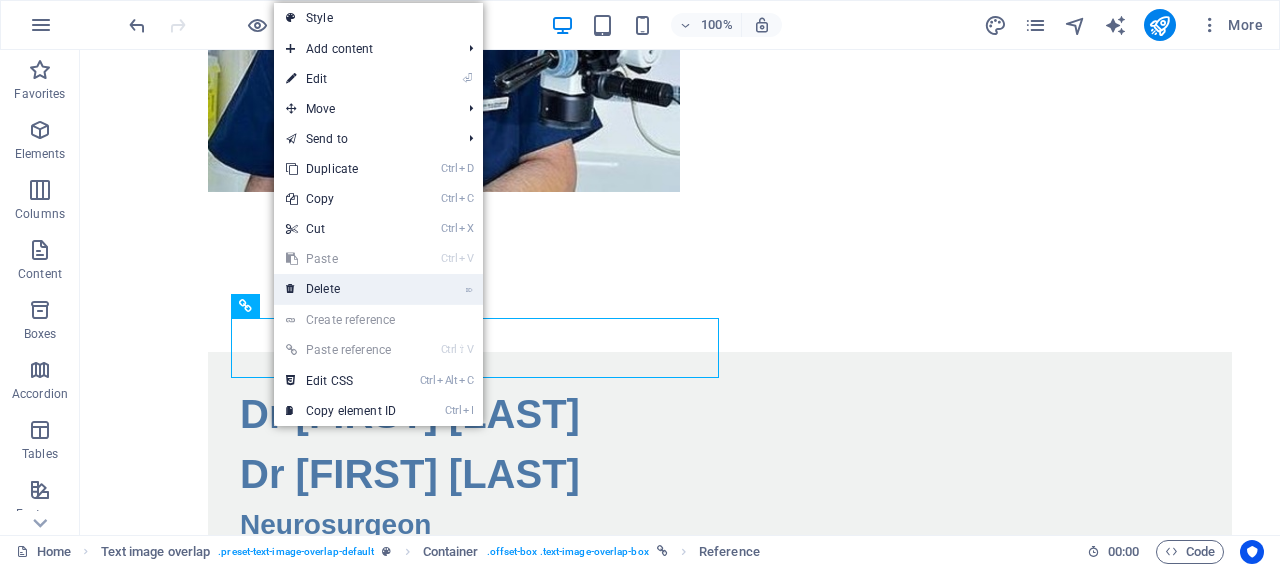 click on "⌦  Delete" at bounding box center (341, 289) 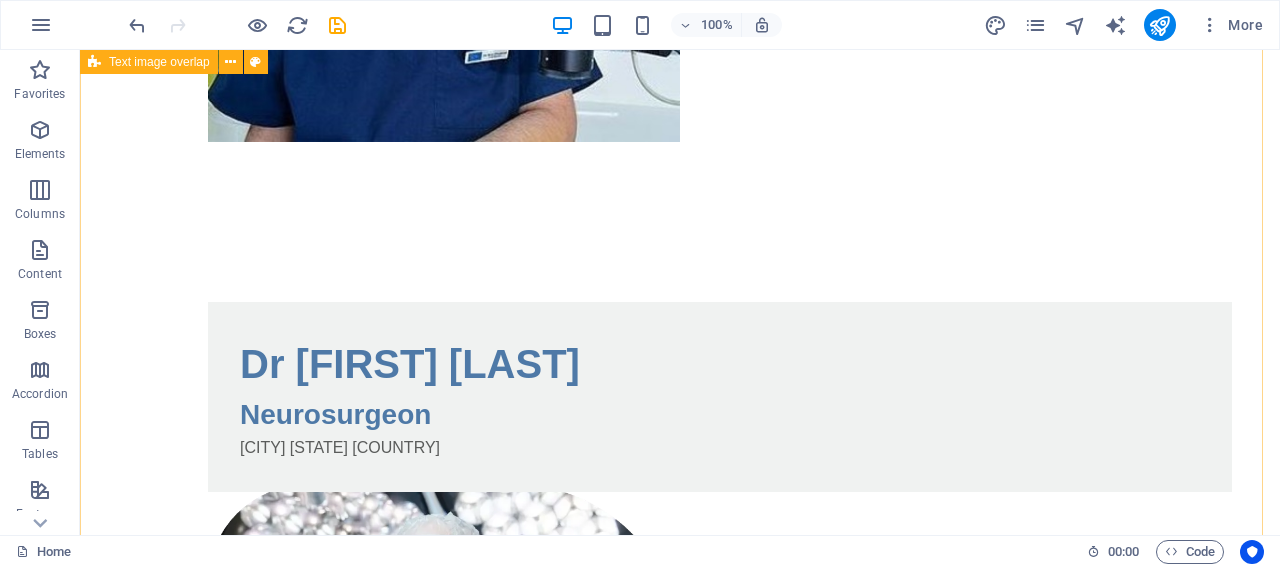 scroll, scrollTop: 619, scrollLeft: 0, axis: vertical 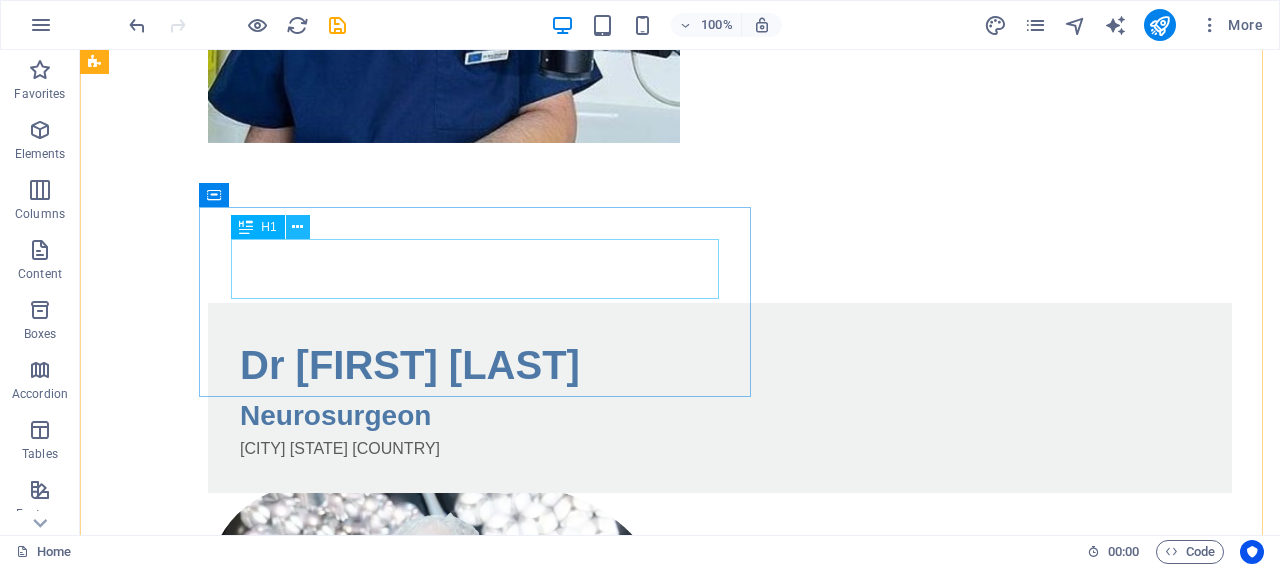 click at bounding box center [297, 227] 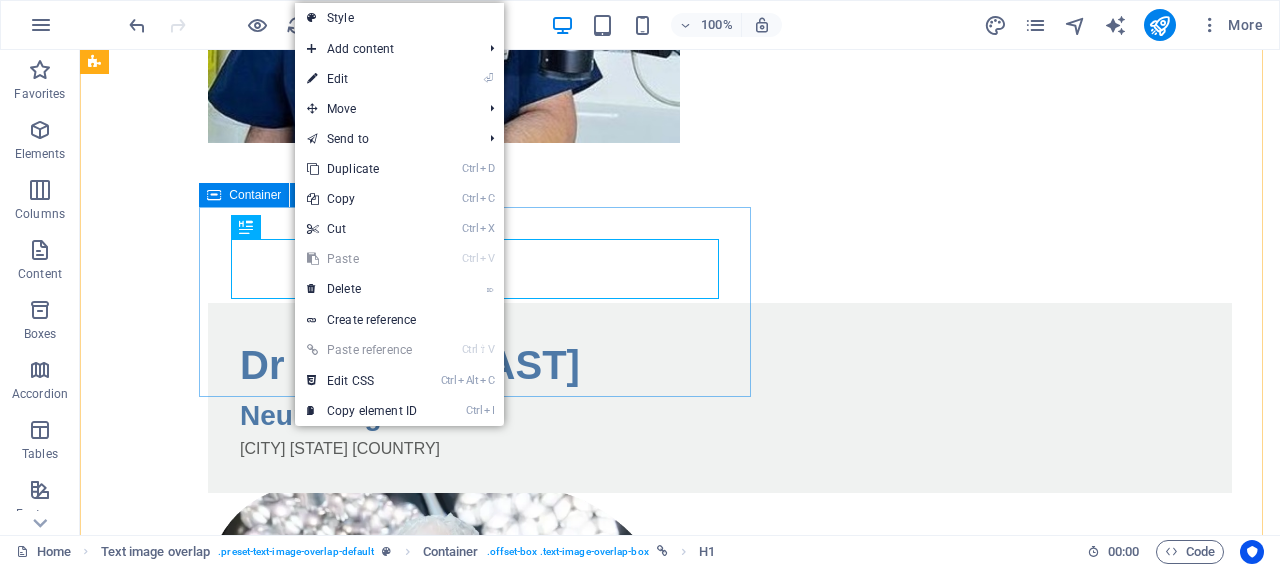 click on "Dr [FIRST] [LAST]  Neurosurgeon [CITY] [STATE] [COUNTRY]" at bounding box center [720, 398] 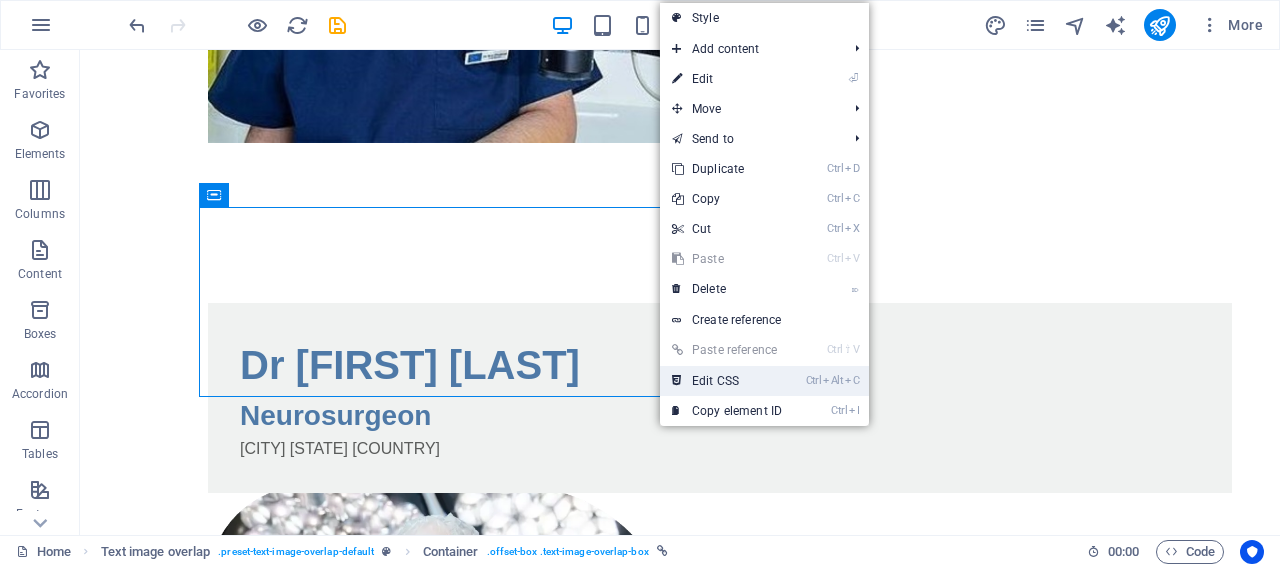 click on "Ctrl Alt C  Edit CSS" at bounding box center (727, 381) 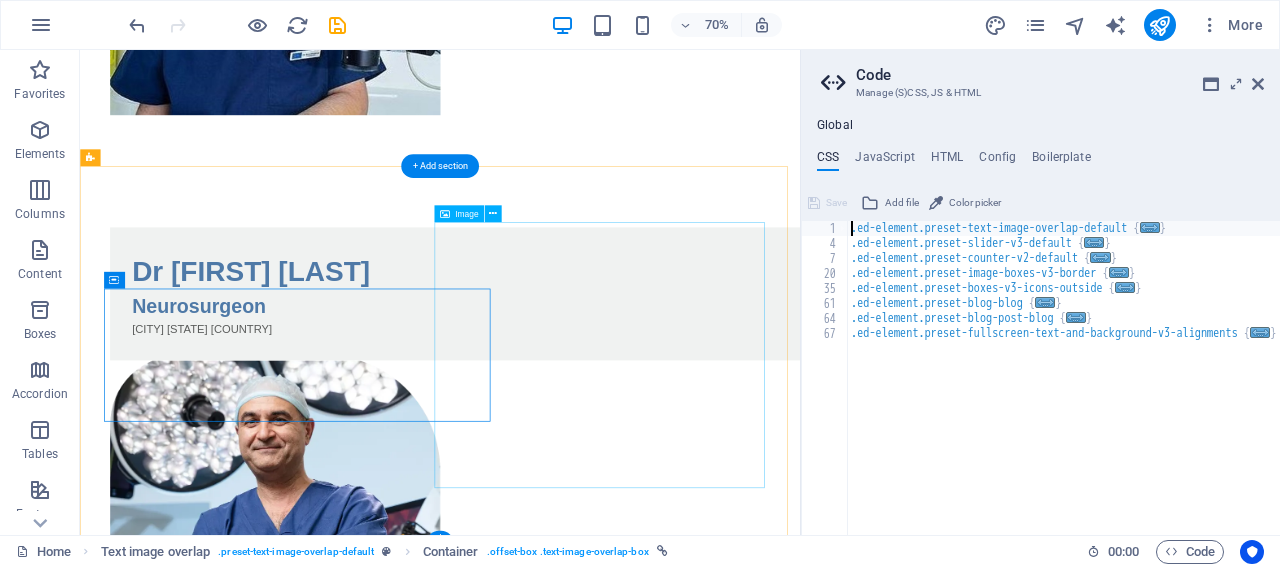 scroll, scrollTop: 435, scrollLeft: 0, axis: vertical 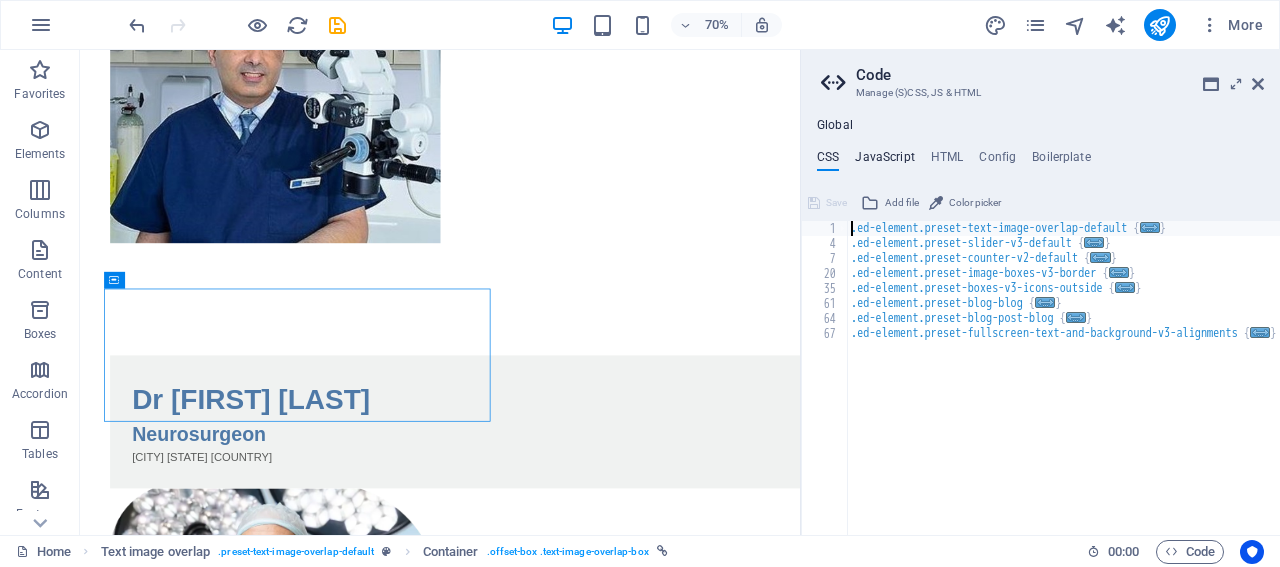 click on "JavaScript" at bounding box center (884, 161) 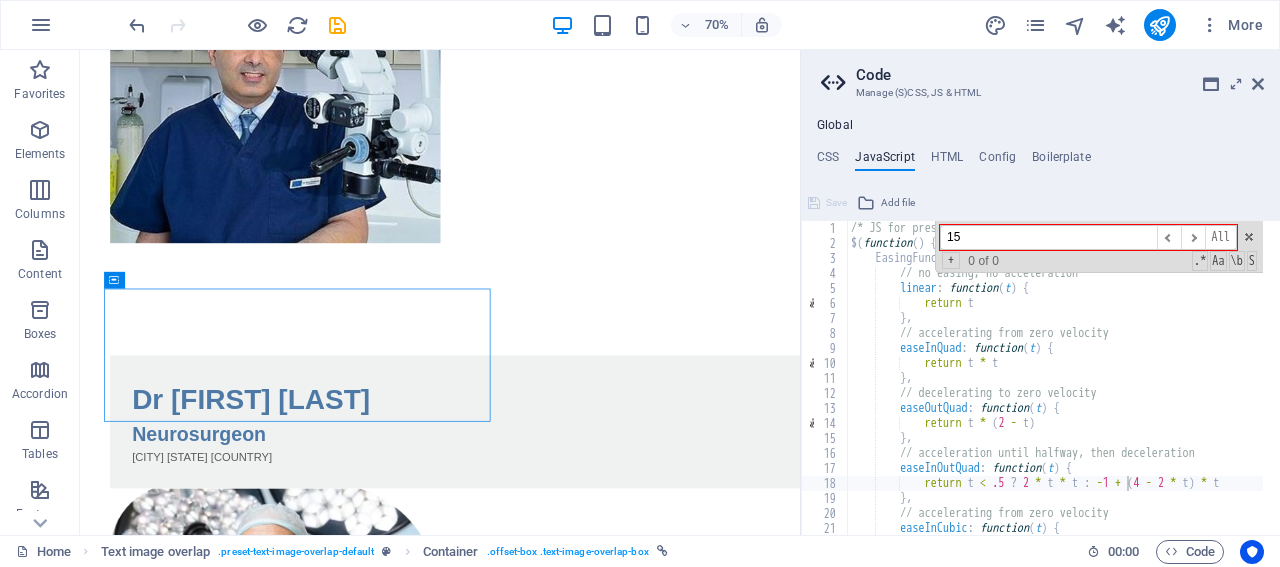 type on "1" 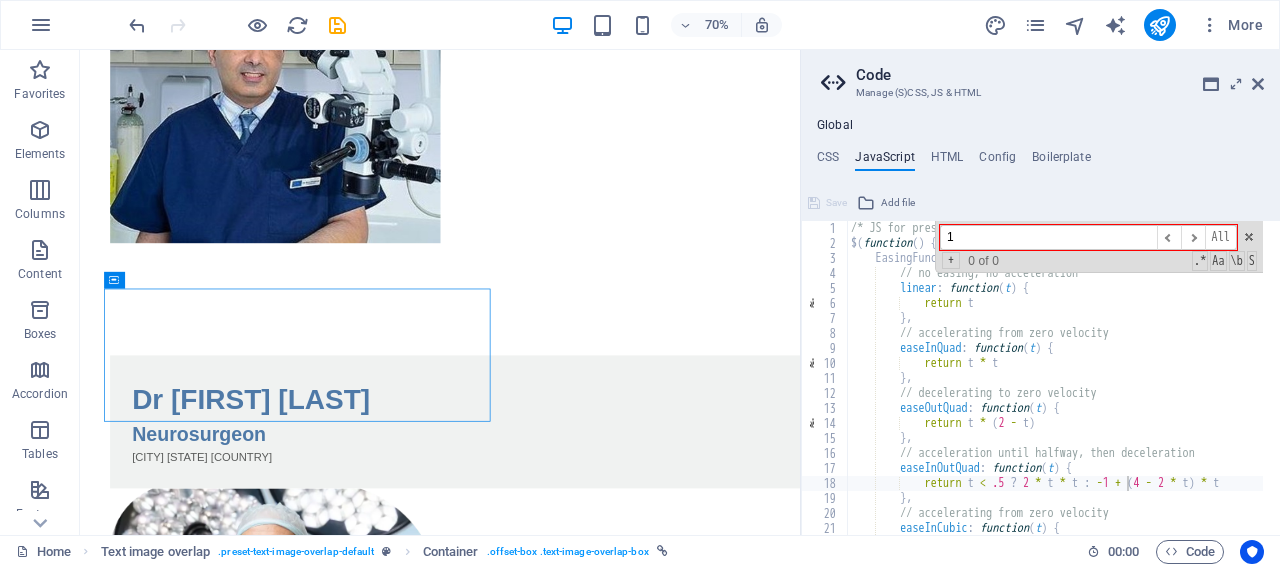 type 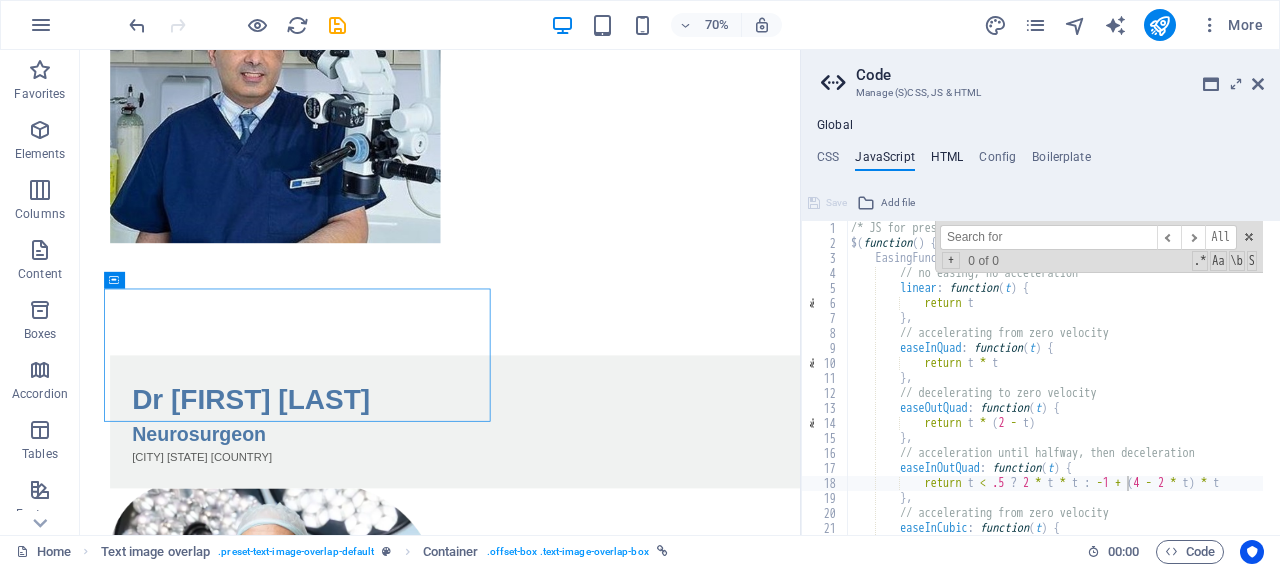 click on "HTML" at bounding box center [947, 161] 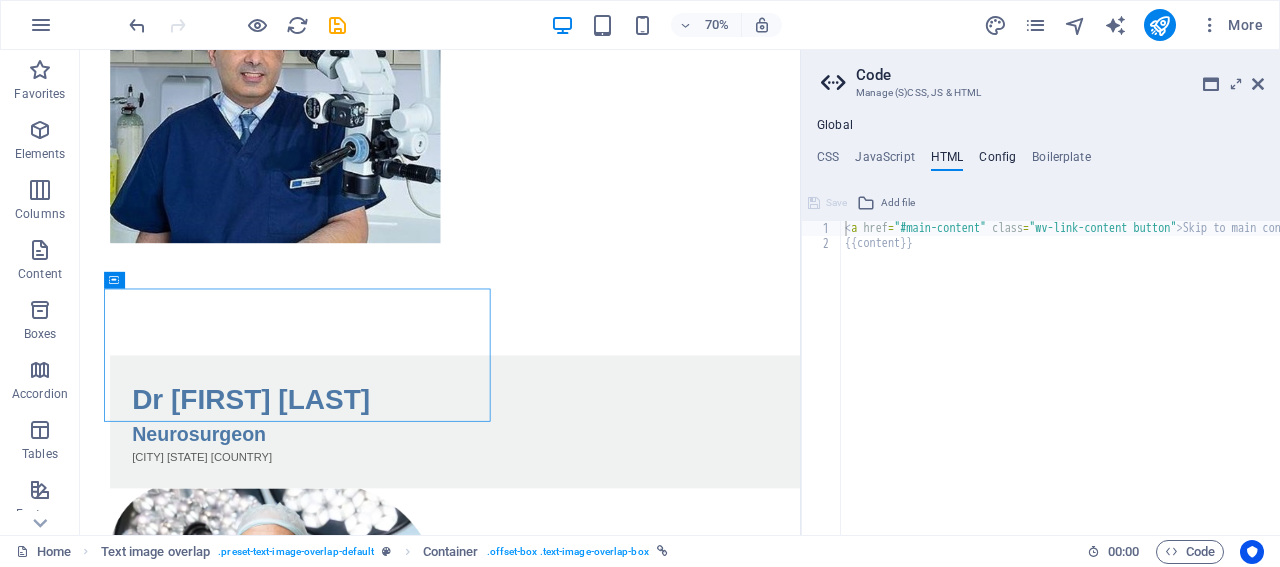 click on "Config" at bounding box center (997, 161) 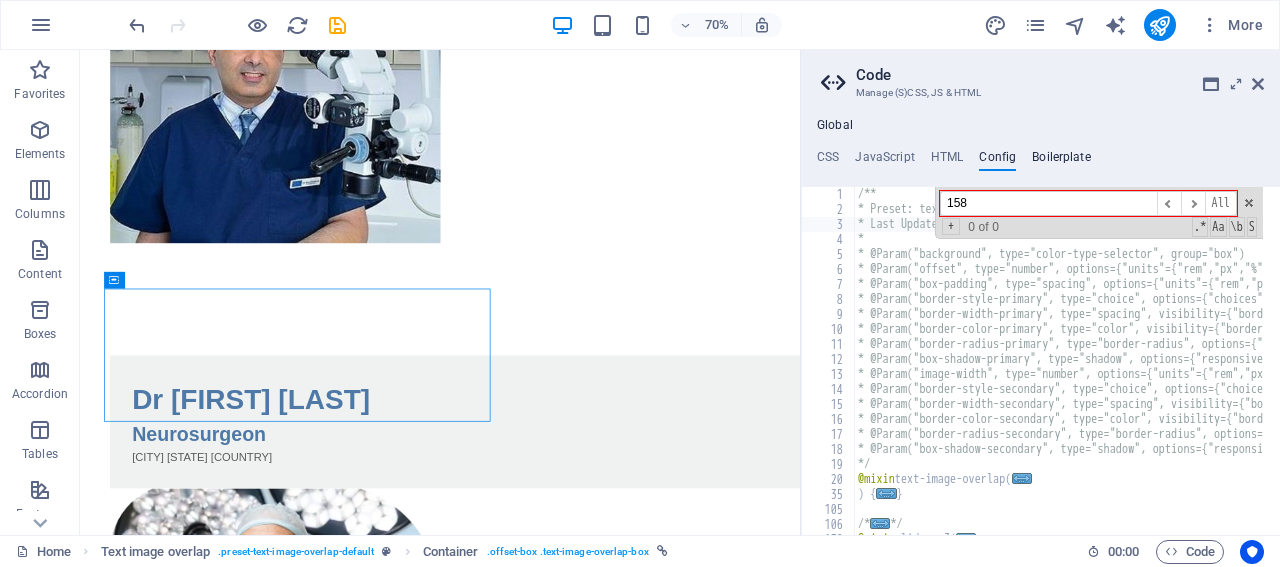 type on "158" 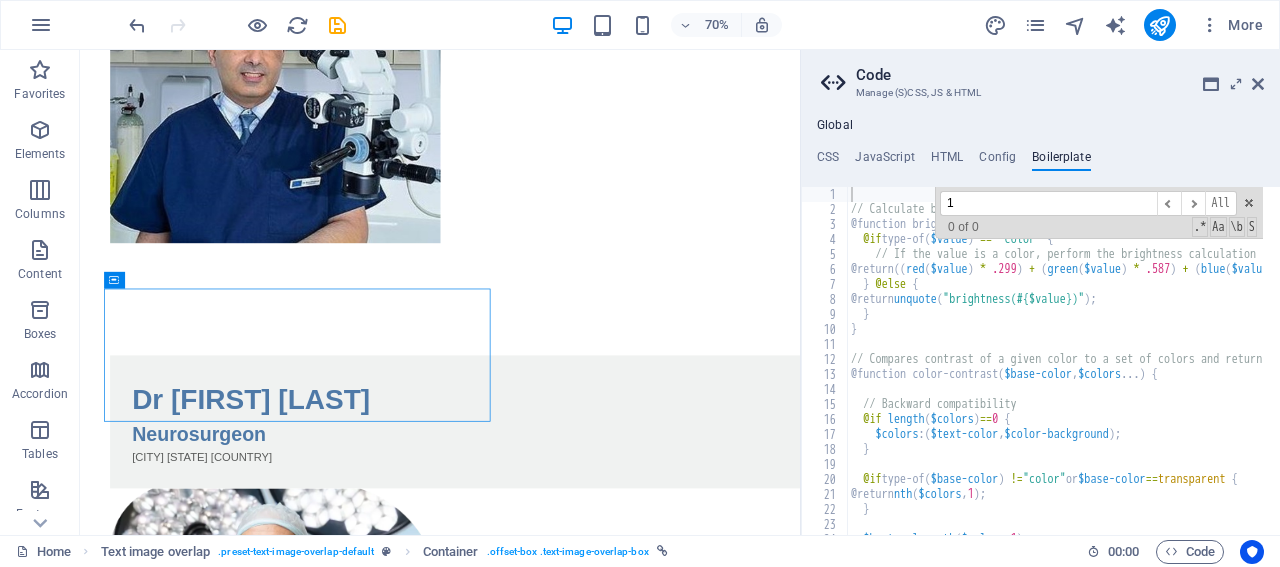 scroll, scrollTop: 0, scrollLeft: 127, axis: horizontal 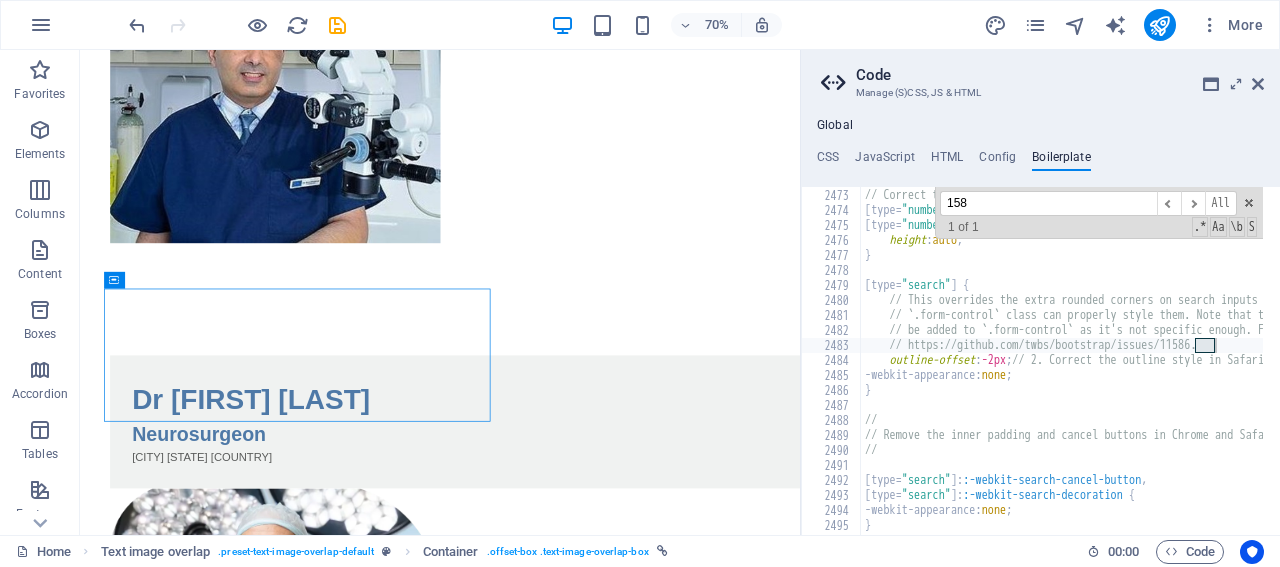 type on "158" 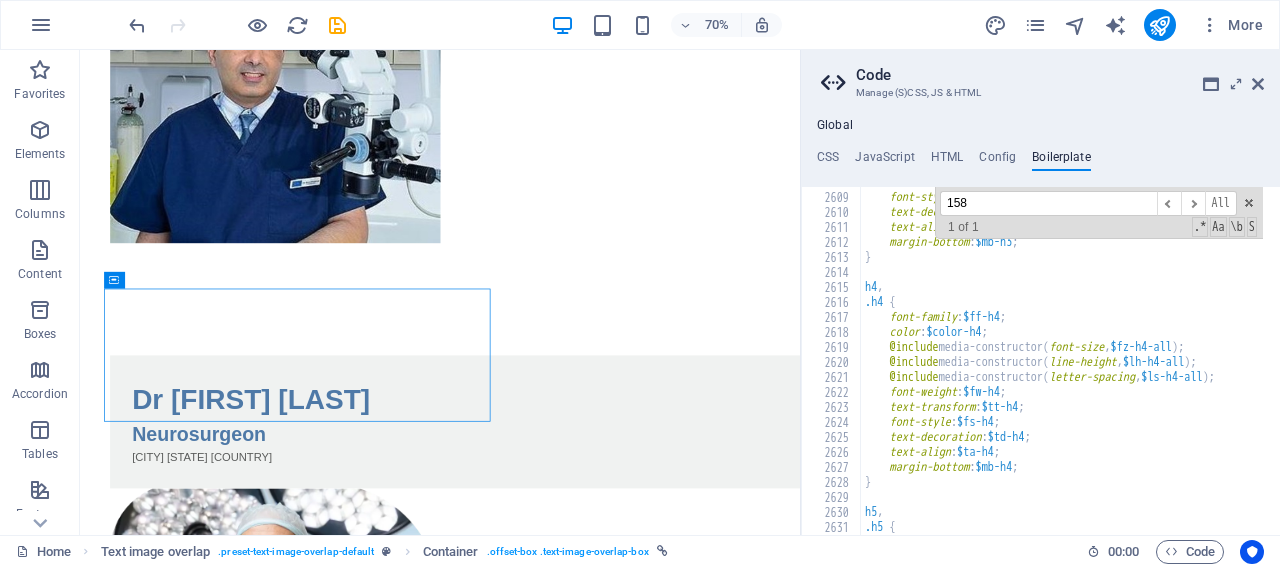 scroll, scrollTop: 20716, scrollLeft: 0, axis: vertical 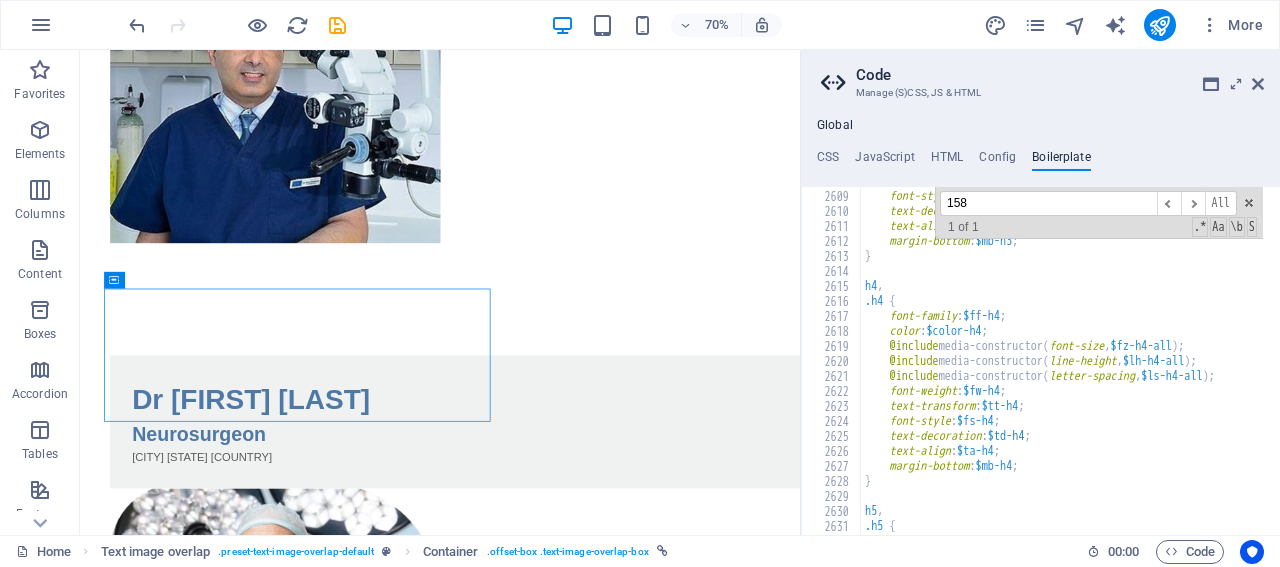 click on "Code" at bounding box center (1060, 75) 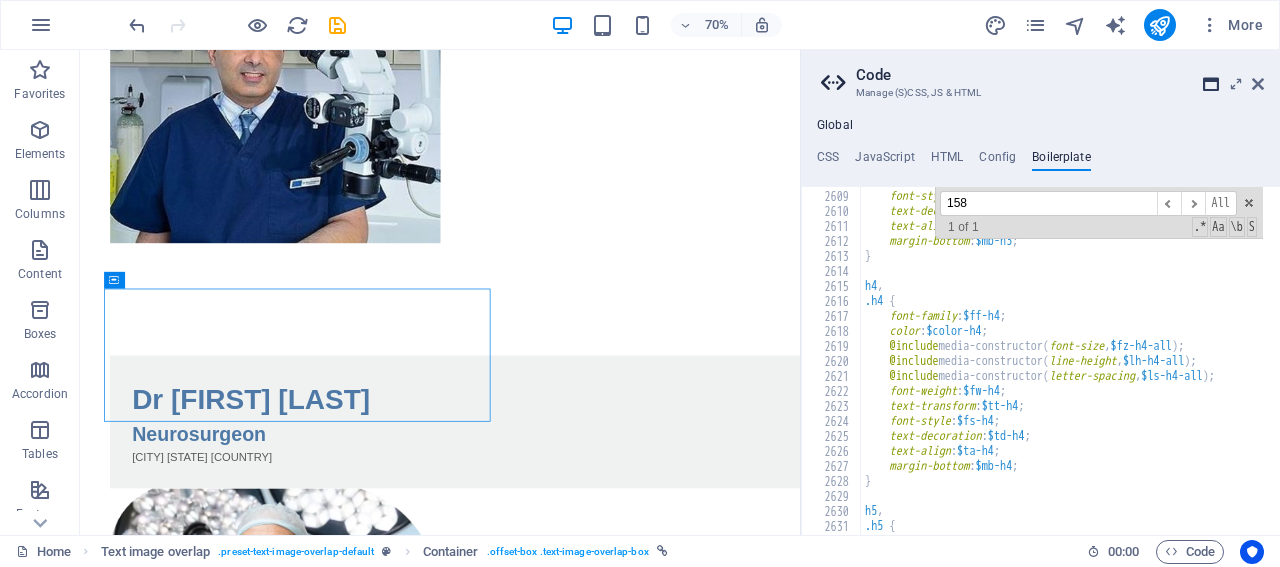 click at bounding box center (1211, 84) 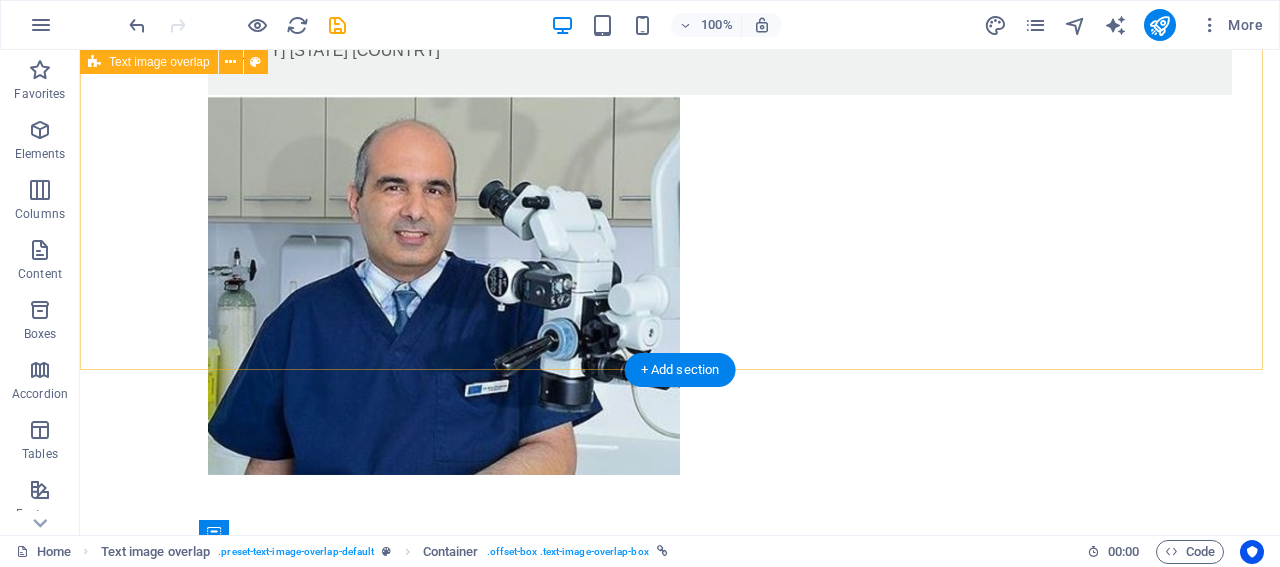 scroll, scrollTop: 273, scrollLeft: 0, axis: vertical 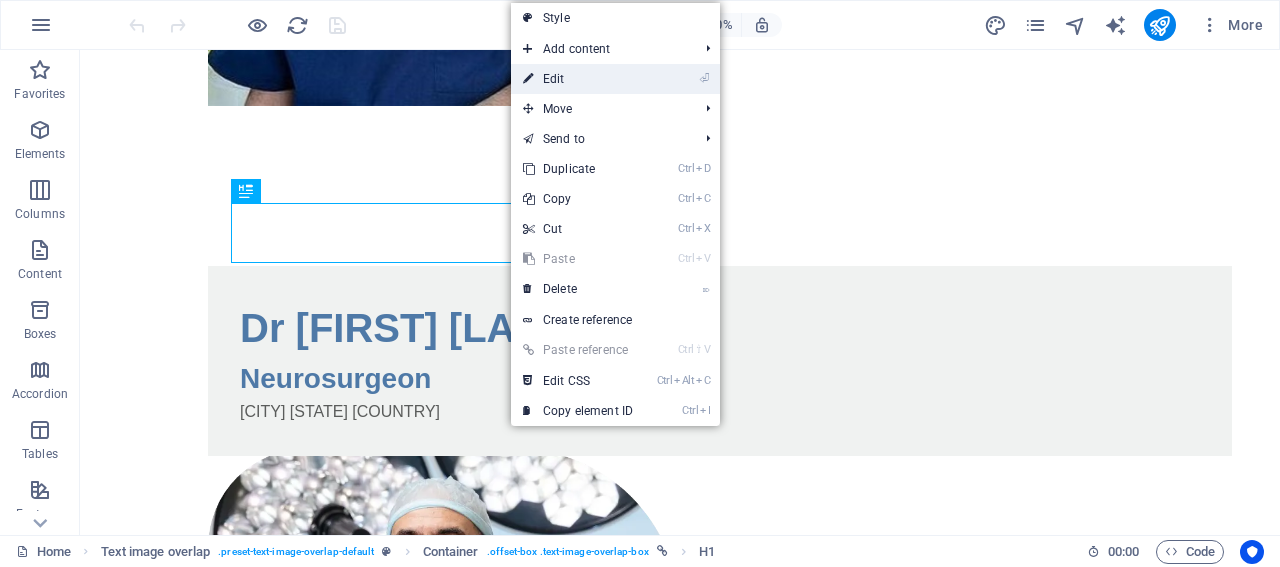click on "⏎  Edit" at bounding box center [578, 79] 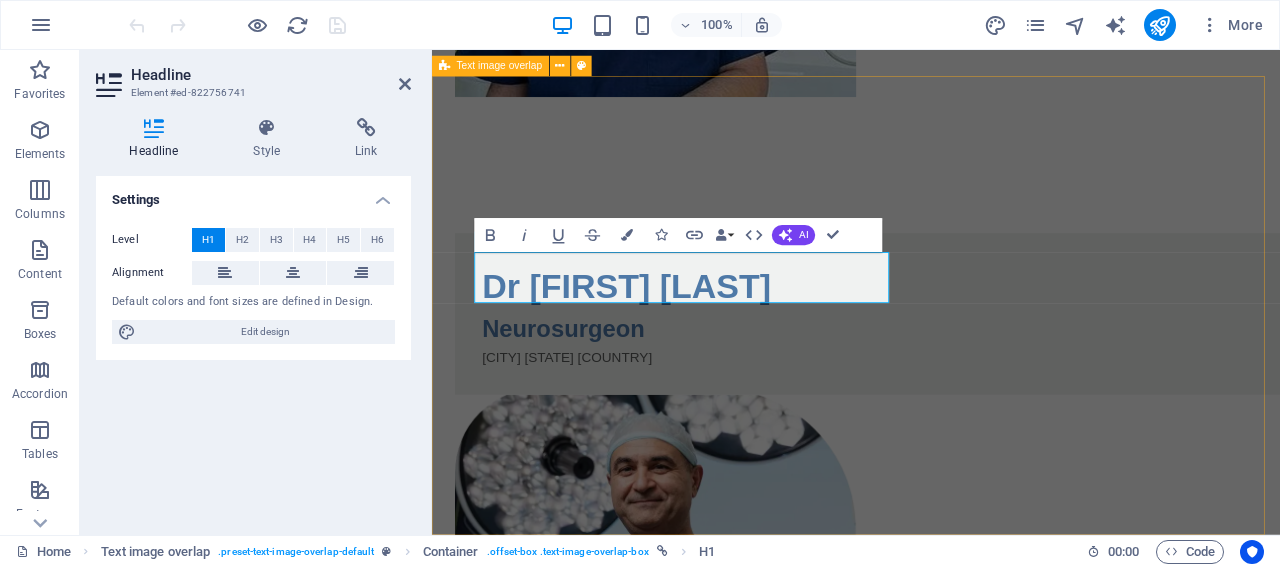 scroll, scrollTop: 570, scrollLeft: 0, axis: vertical 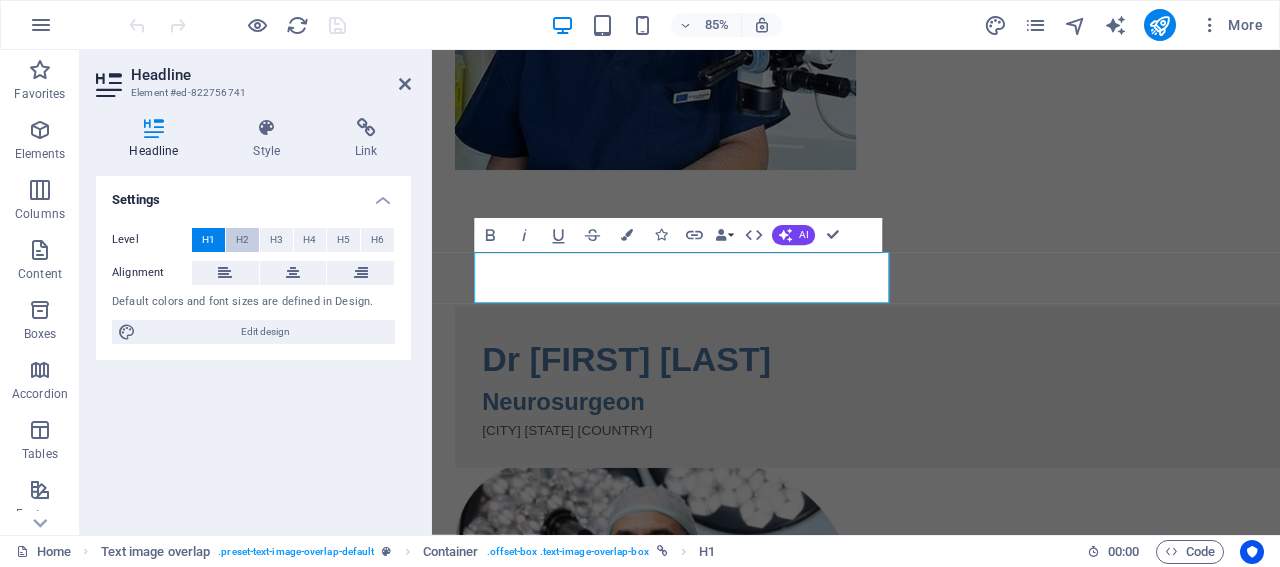 click on "H2" at bounding box center (242, 240) 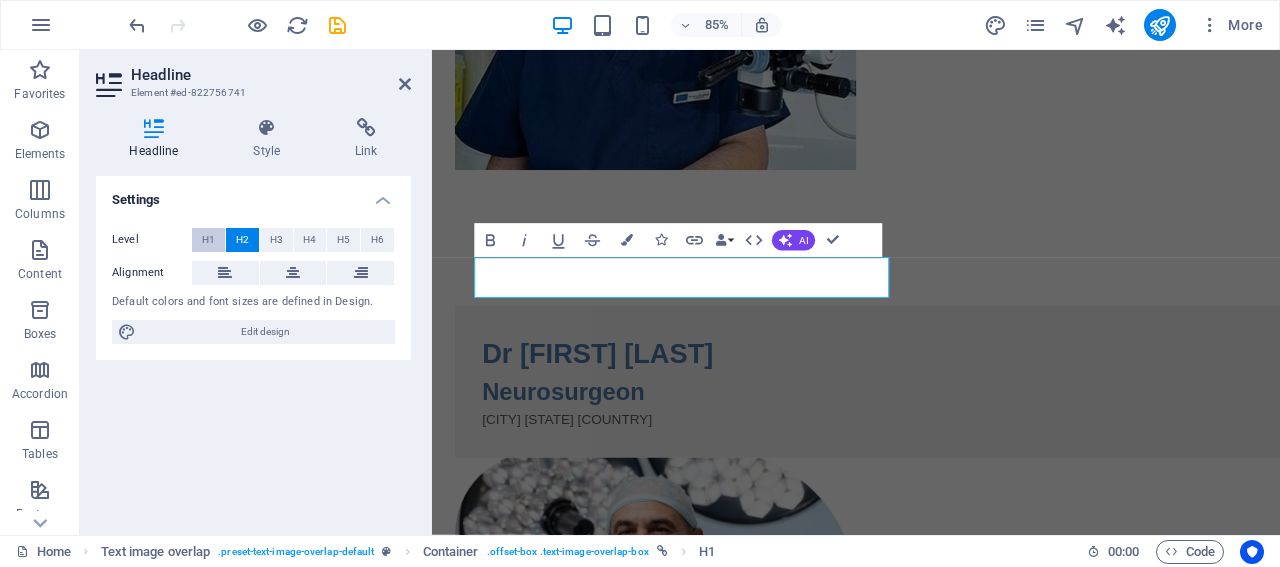 click on "H1" at bounding box center (208, 240) 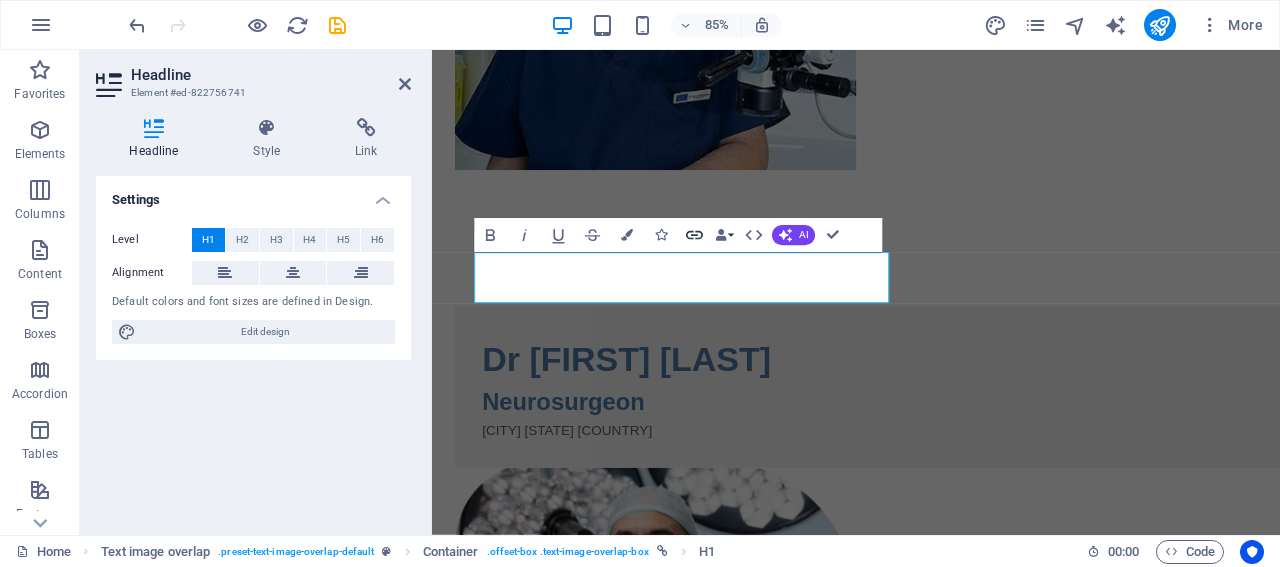 click 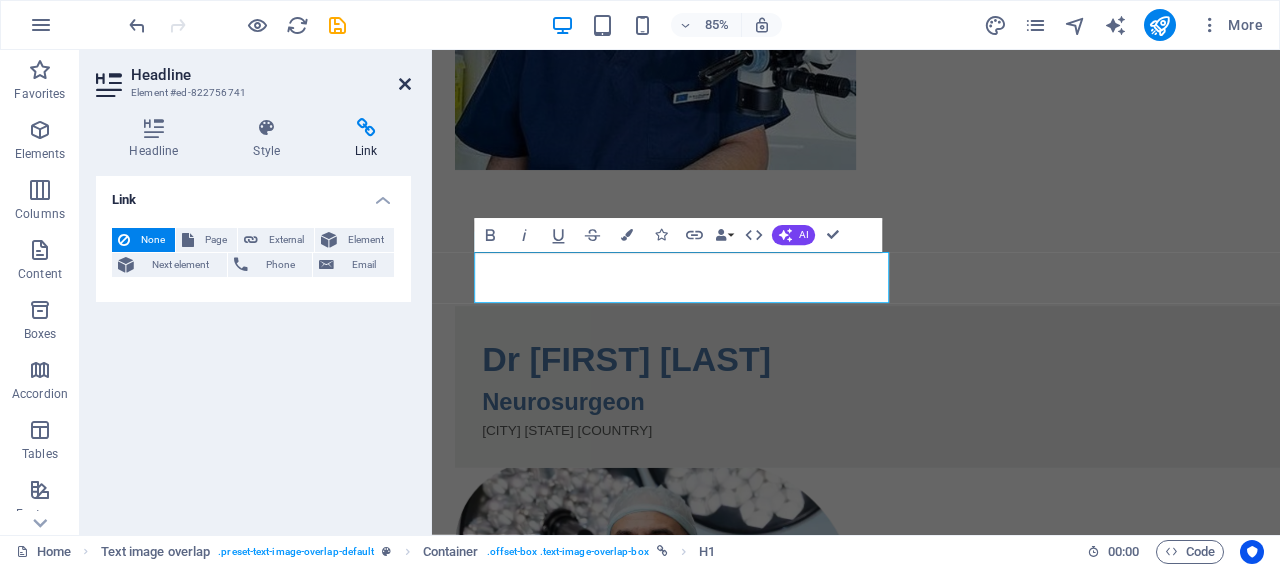 click at bounding box center (405, 84) 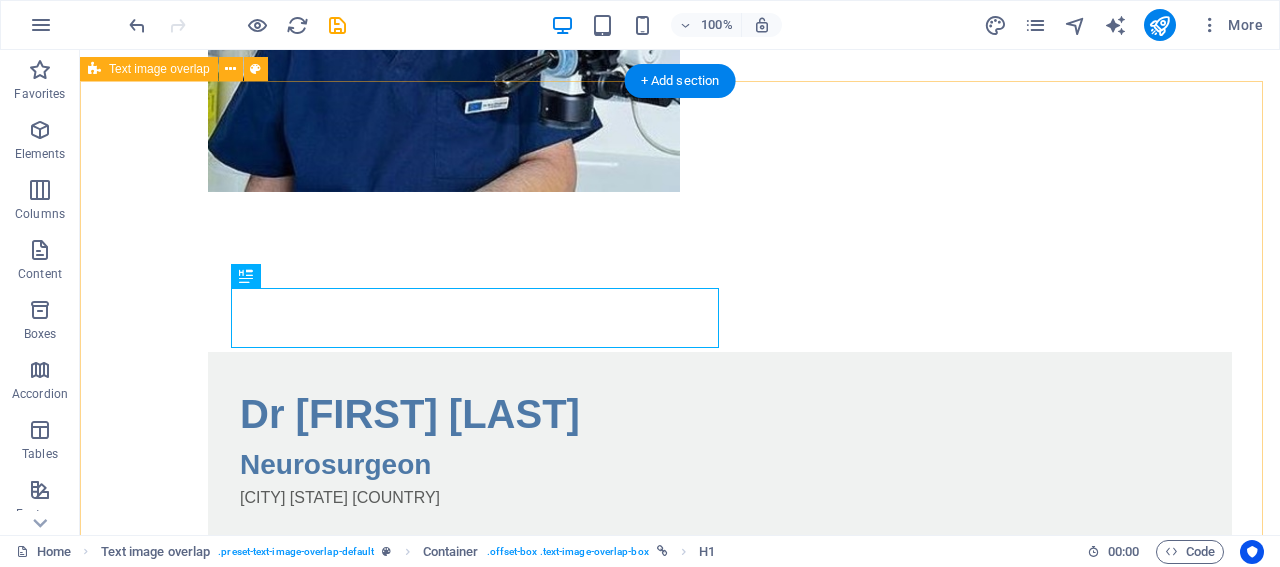 click on "Dr Behzad Eftekhar  Neurosurgeon Sydney NSW Australia" at bounding box center (680, 637) 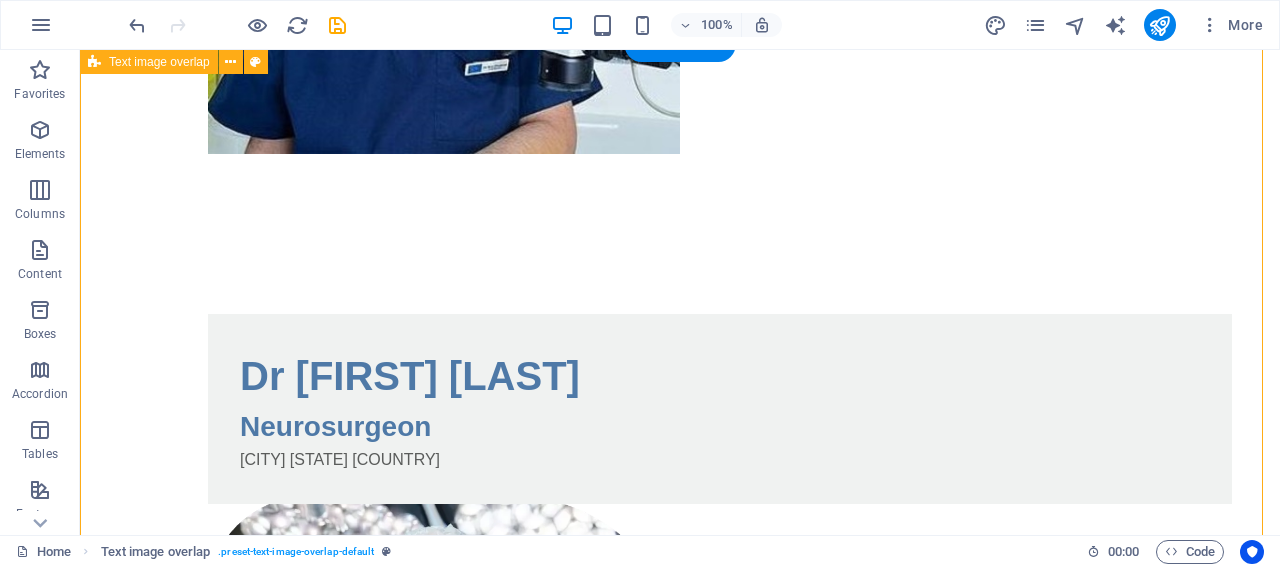 scroll, scrollTop: 607, scrollLeft: 0, axis: vertical 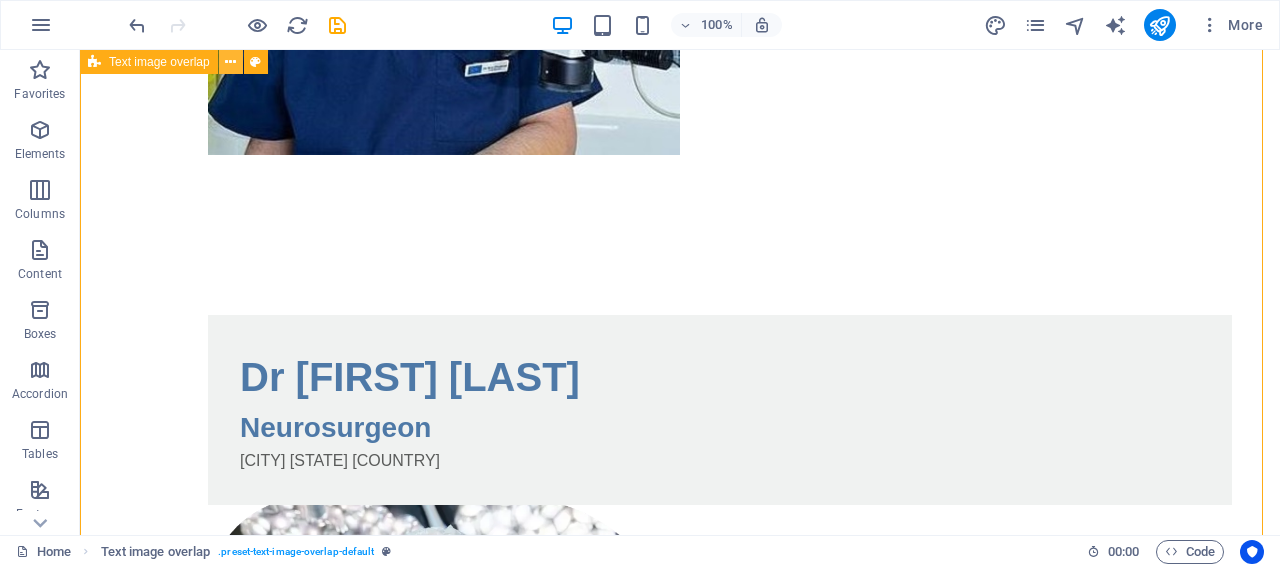 click at bounding box center [230, 62] 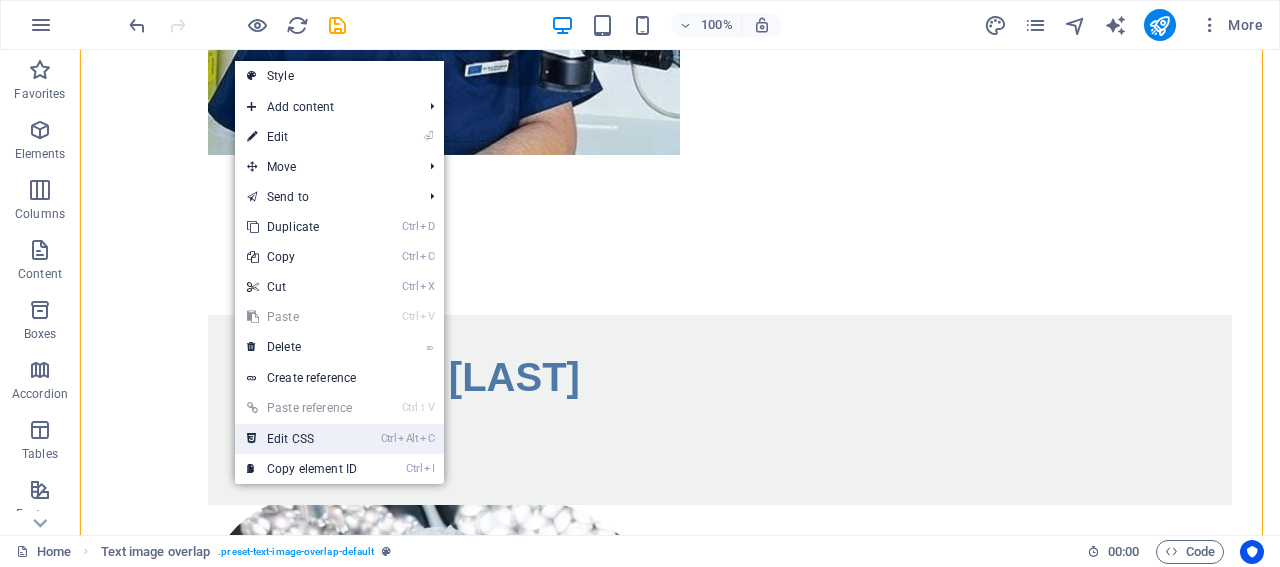 click on "Ctrl Alt C  Edit CSS" at bounding box center [302, 439] 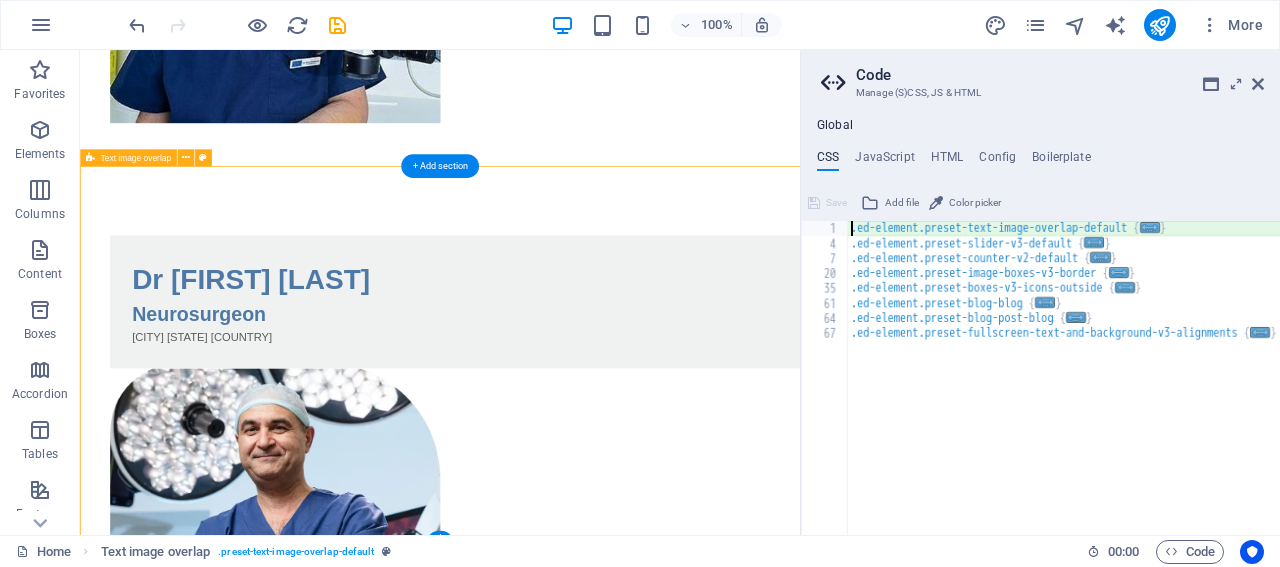 scroll, scrollTop: 435, scrollLeft: 0, axis: vertical 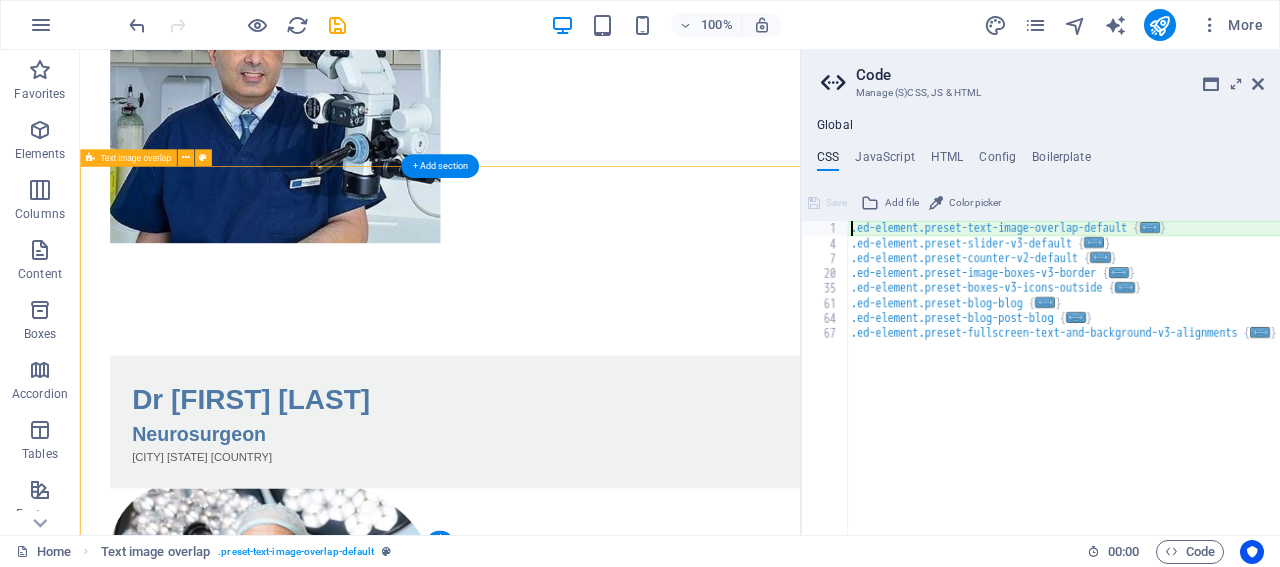 type on "@include text-image-overlap;" 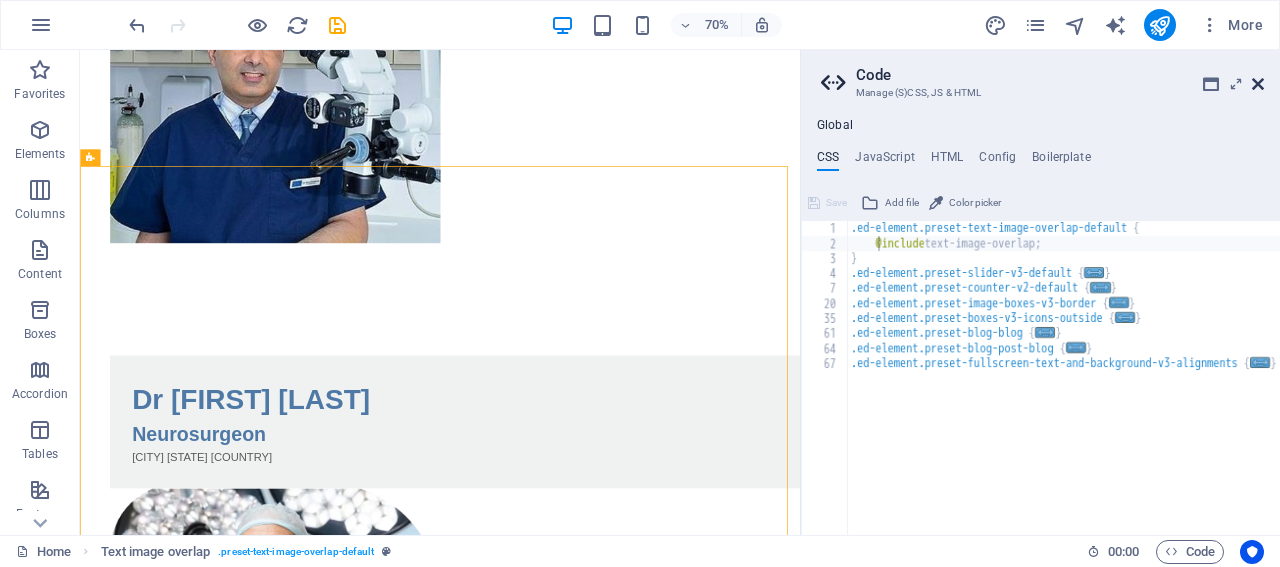 click at bounding box center (1258, 84) 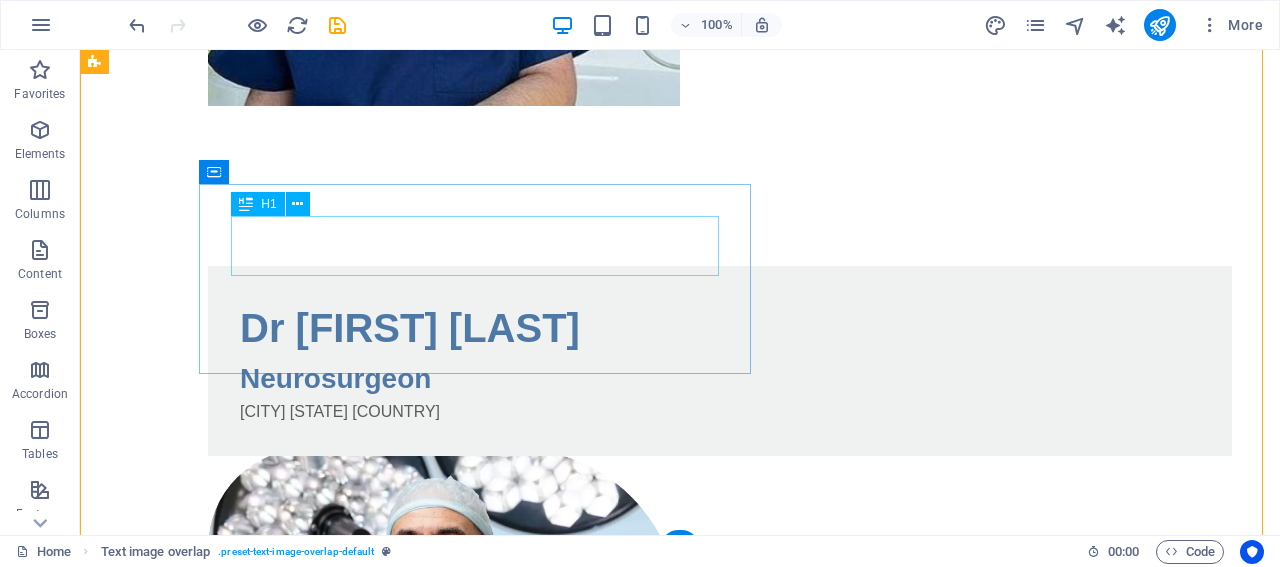scroll, scrollTop: 606, scrollLeft: 0, axis: vertical 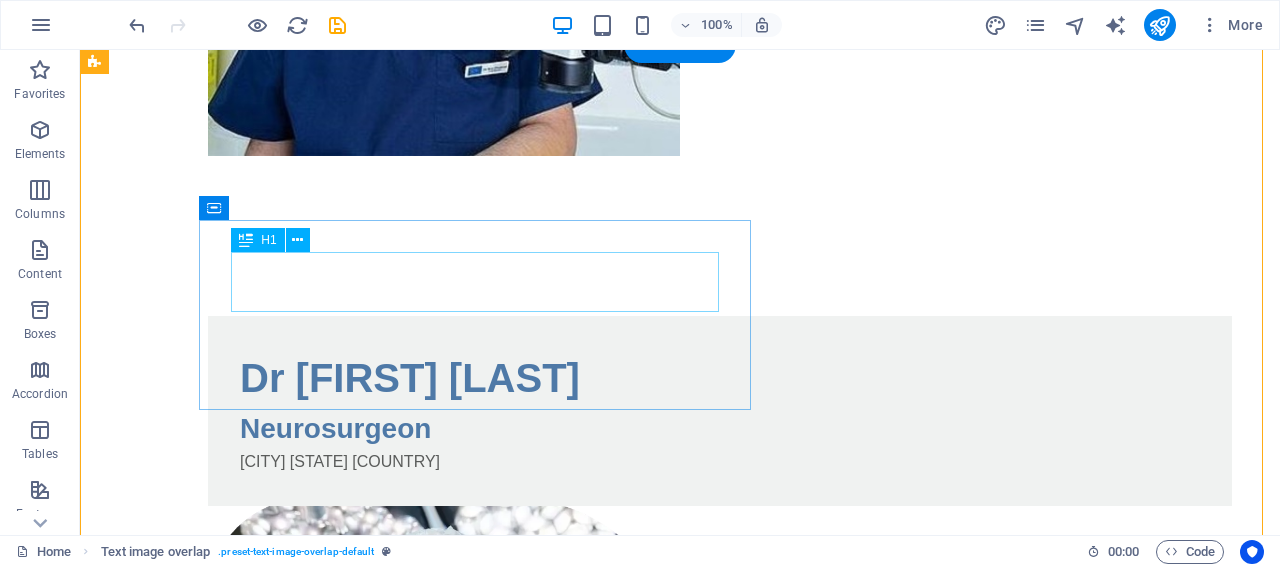 click on "Dr [LAST] [LAST]" at bounding box center (720, 378) 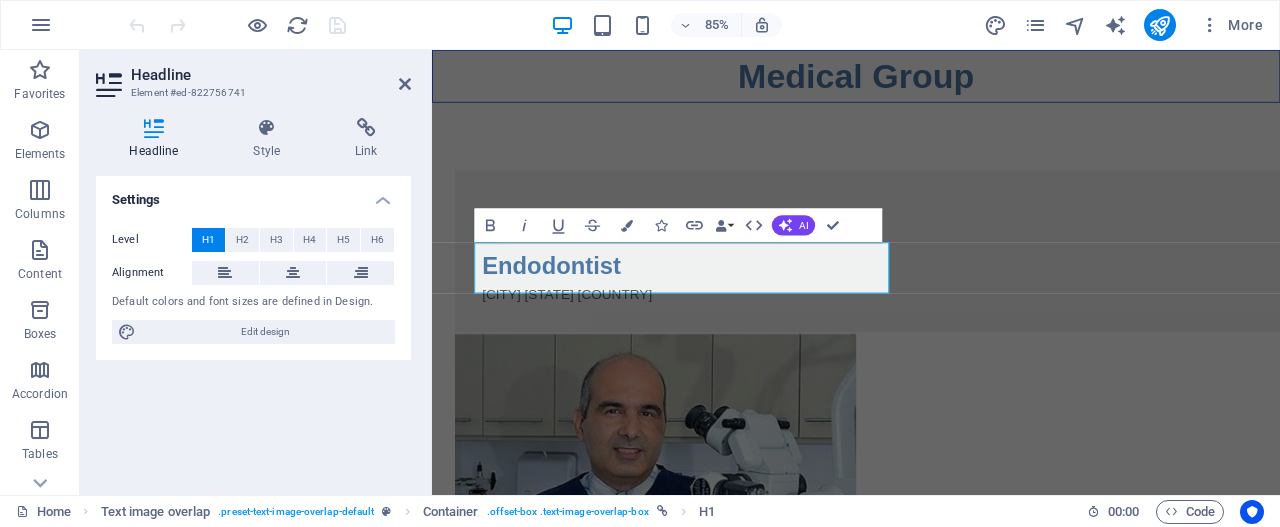 scroll, scrollTop: 582, scrollLeft: 0, axis: vertical 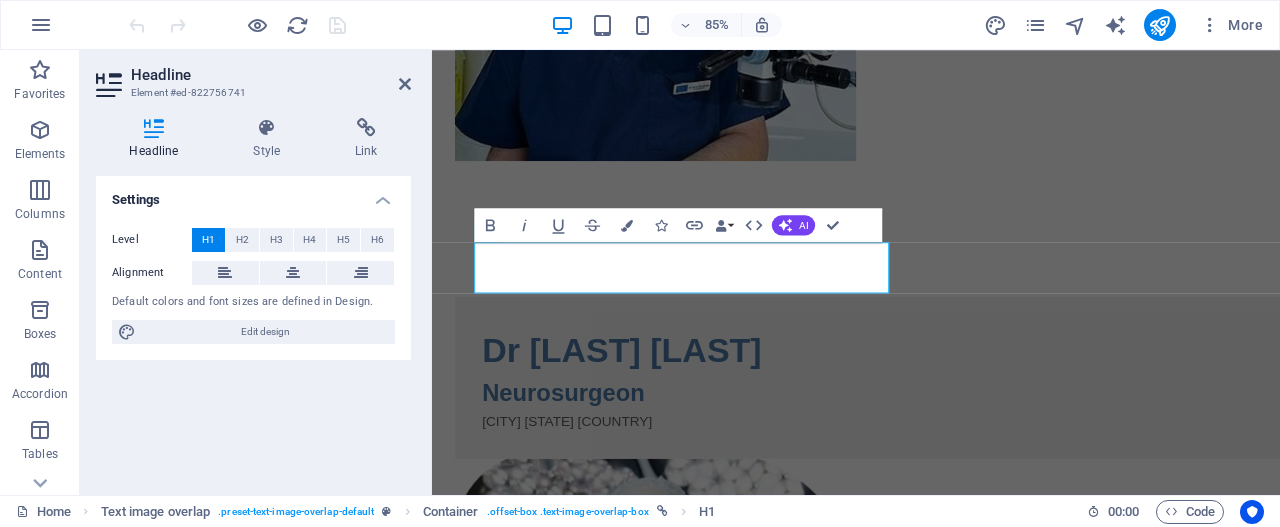 click on "Headline Element #ed-822756741 Headline Style Link Settings Level H1 H2 H3 H4 H5 H6 Alignment Default colors and font sizes are defined in Design. Edit design Text image overlap Element Layout How this element expands within the layout (Flexbox). Size Default auto px % 1/1 1/2 1/3 1/4 1/5 1/6 1/7 1/8 1/9 1/10 Grow Shrink Order Container layout Visible Visible Opacity 100 % Overflow Spacing Margin Default auto px % rem vw vh Custom Custom auto px % rem vw vh auto px % rem vw vh auto px % rem vw vh auto px % rem vw vh Padding Default px rem % vh vw Custom Custom px rem % vh vw px rem % vh vw px rem % vh vw px rem % vh vw Border Style              - Width 1 auto px rem % vh vw Custom Custom 1 auto px rem % vh vw 1 auto px rem % vh vw 1 auto px rem % vh vw 1 auto px rem % vh vw  - Color Round corners Default px rem % vh vw Custom Custom px rem % vh vw px rem % vh vw px rem % vh vw px rem % vh vw Shadow Default None Outside Inside Color X offset 0 px rem vh vw Y offset 0 px rem vh vw Blur 0 px rem % vh 0" at bounding box center [256, 272] 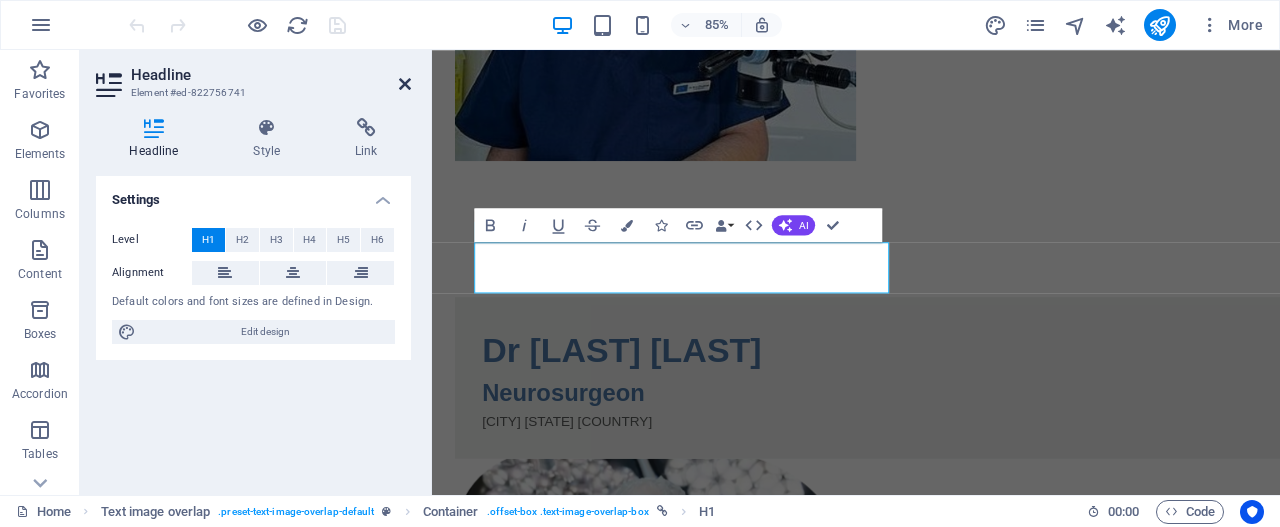 click at bounding box center [405, 84] 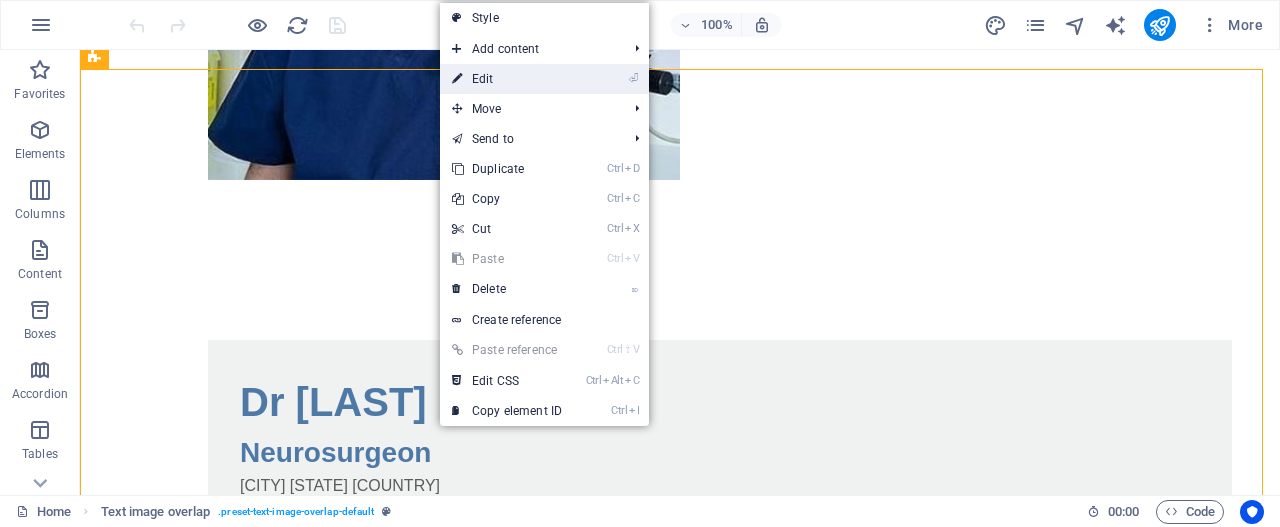 click on "⏎  Edit" at bounding box center (507, 79) 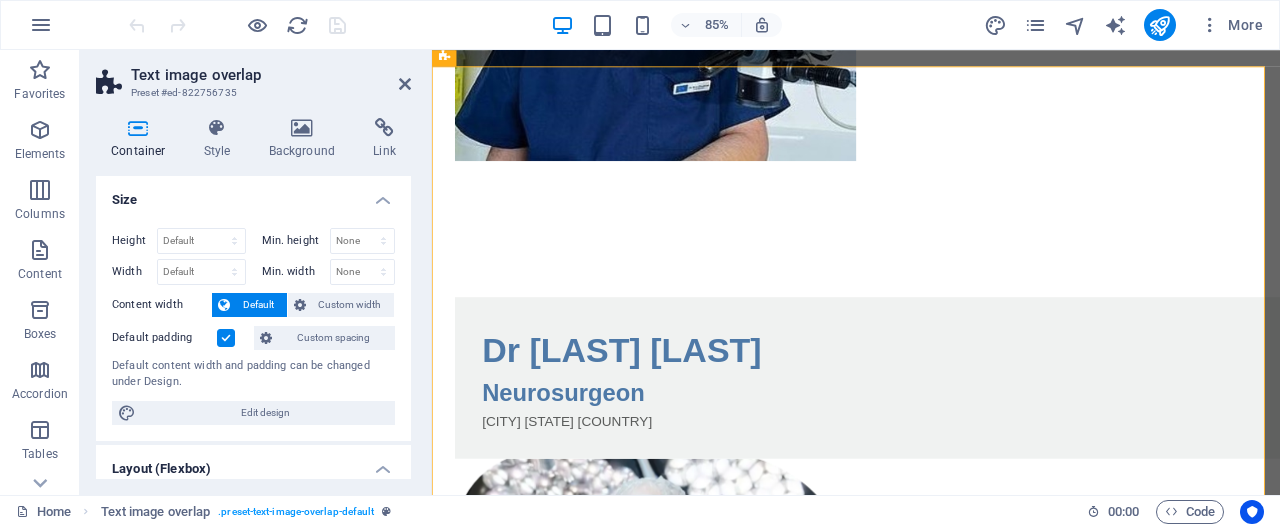 scroll, scrollTop: 272, scrollLeft: 0, axis: vertical 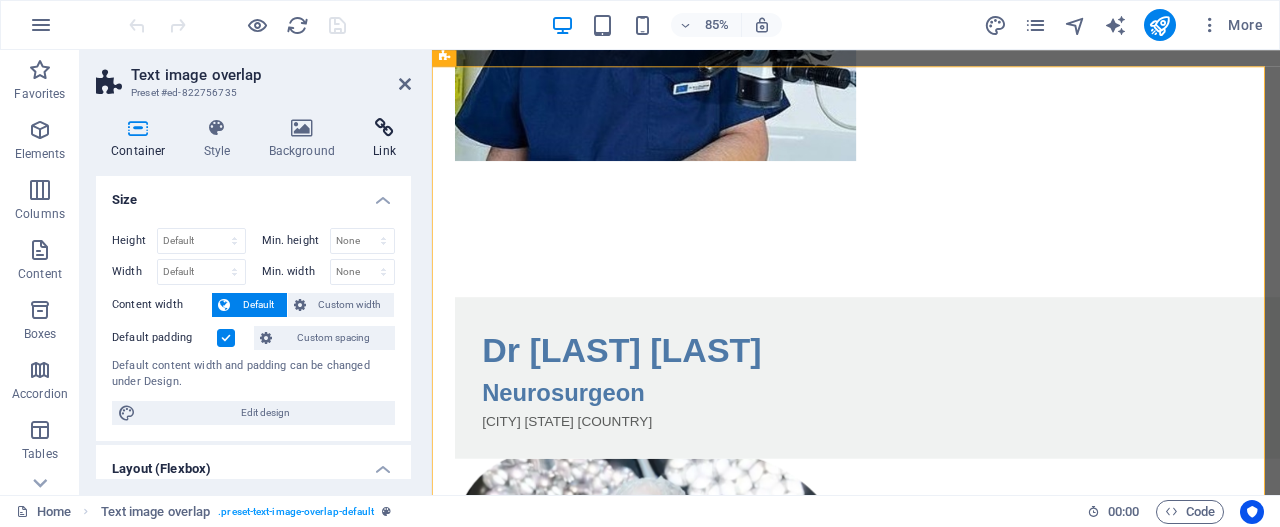 click at bounding box center (384, 128) 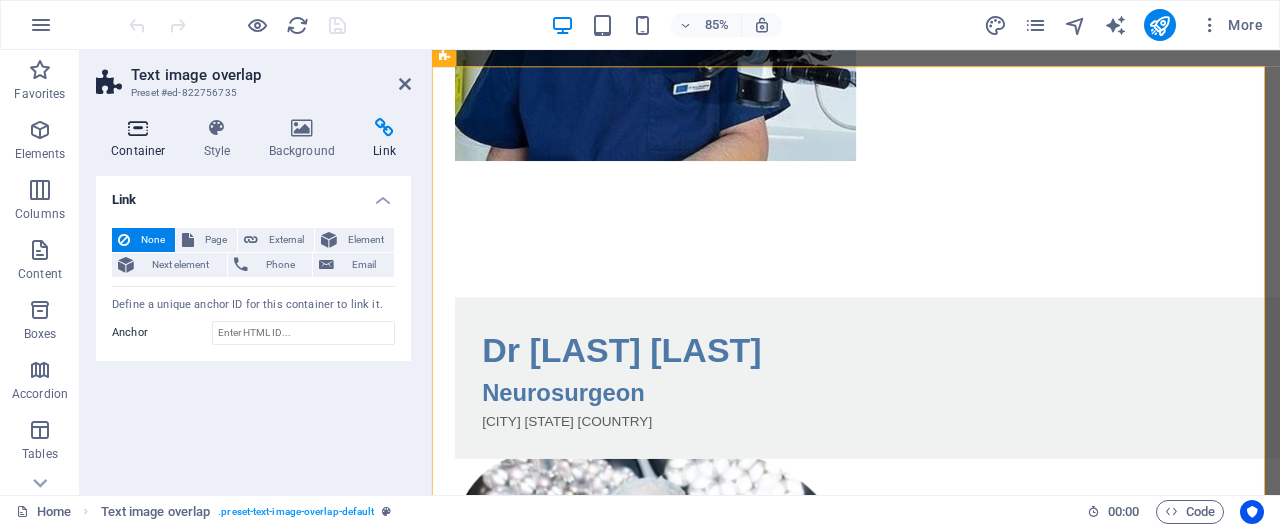 click at bounding box center [138, 128] 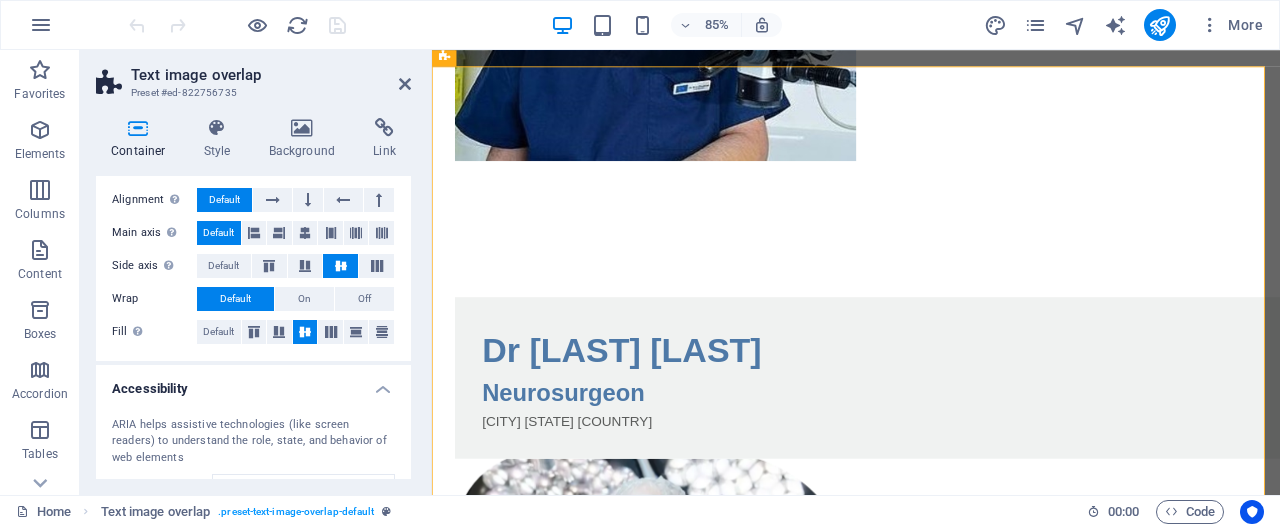 scroll, scrollTop: 0, scrollLeft: 0, axis: both 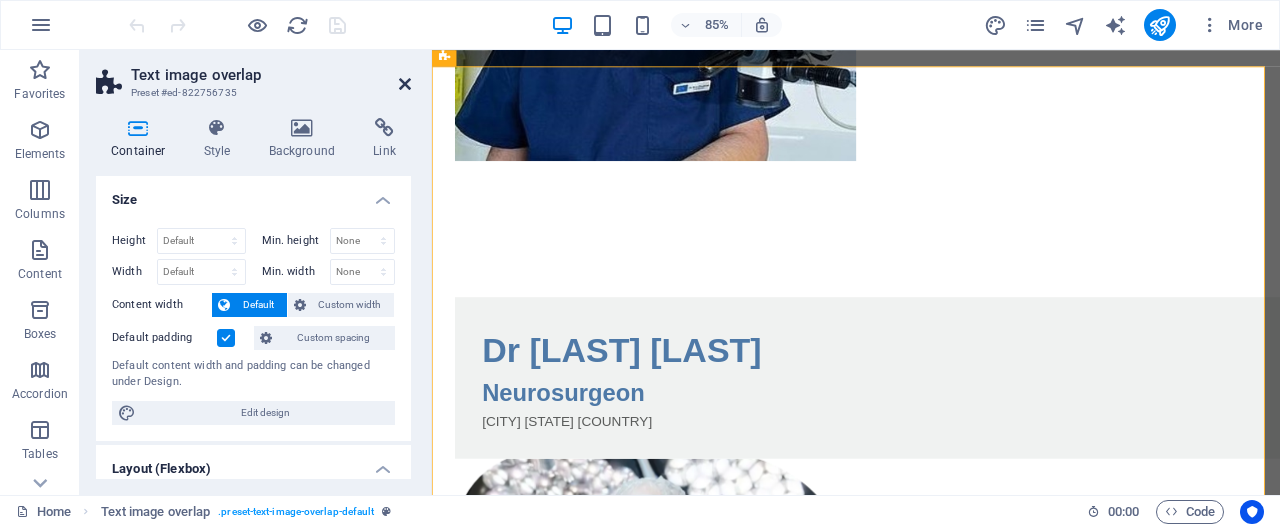 click at bounding box center (405, 84) 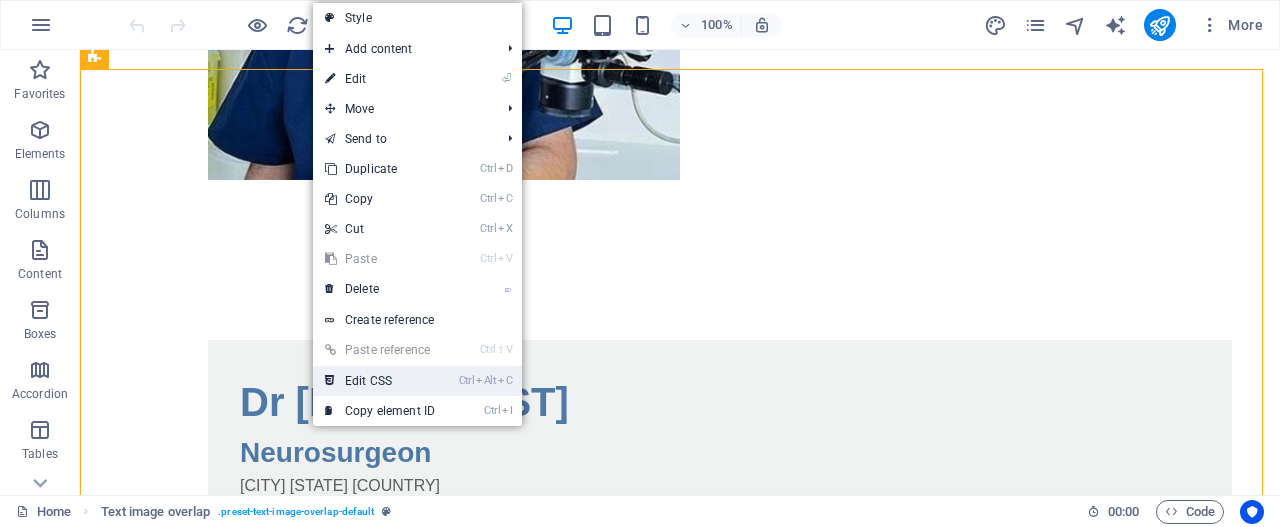 click on "Ctrl Alt C  Edit CSS" at bounding box center [380, 381] 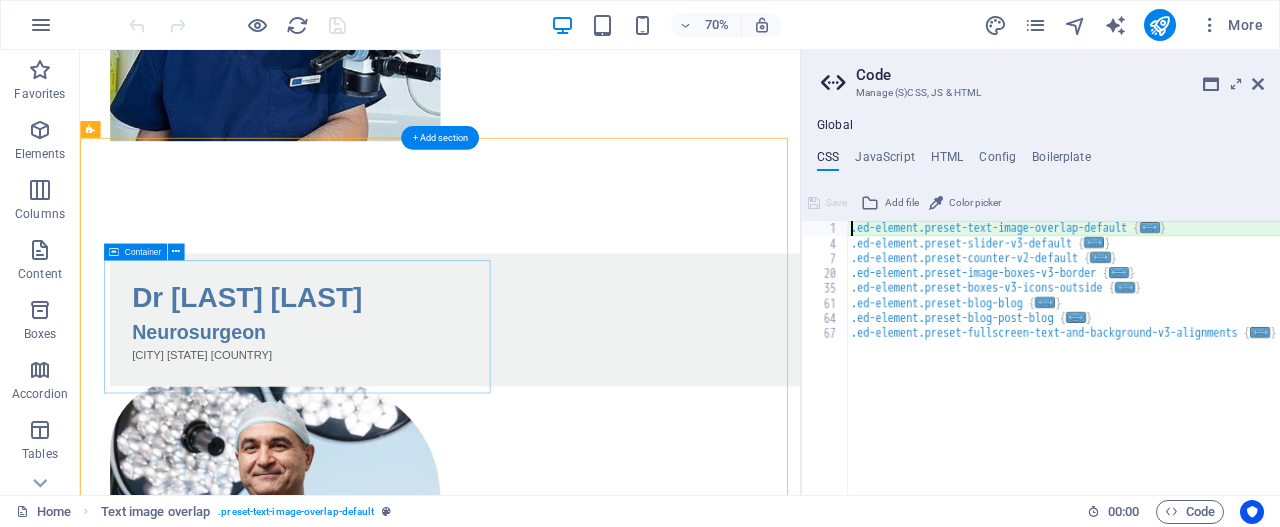 scroll, scrollTop: 476, scrollLeft: 0, axis: vertical 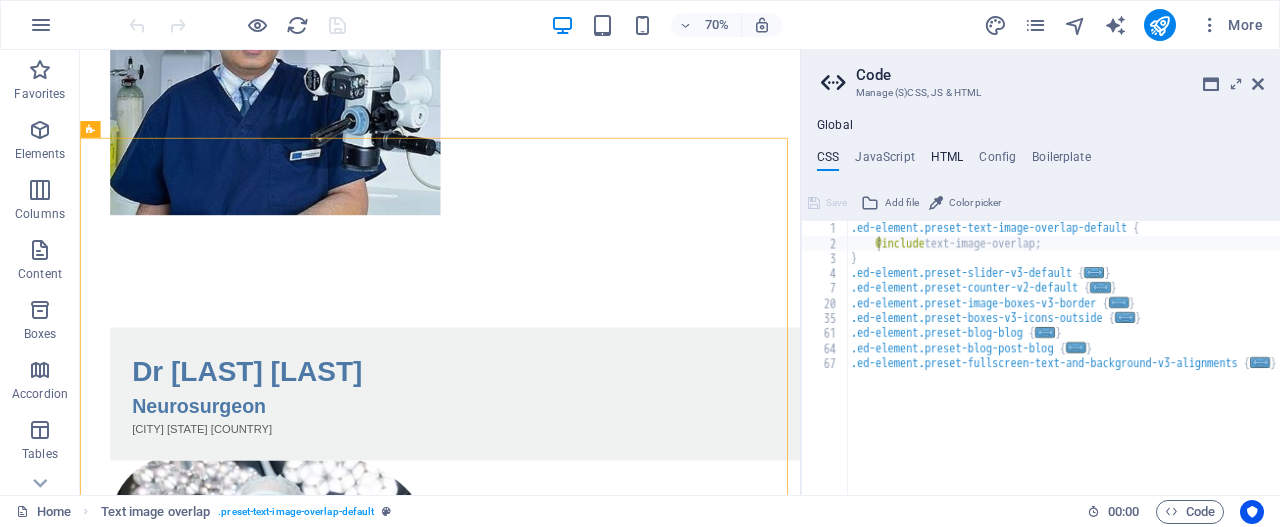 click on "HTML" at bounding box center [947, 161] 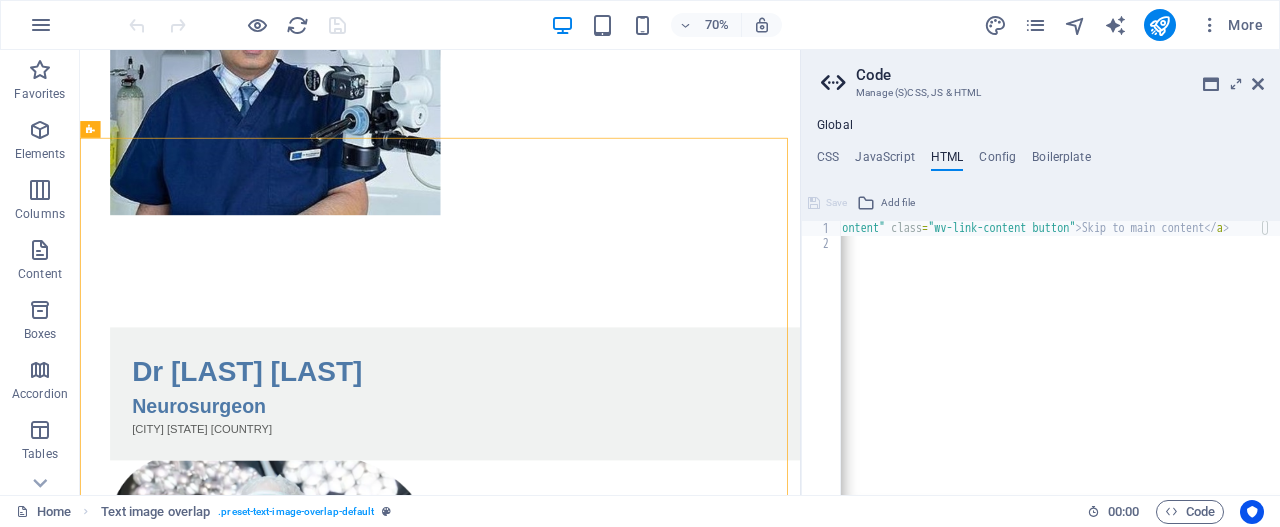 scroll, scrollTop: 0, scrollLeft: 100, axis: horizontal 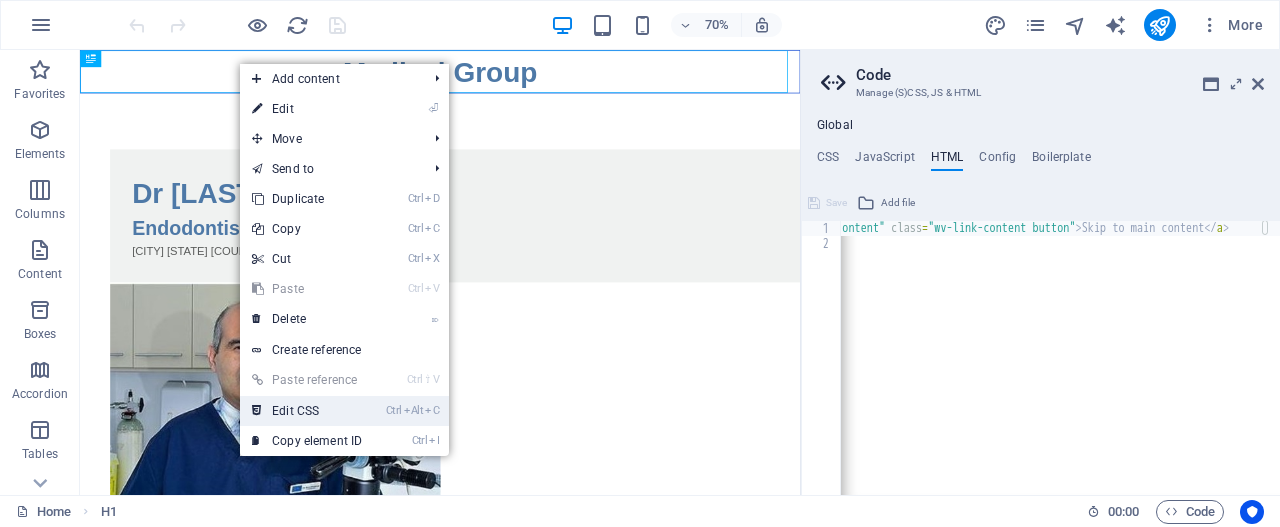click on "Ctrl Alt C  Edit CSS" at bounding box center [307, 411] 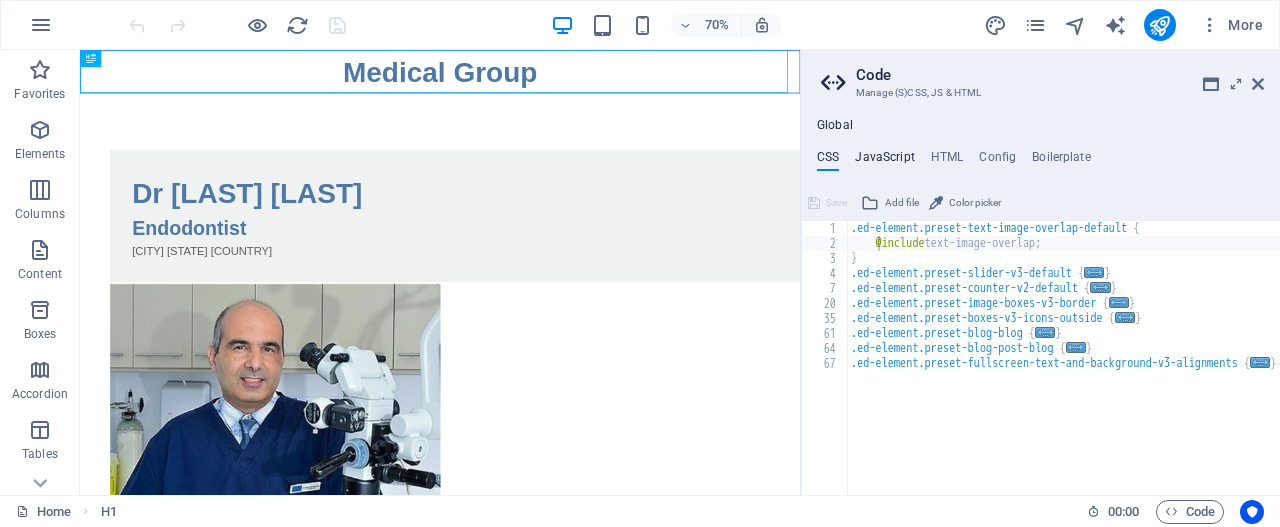 click on "JavaScript" at bounding box center (884, 161) 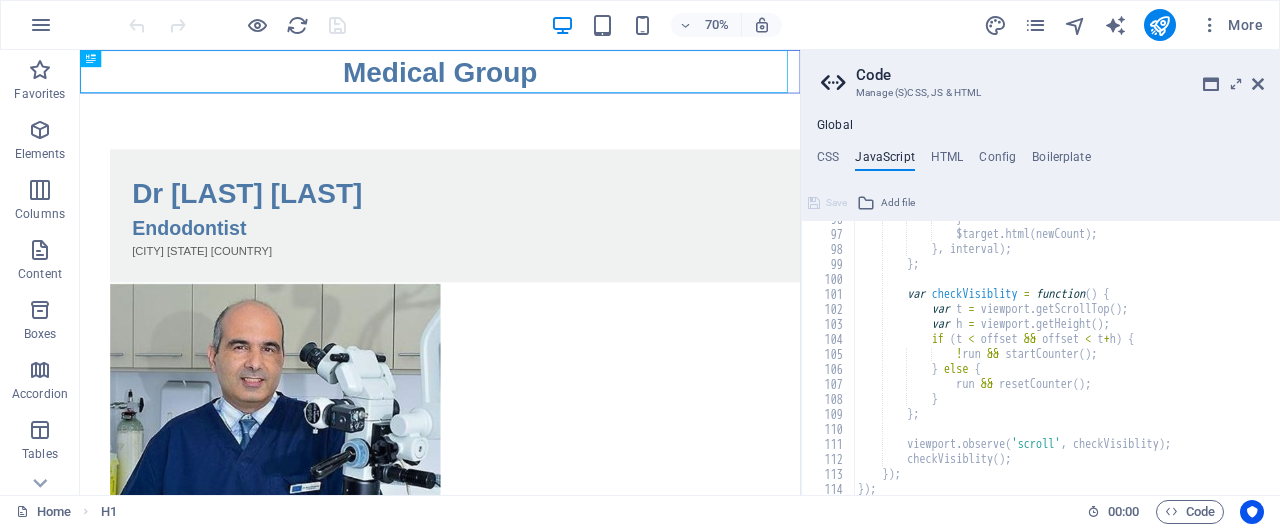 scroll, scrollTop: 1468, scrollLeft: 0, axis: vertical 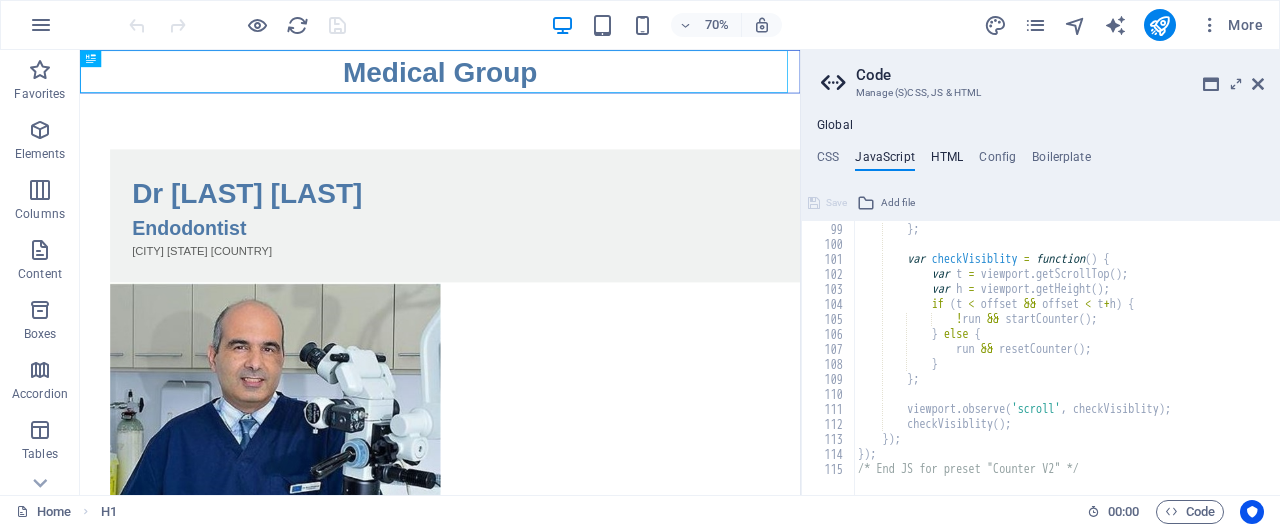 click on "HTML" at bounding box center (947, 161) 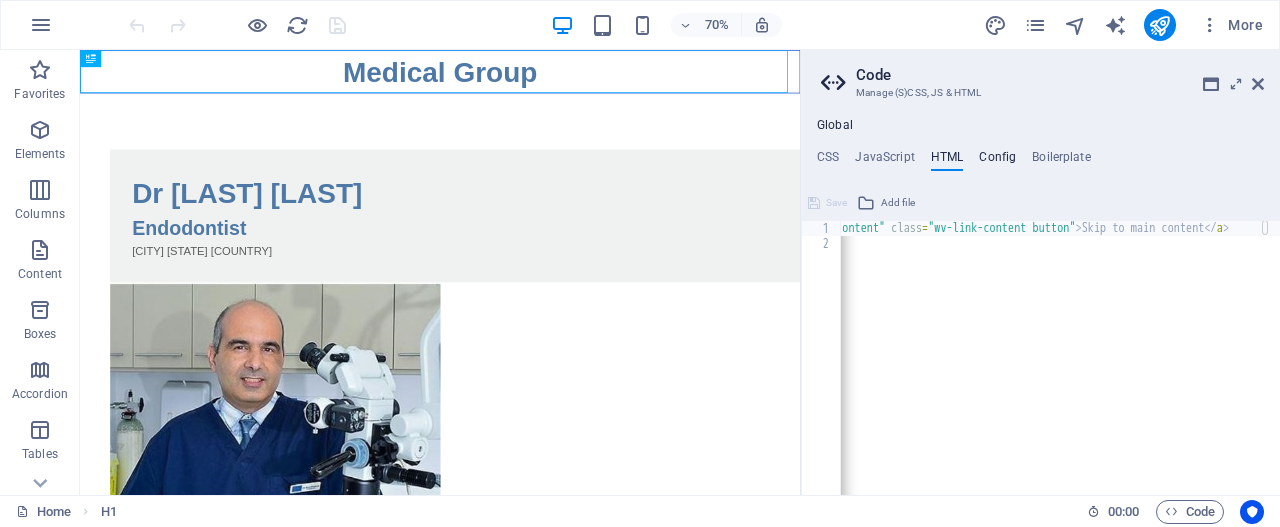click on "Config" at bounding box center [997, 161] 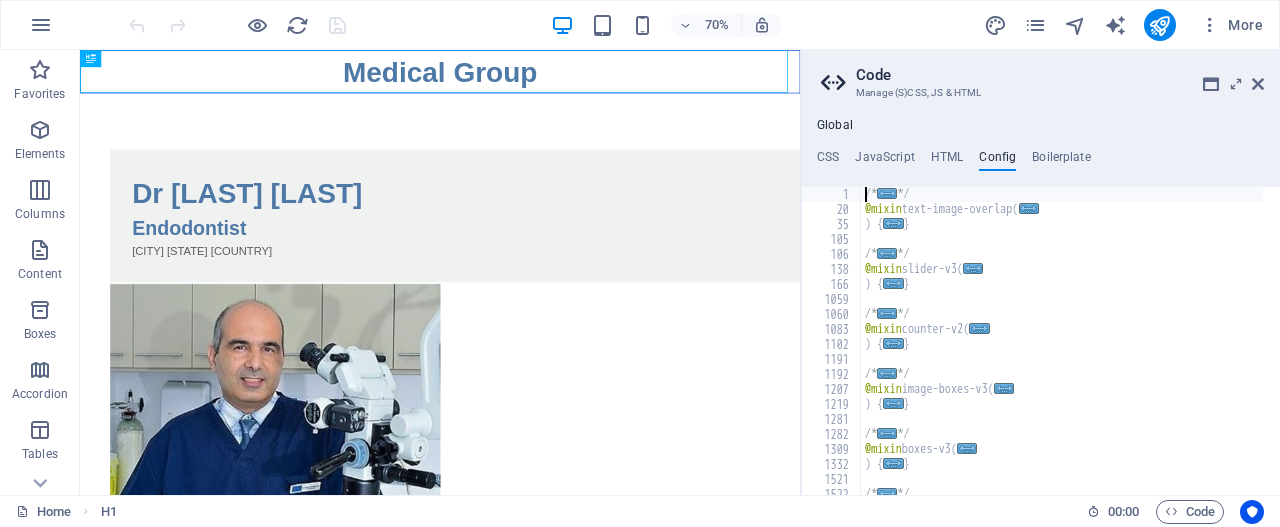 type on "/**" 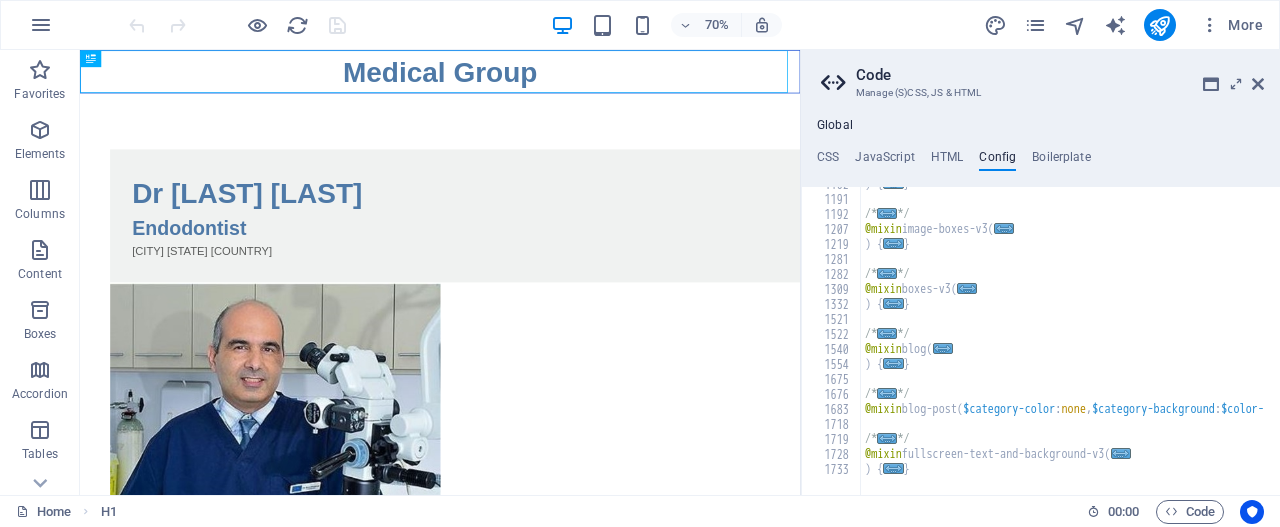 scroll, scrollTop: 159, scrollLeft: 0, axis: vertical 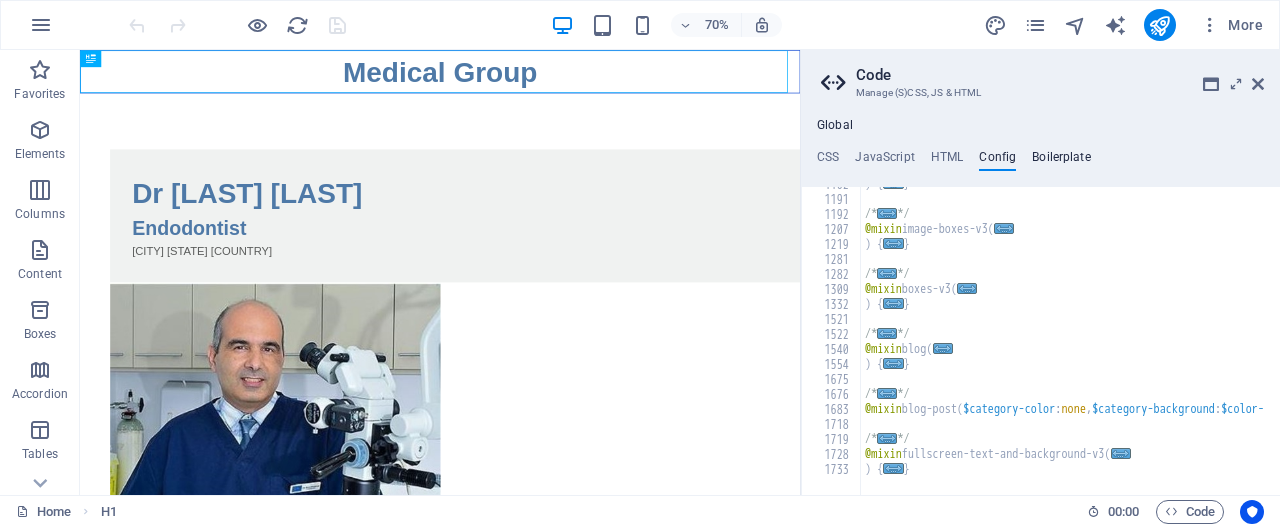 click on "Boilerplate" at bounding box center [1061, 161] 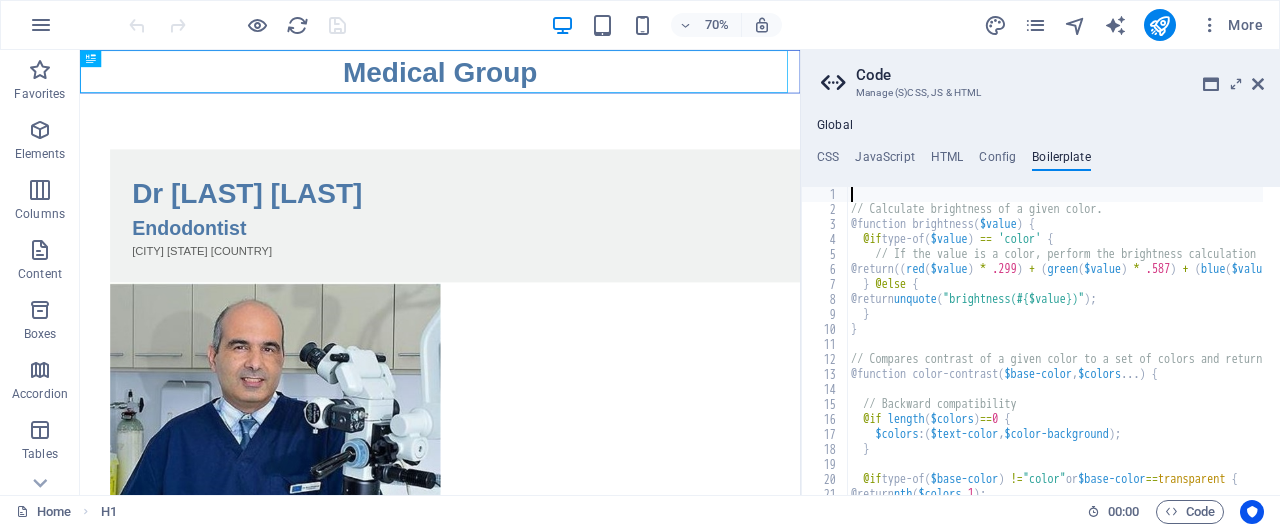 type 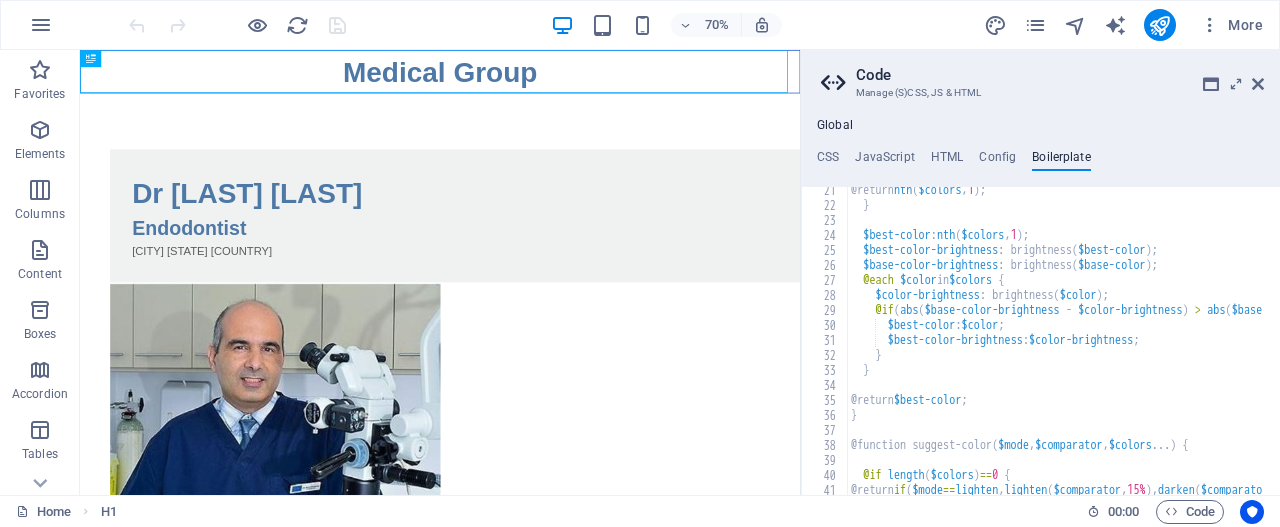scroll, scrollTop: 161, scrollLeft: 0, axis: vertical 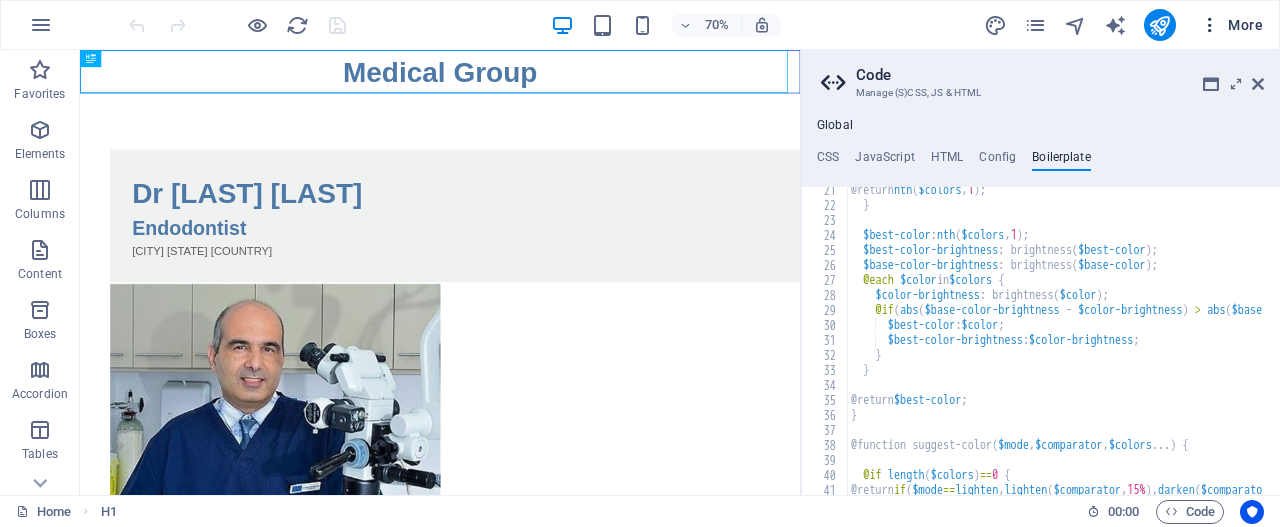 click at bounding box center [1210, 25] 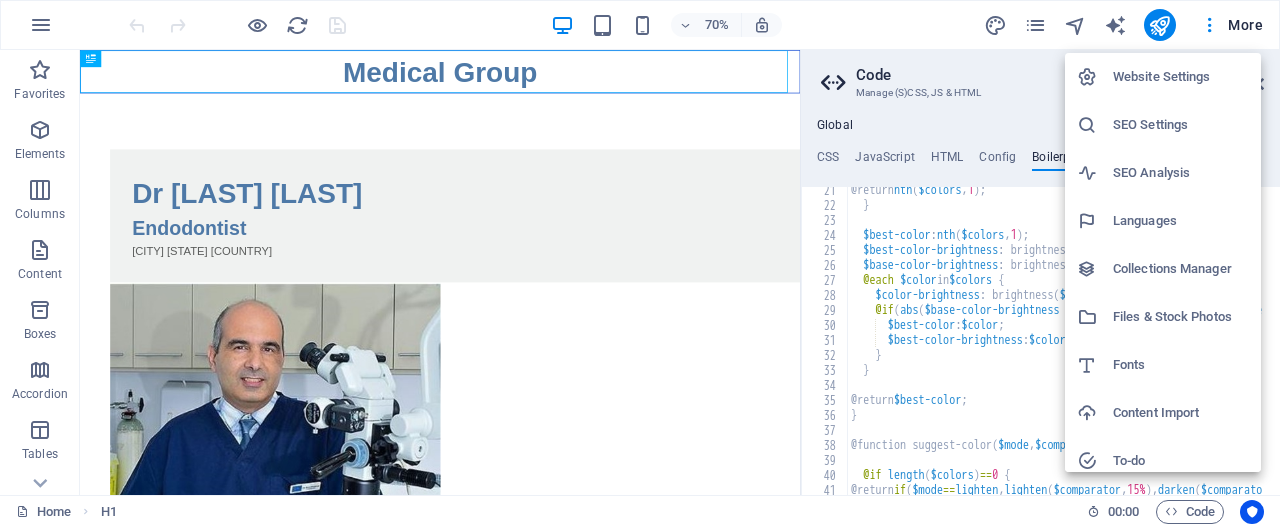 click at bounding box center (640, 263) 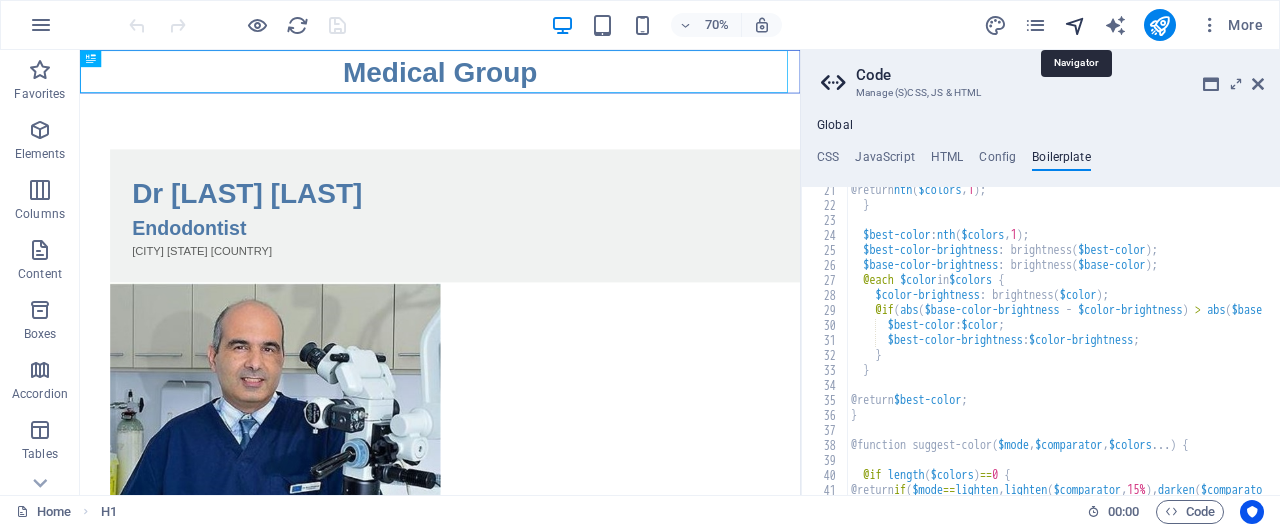 click at bounding box center (1075, 25) 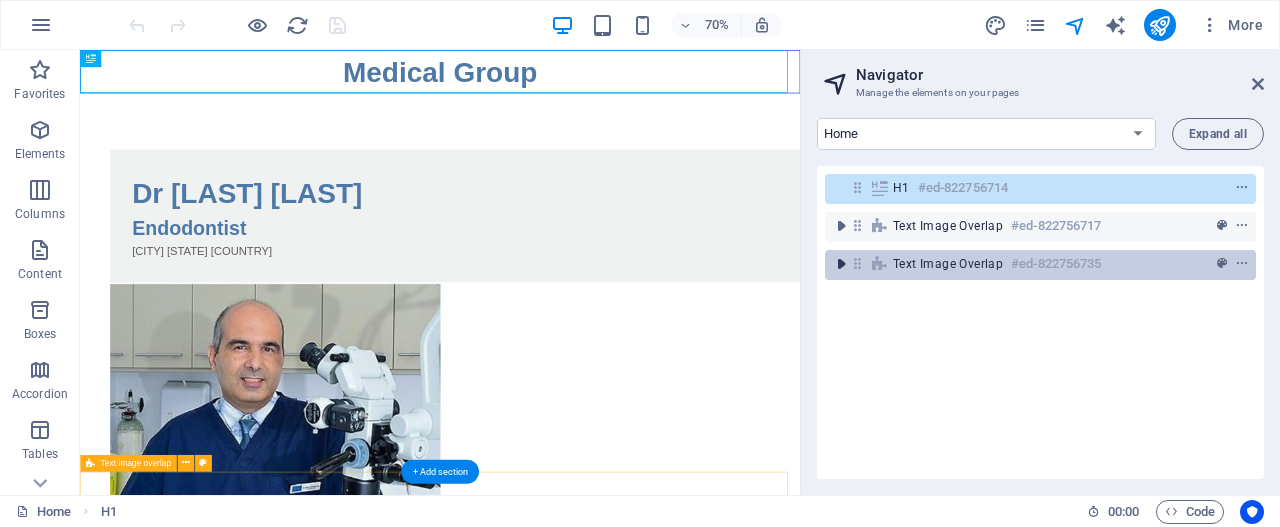 click at bounding box center (841, 264) 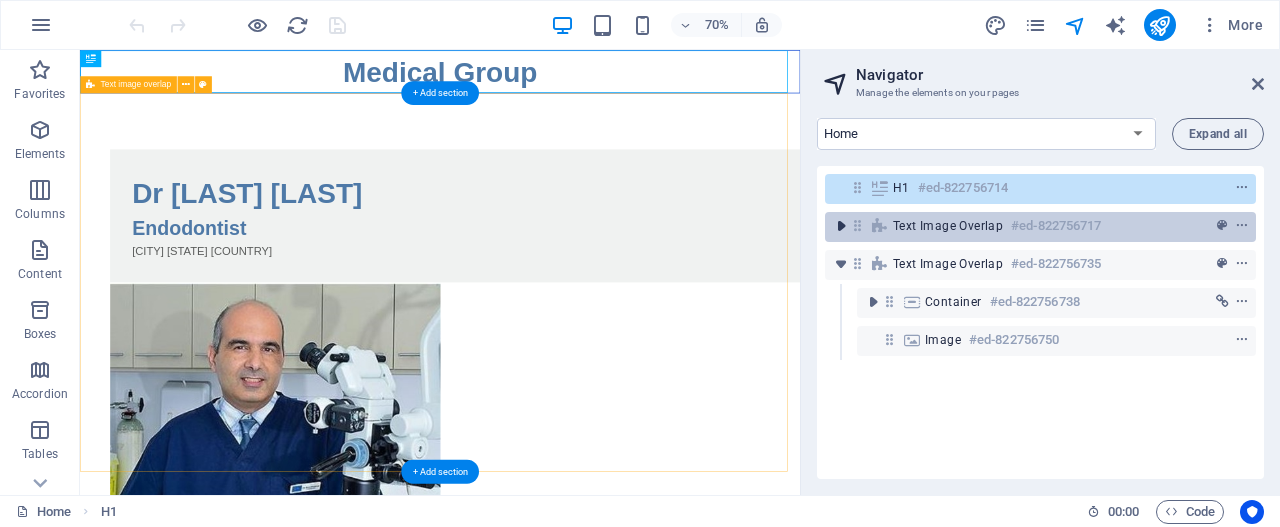 click at bounding box center (841, 226) 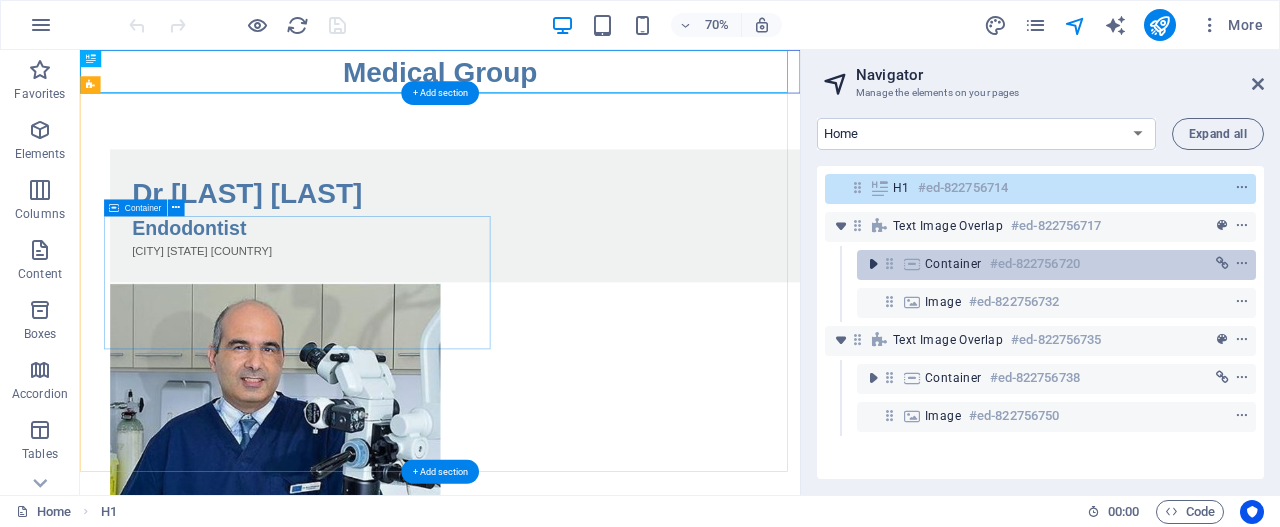 click at bounding box center (873, 264) 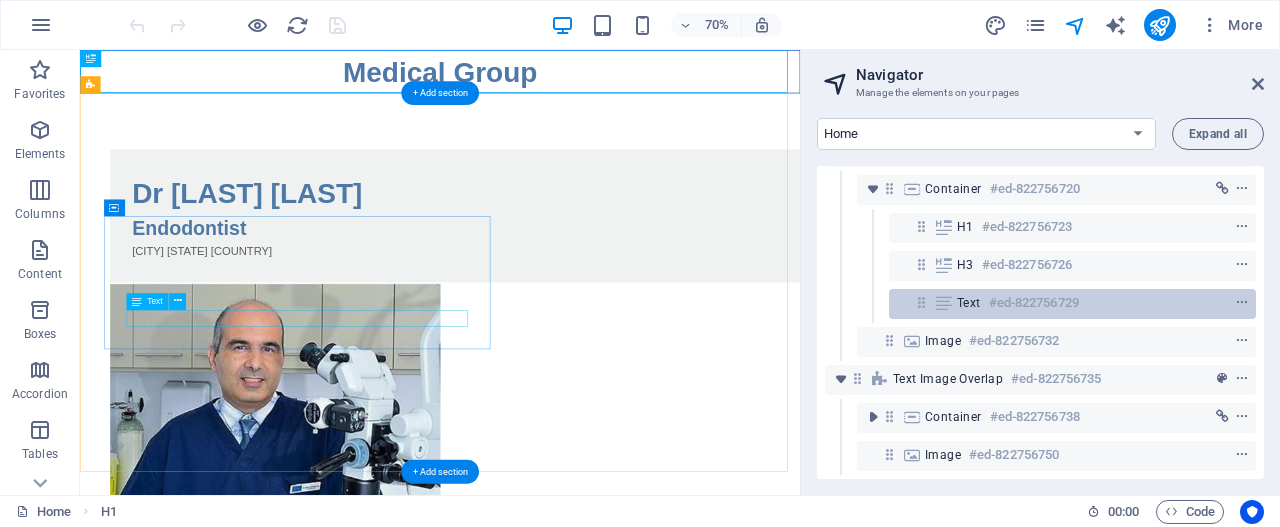 scroll, scrollTop: 92, scrollLeft: 0, axis: vertical 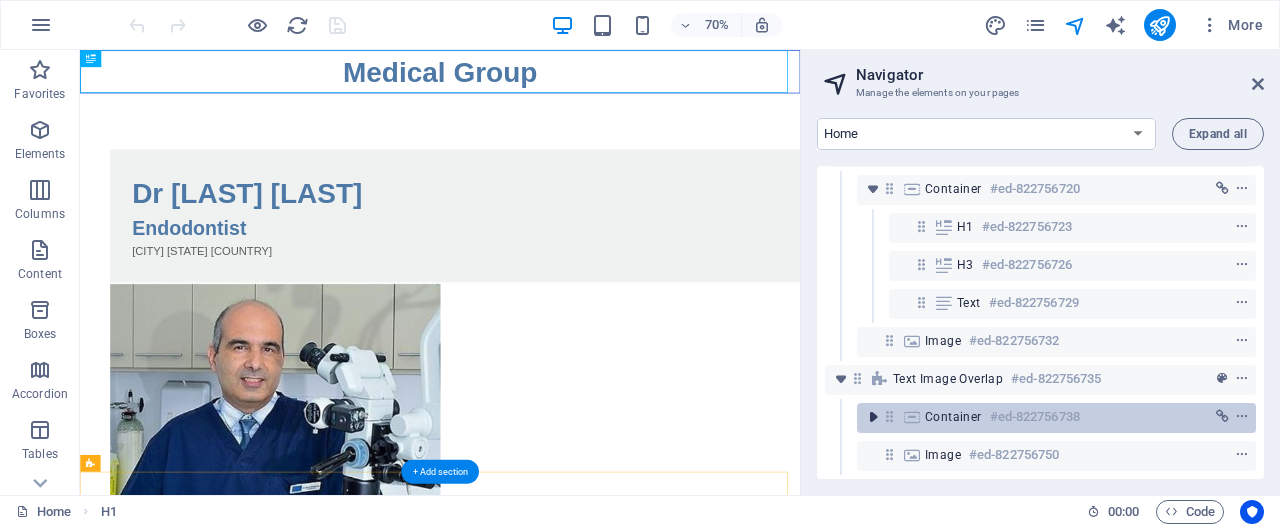 click at bounding box center [873, 417] 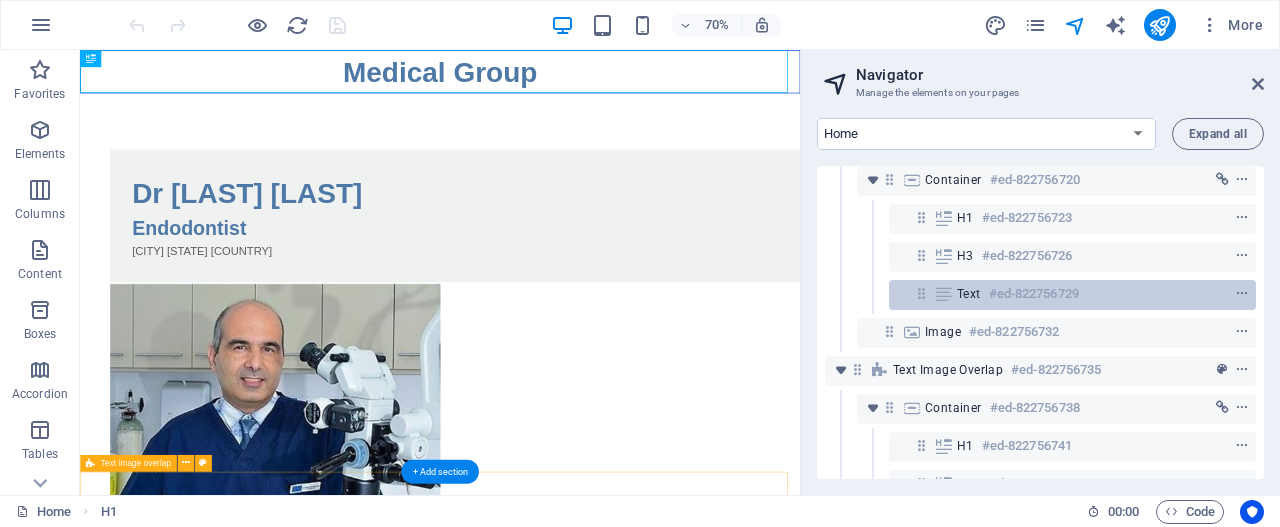 scroll, scrollTop: 0, scrollLeft: 0, axis: both 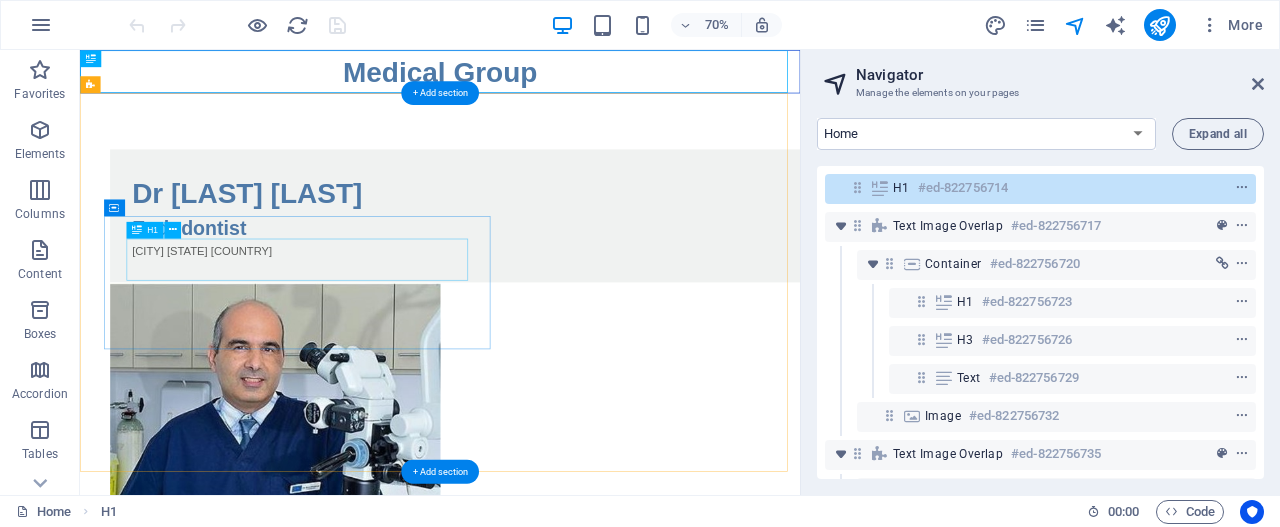 click on "Dr [LAST] [LAST]" at bounding box center [635, 254] 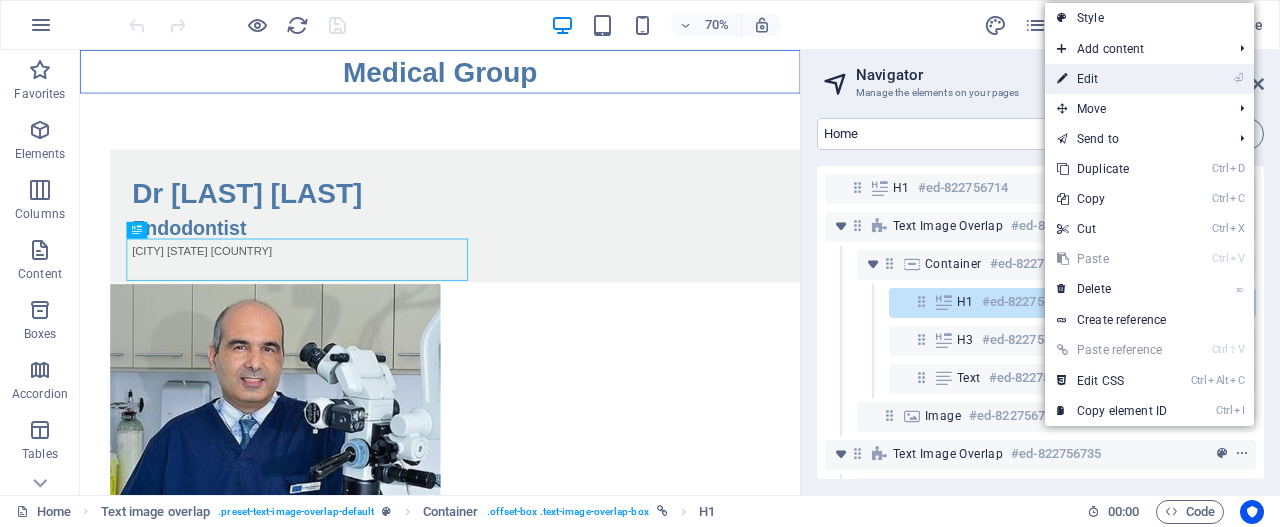 click on "⏎  Edit" at bounding box center (1112, 79) 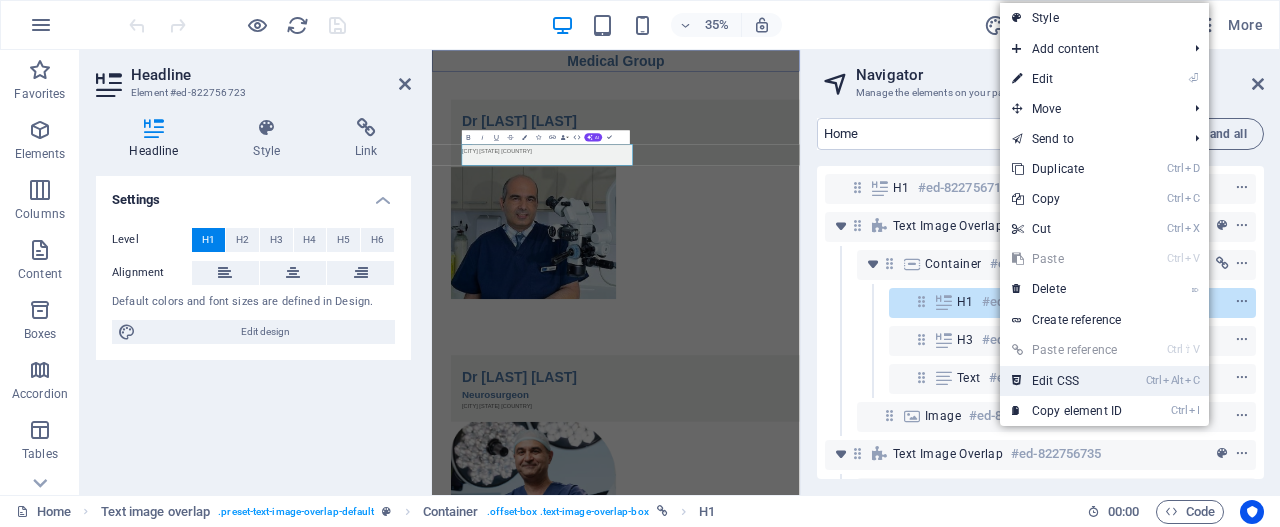 click on "Ctrl Alt C  Edit CSS" at bounding box center (1067, 381) 